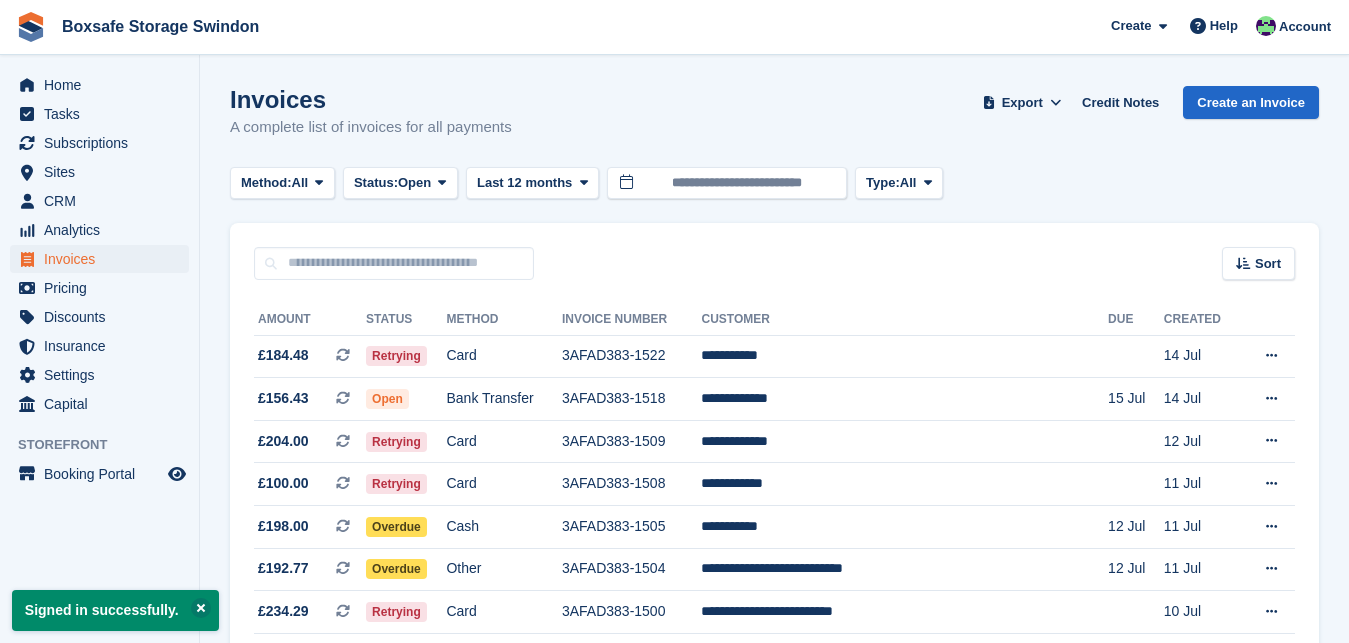 scroll, scrollTop: 0, scrollLeft: 0, axis: both 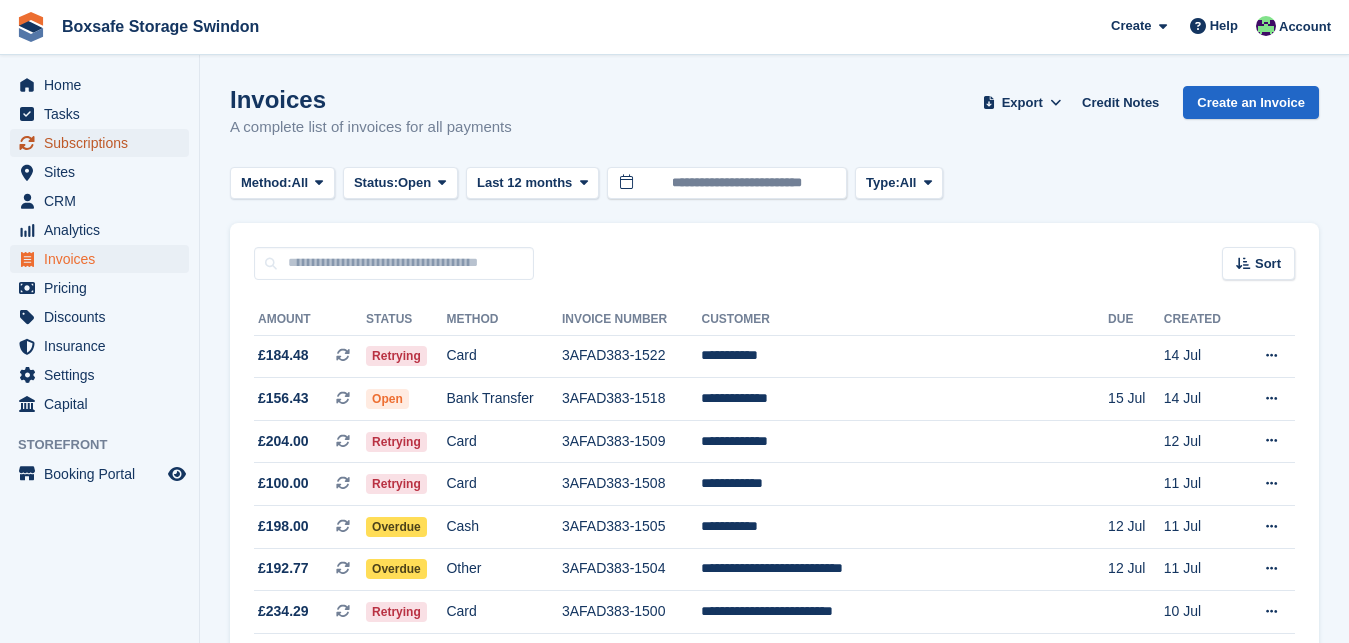 click on "Subscriptions" at bounding box center (104, 143) 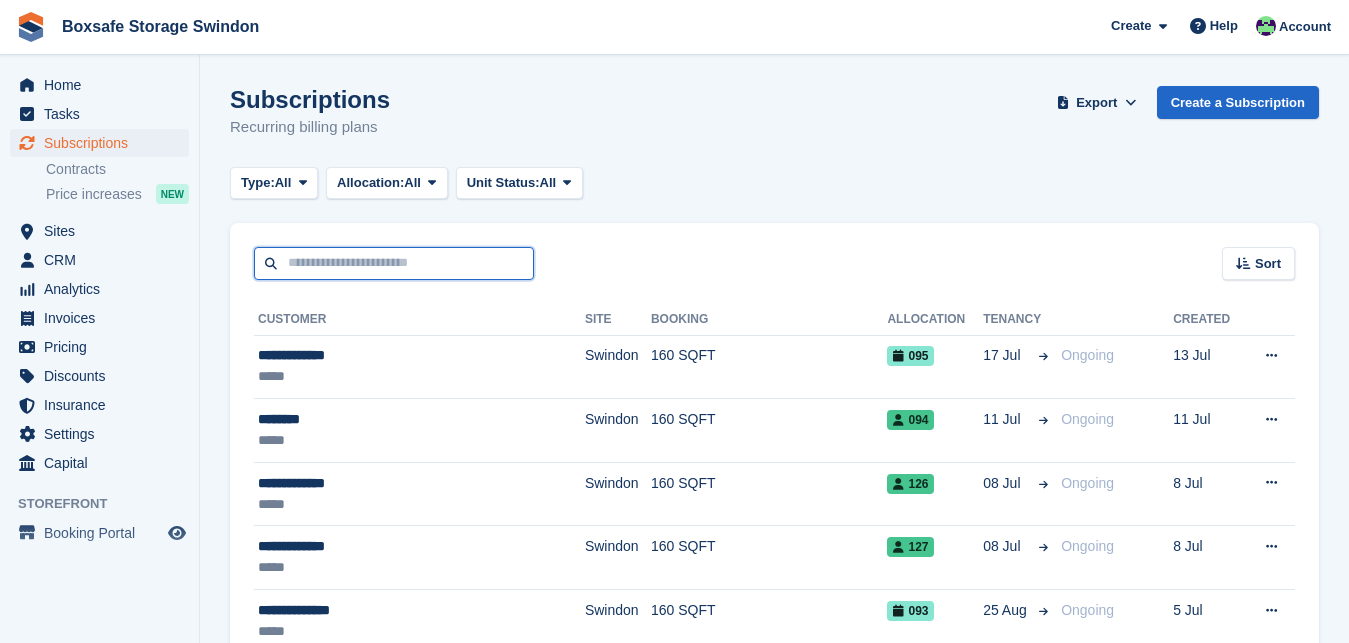 click at bounding box center [394, 263] 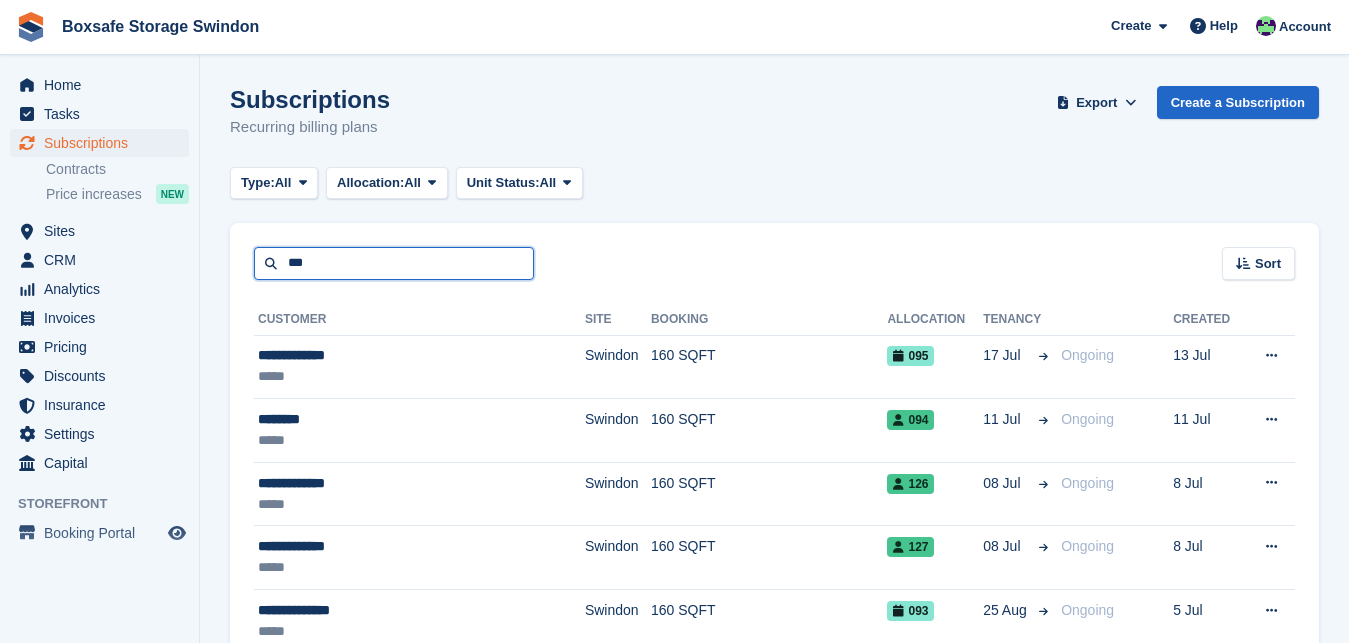 type on "***" 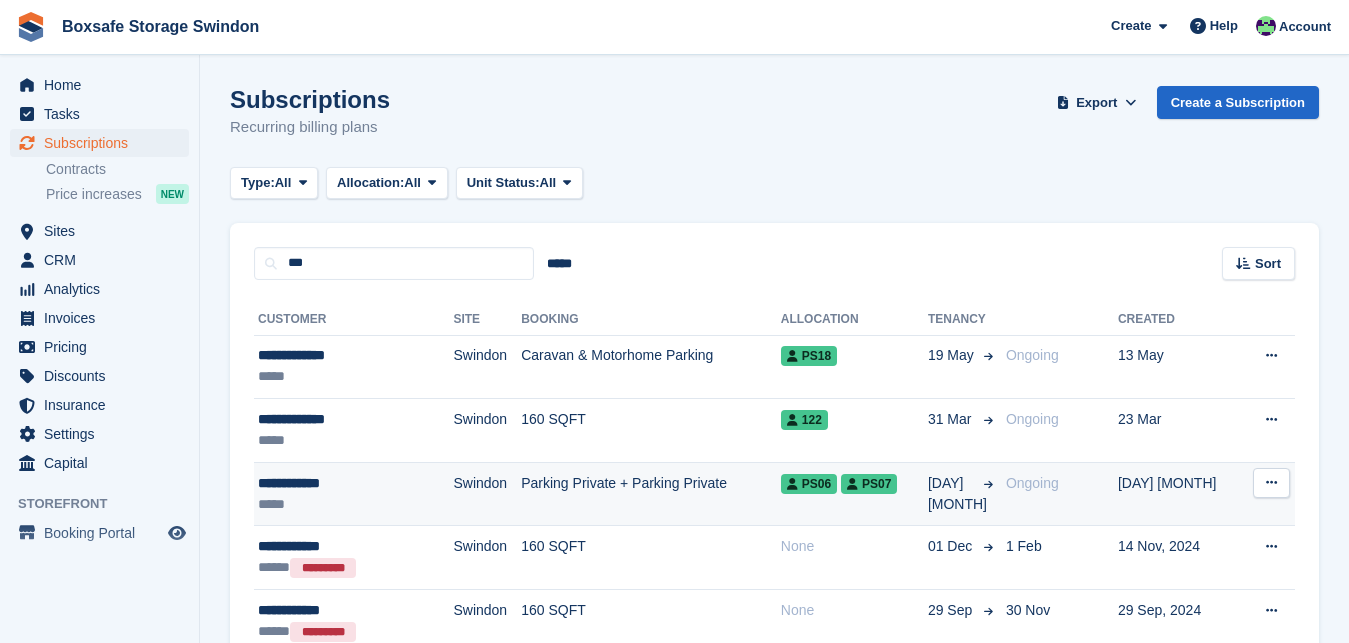 click on "**********" at bounding box center (335, 483) 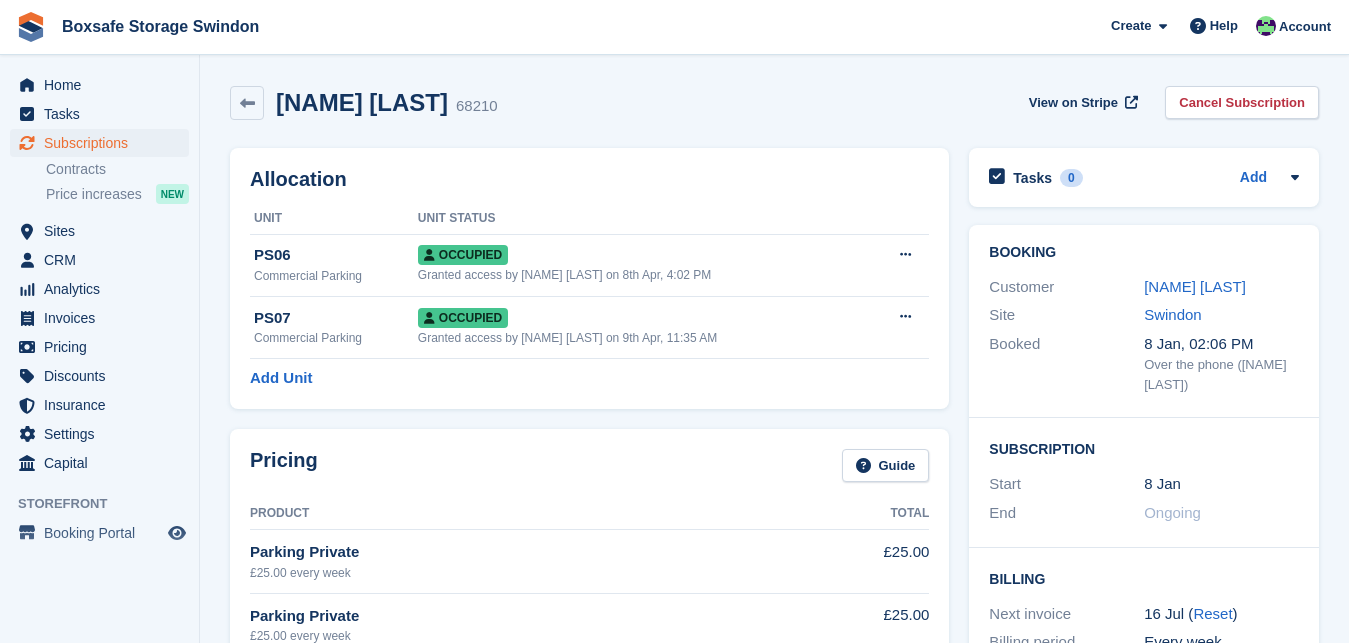 scroll, scrollTop: 555, scrollLeft: 0, axis: vertical 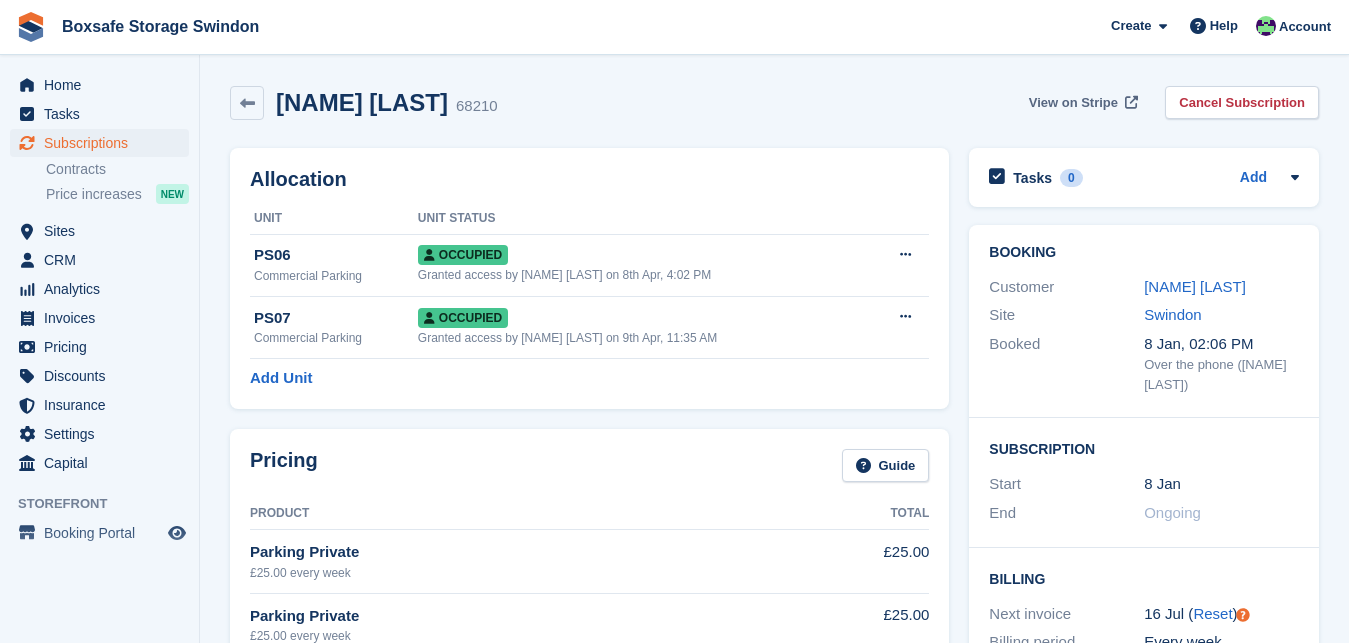 click on "View on Stripe" at bounding box center (1081, 102) 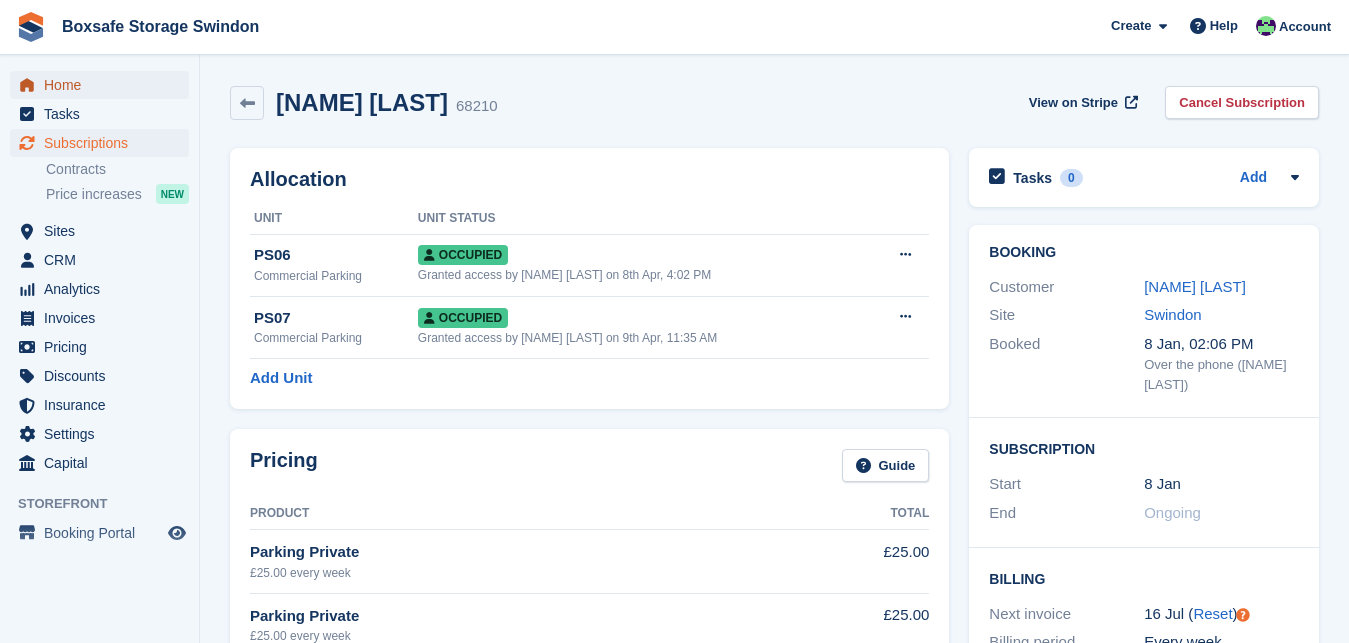click on "Home" at bounding box center [104, 85] 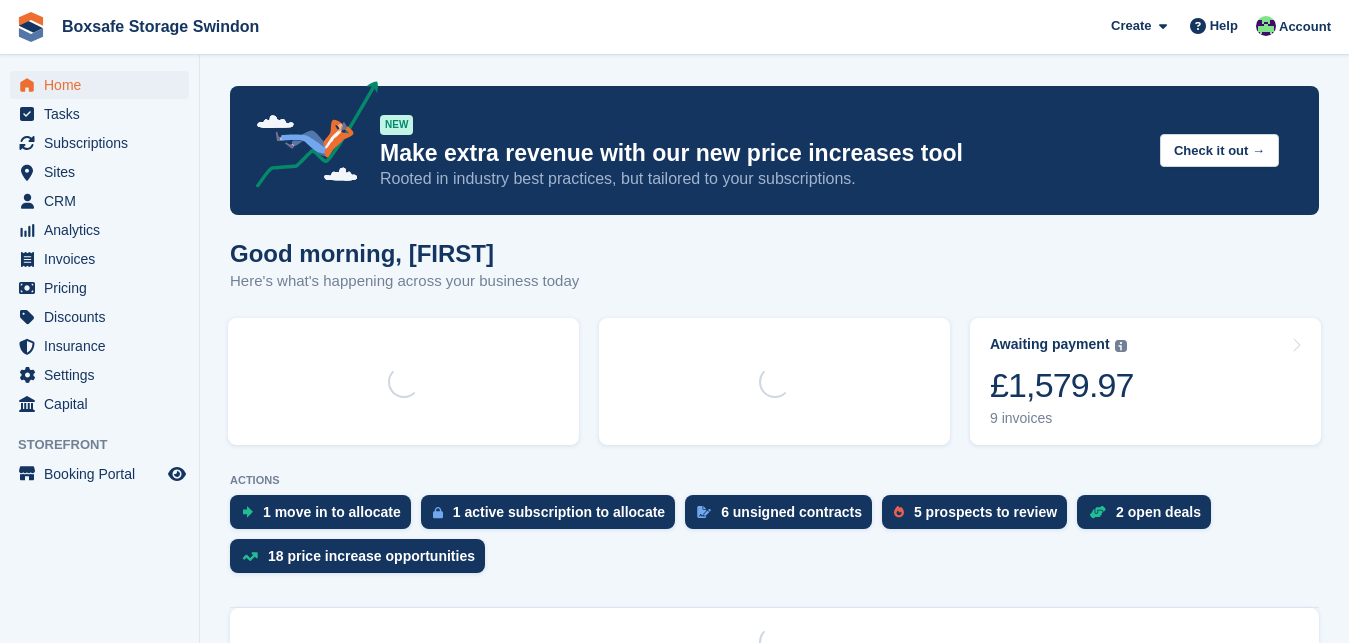 scroll, scrollTop: 0, scrollLeft: 0, axis: both 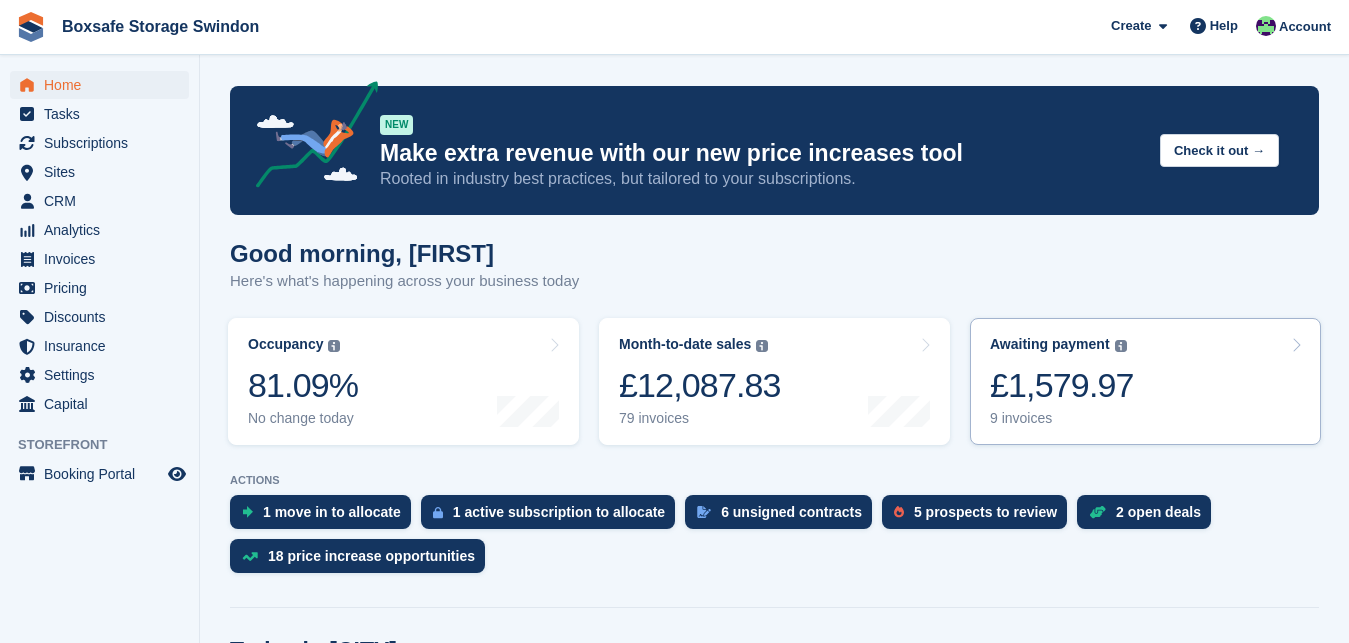 click on "£1,579.97" at bounding box center [1062, 385] 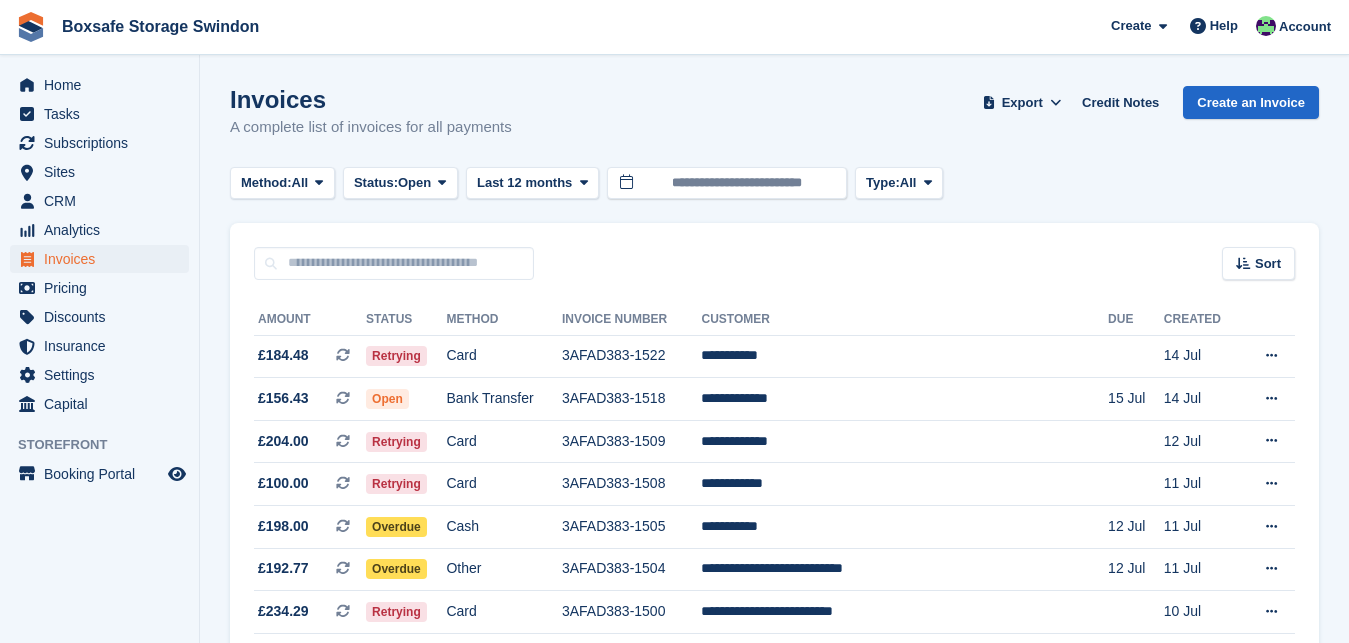scroll, scrollTop: 175, scrollLeft: 0, axis: vertical 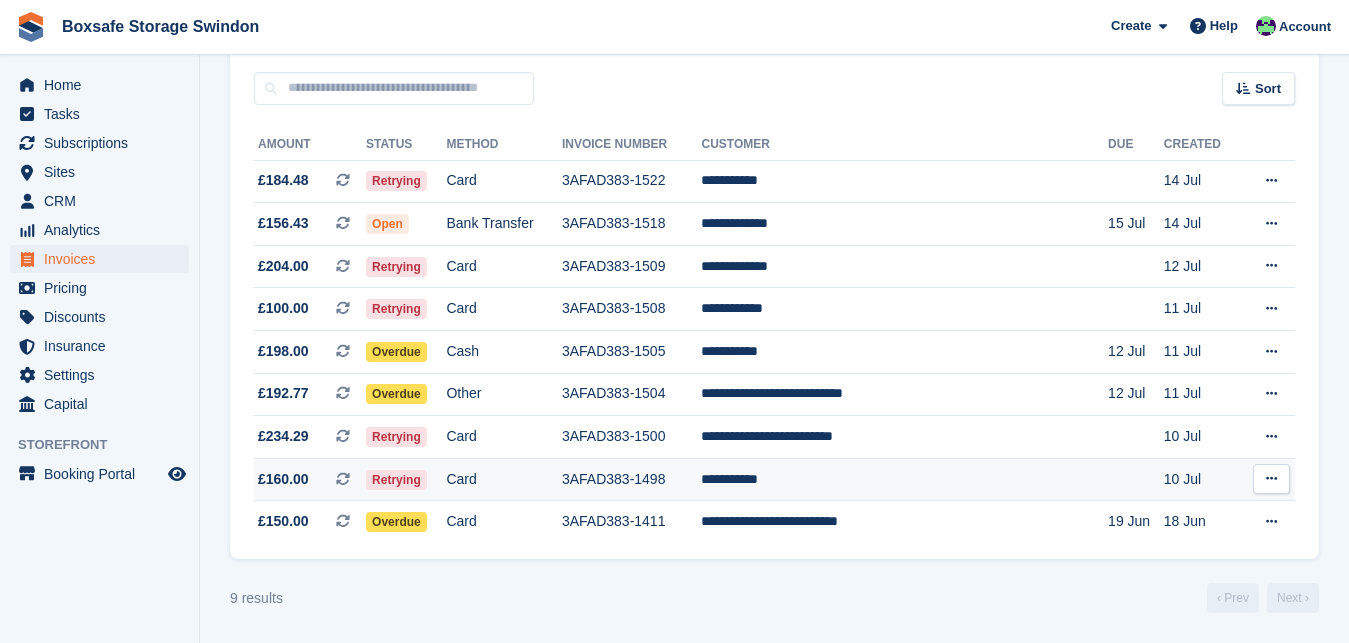 click on "**********" at bounding box center [904, 479] 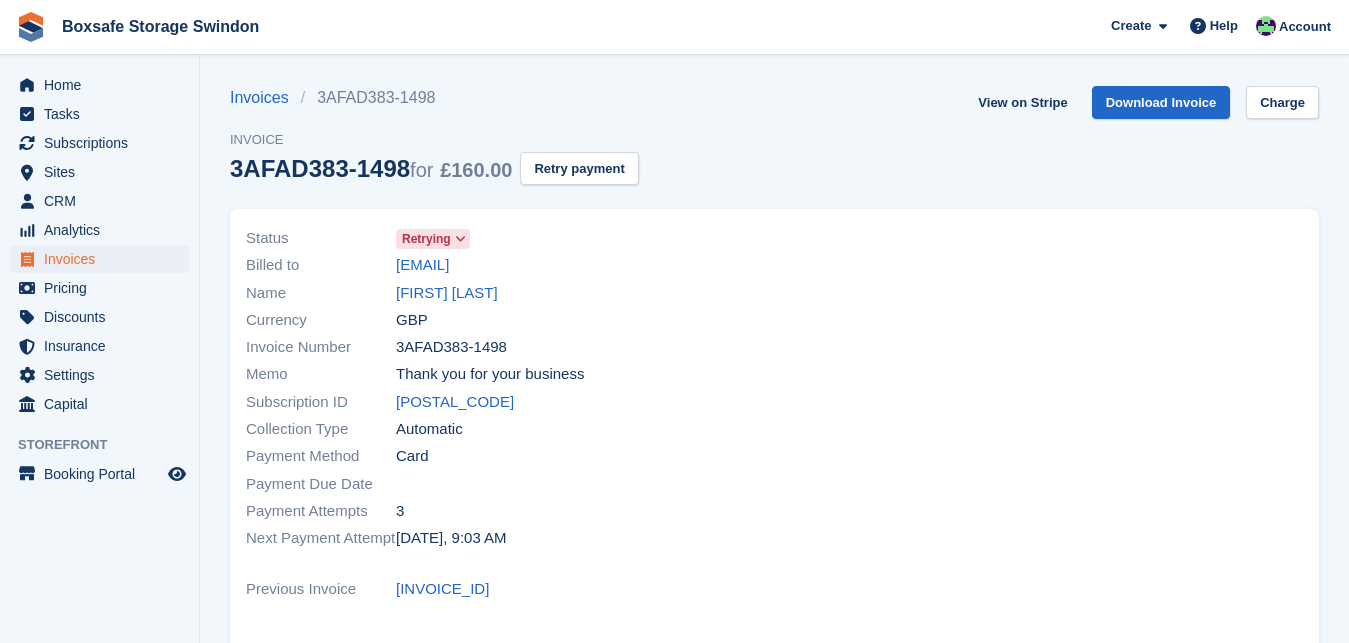 scroll, scrollTop: 0, scrollLeft: 0, axis: both 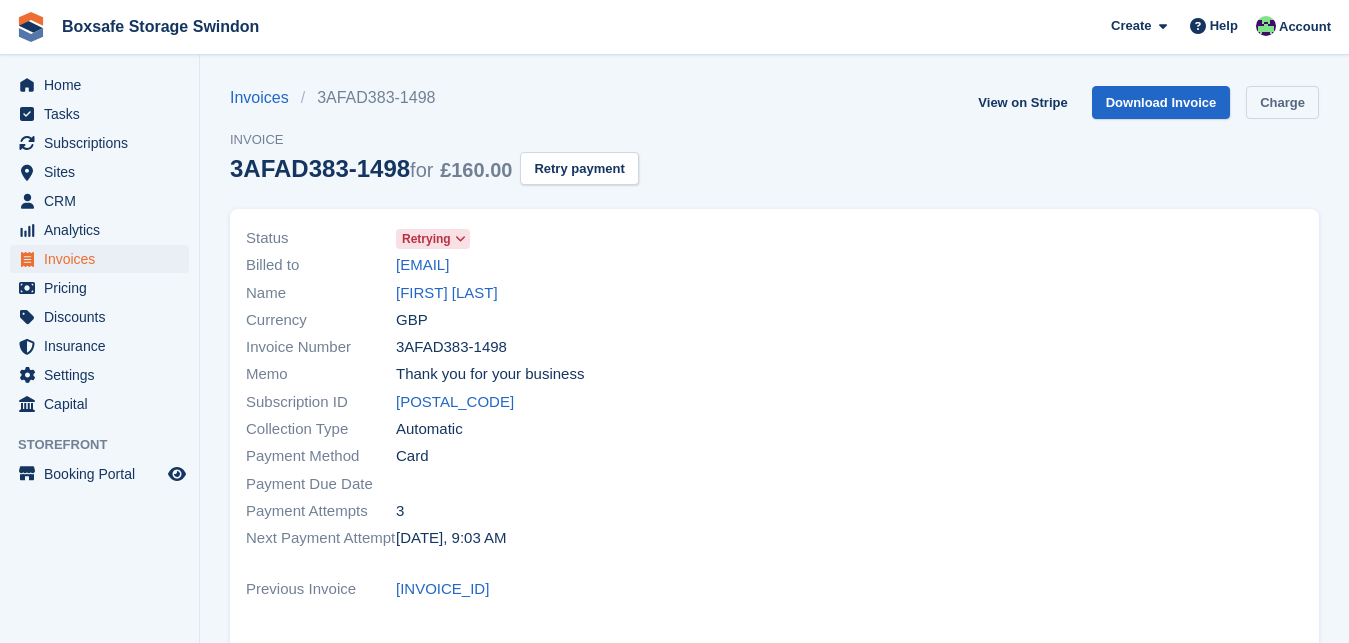 click on "Charge" at bounding box center (1282, 102) 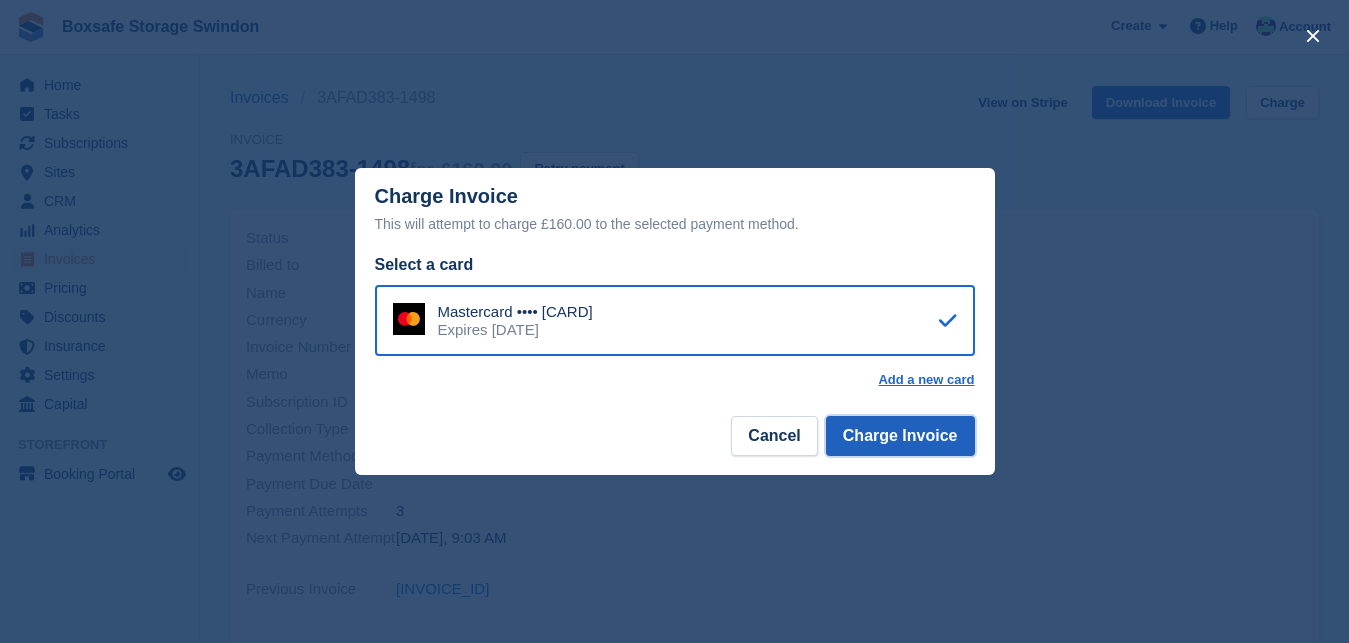 click on "Charge Invoice" at bounding box center [900, 436] 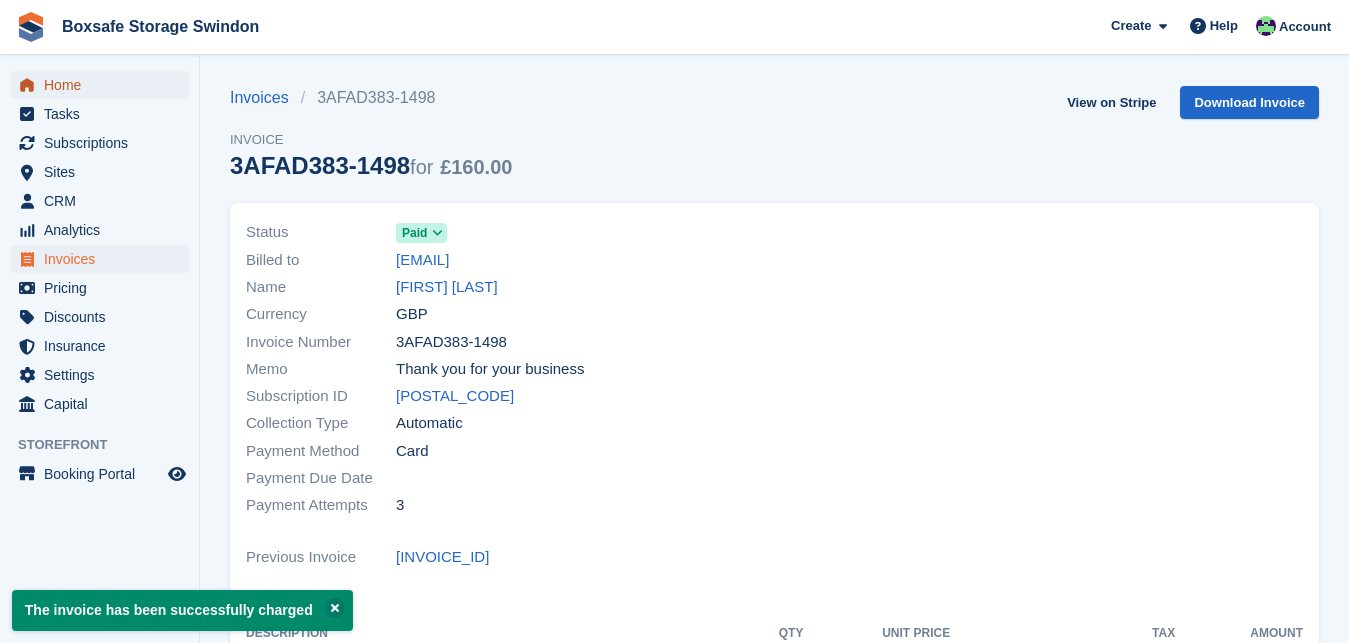 click on "Home" at bounding box center (104, 85) 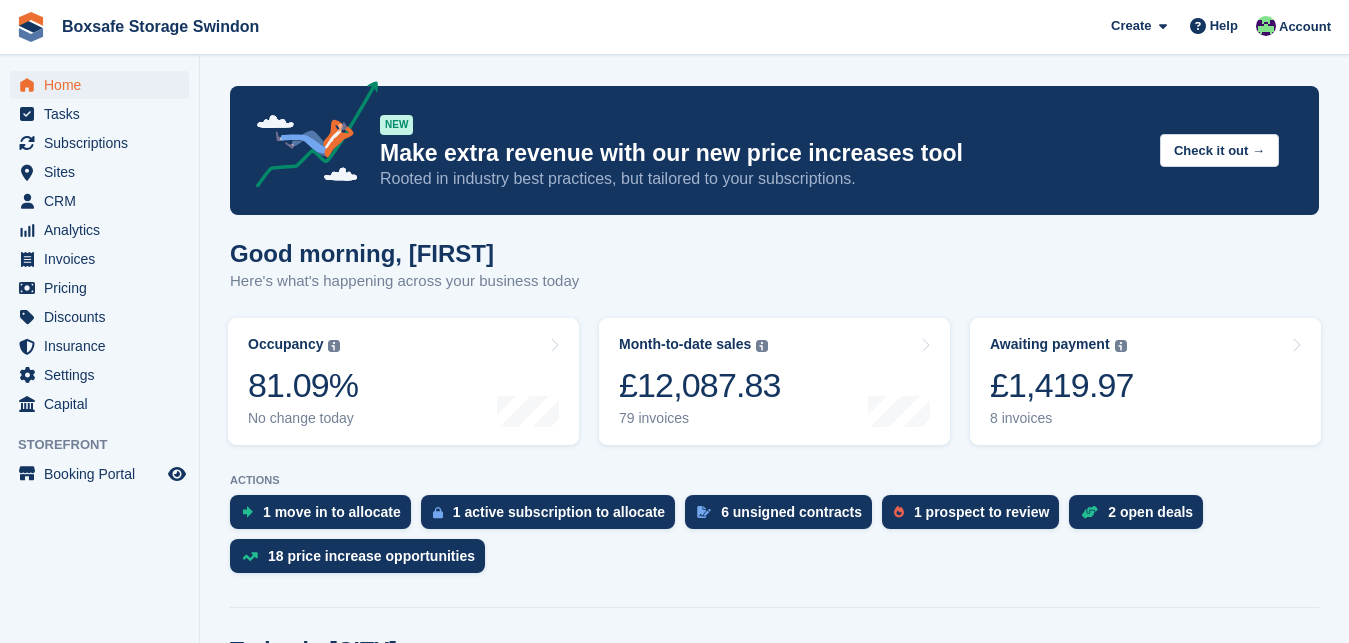 scroll, scrollTop: 0, scrollLeft: 0, axis: both 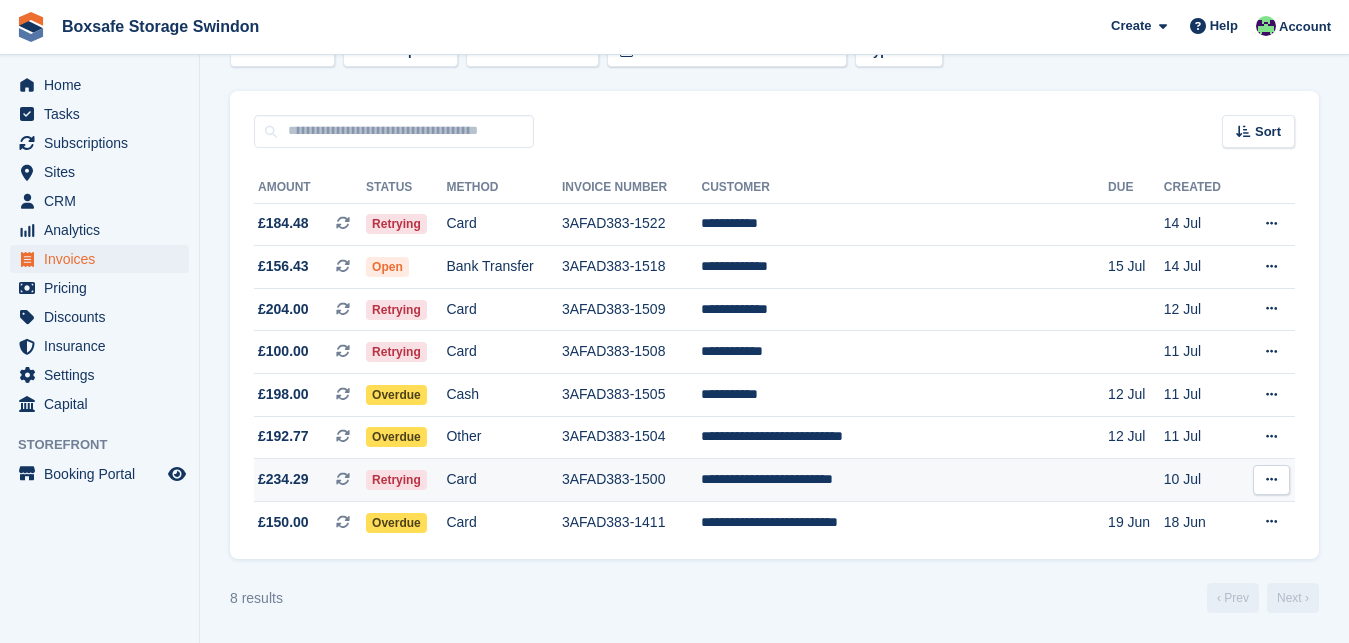 click on "**********" at bounding box center [904, 480] 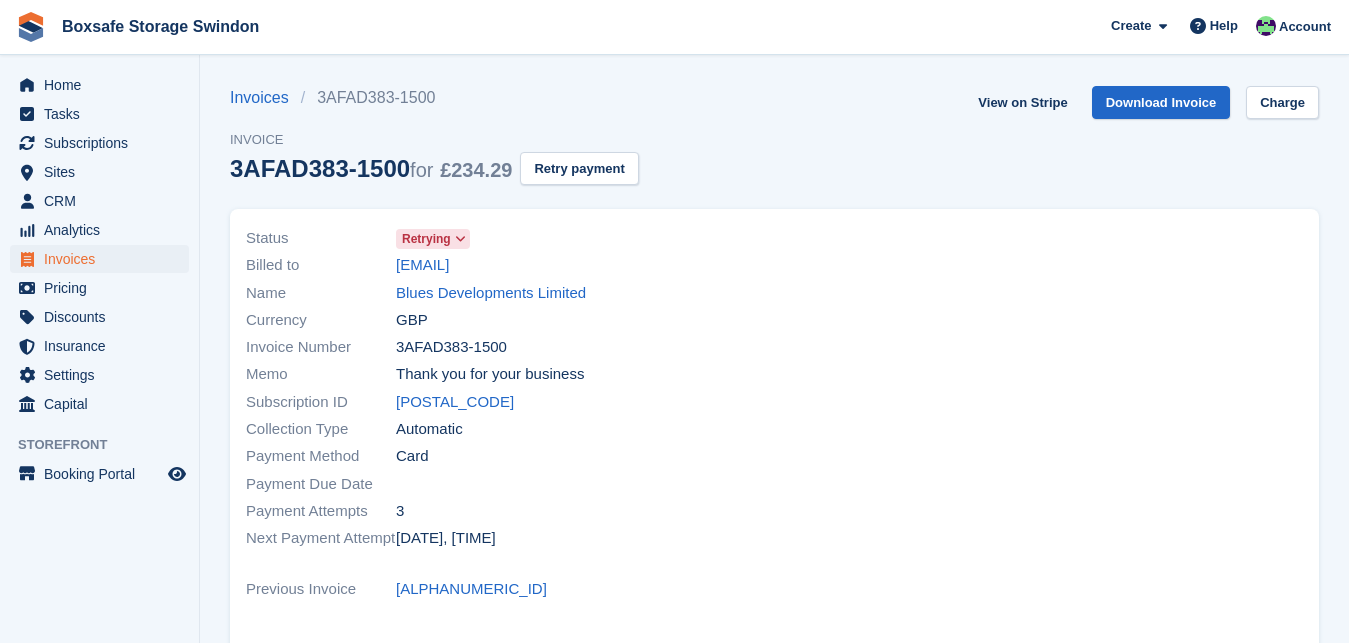 click on "Invoices
3AFAD383-1500
Invoice
3AFAD383-1500  for   £234.29
Retry payment
View on Stripe
Download Invoice
Charge
Status
Retrying
Billed to
lukebroady90@outlook.com
Name
Blues Developments Limited
Currency
GBP
QTY" at bounding box center [774, 615] 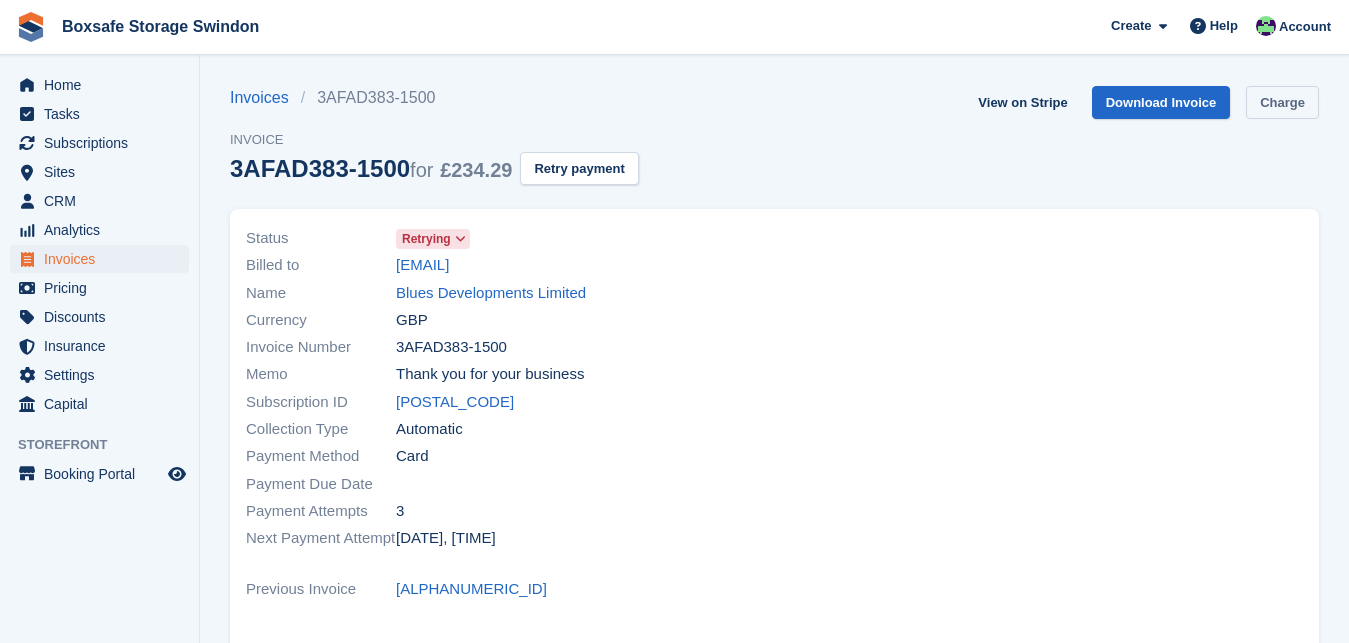 click on "Charge" at bounding box center [1282, 102] 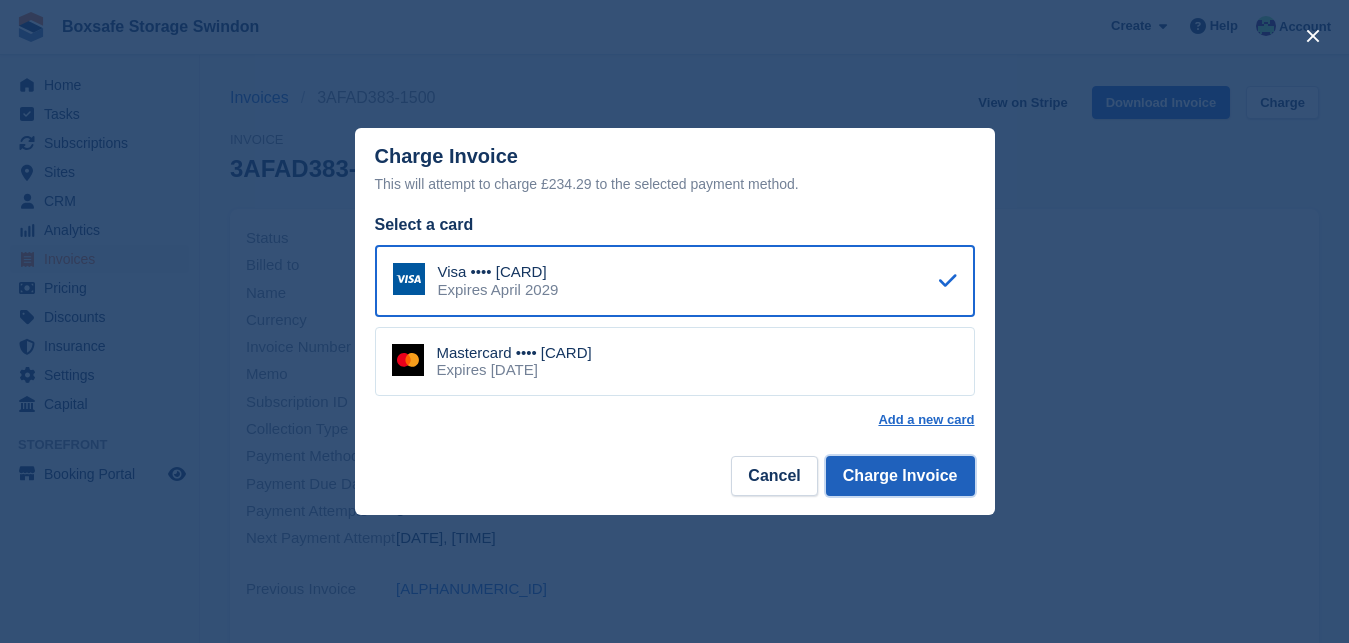 click on "Charge Invoice" at bounding box center (900, 476) 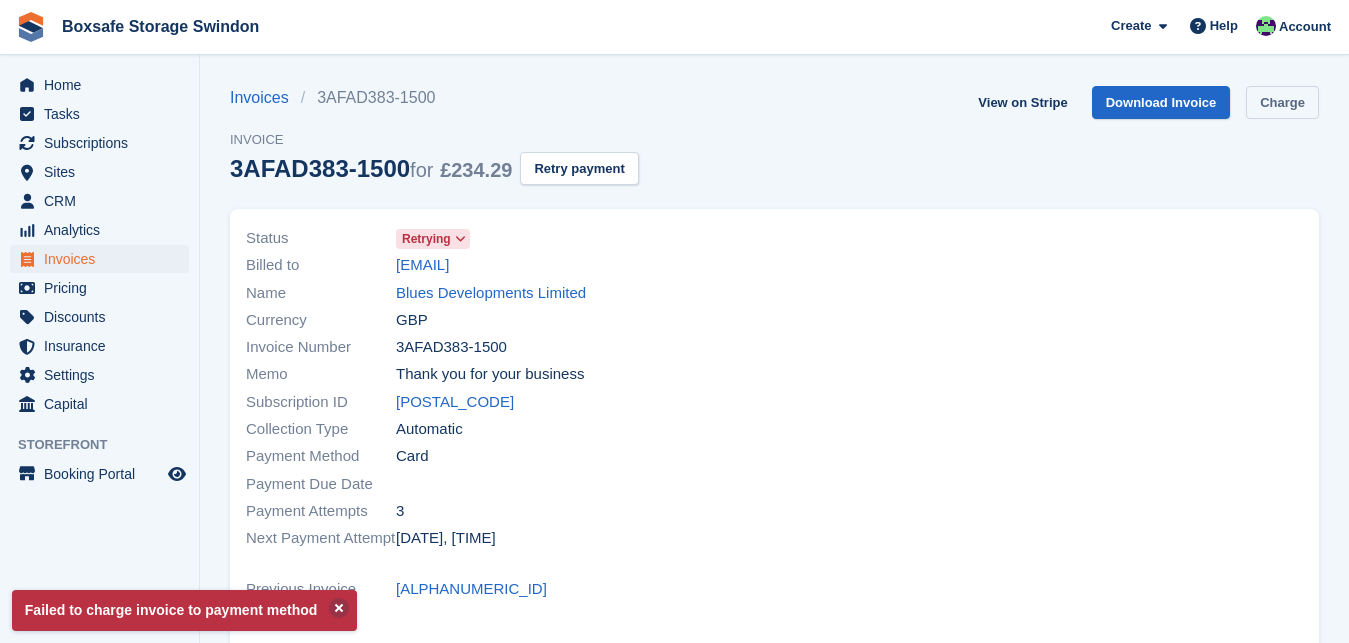 click on "Charge" at bounding box center [1282, 102] 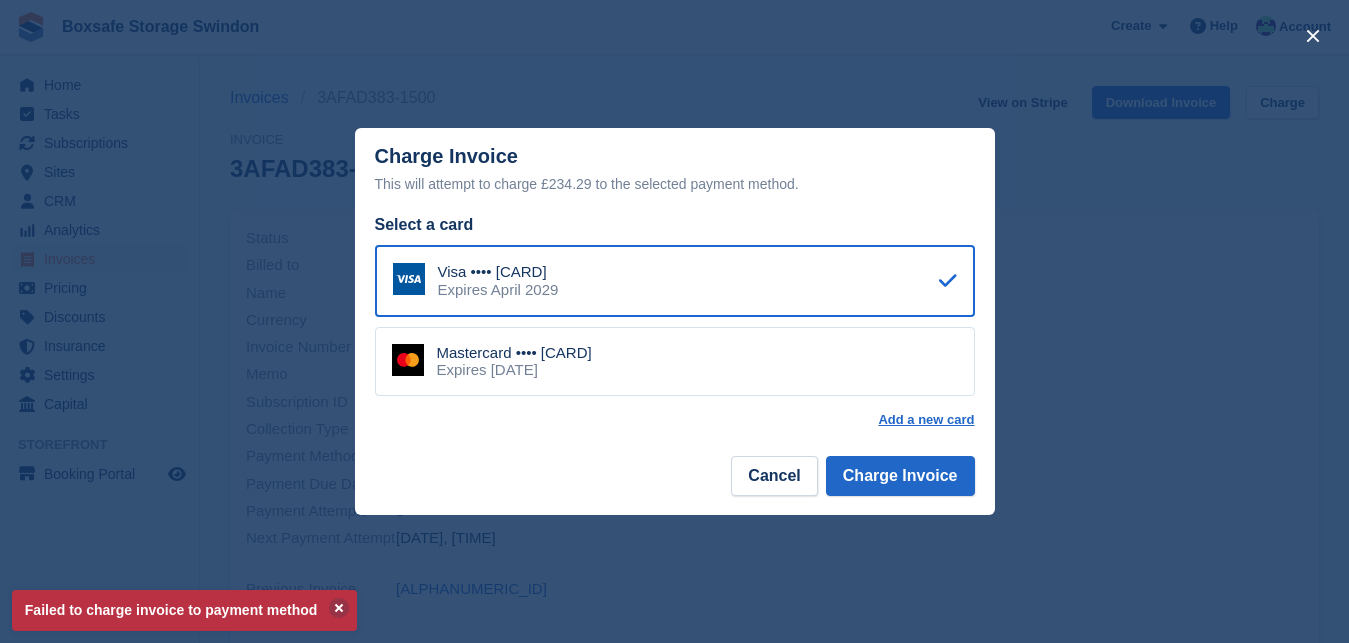 click on "Mastercard •••• 3624
Expires December 2029" at bounding box center [675, 362] 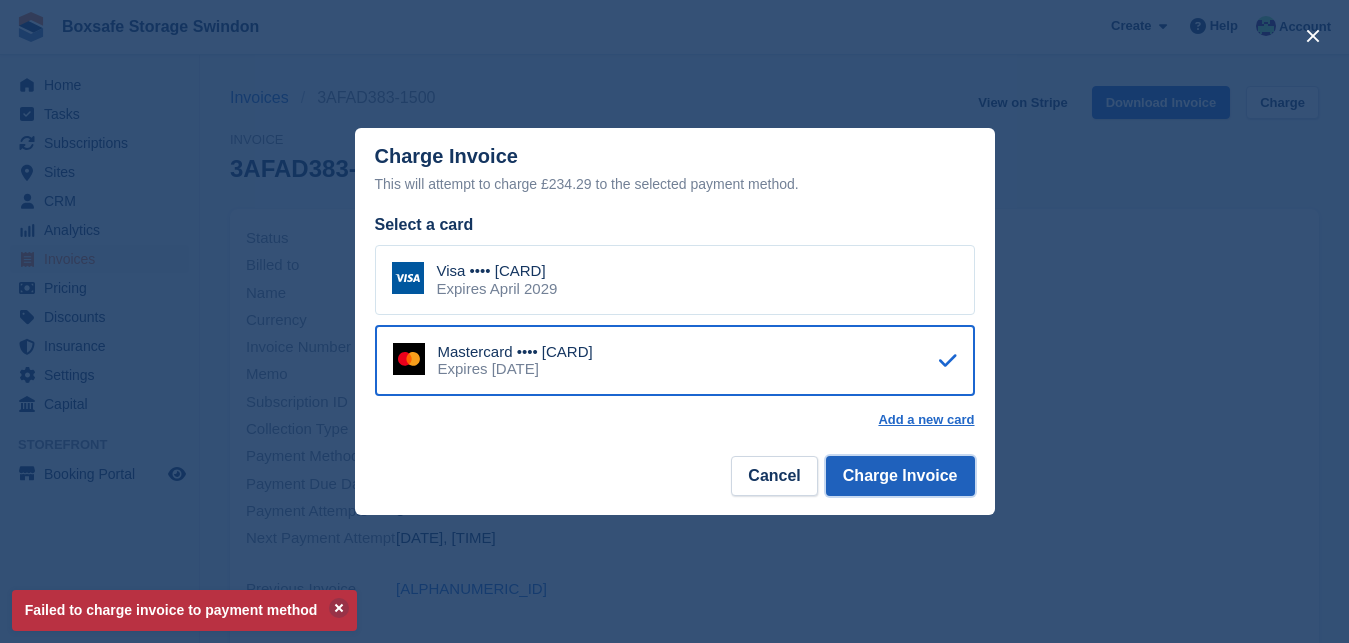 click on "Charge Invoice" at bounding box center (900, 476) 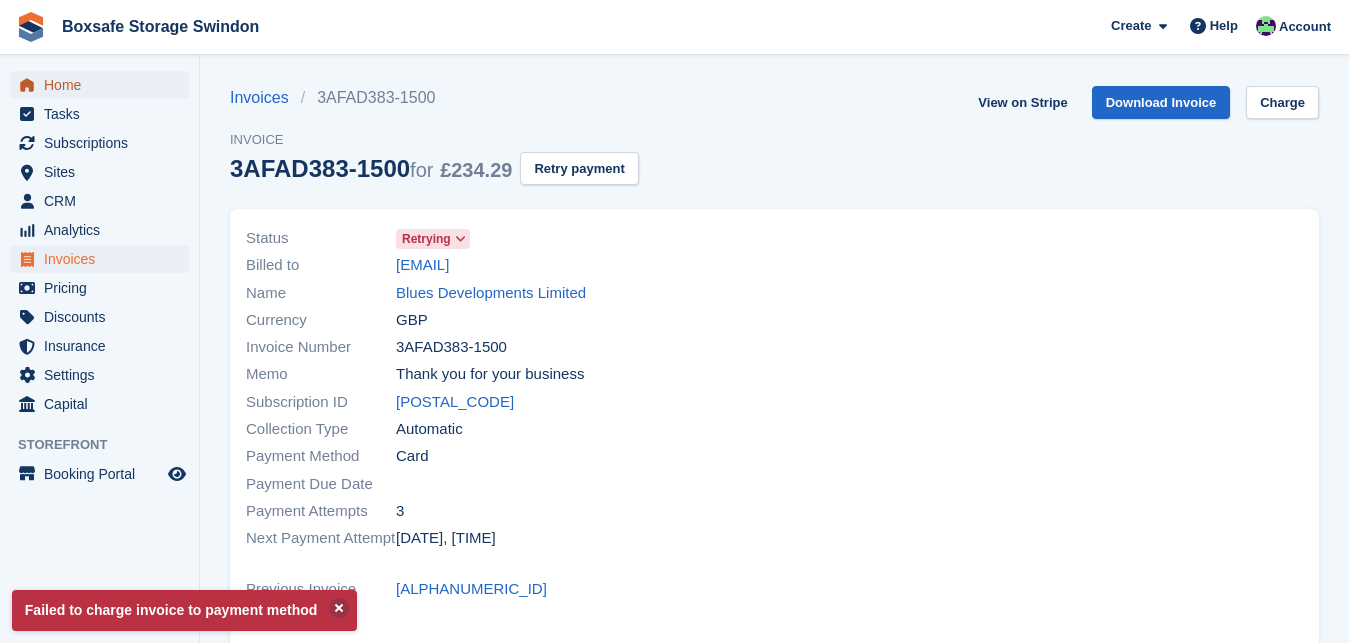 click on "Home" at bounding box center (104, 85) 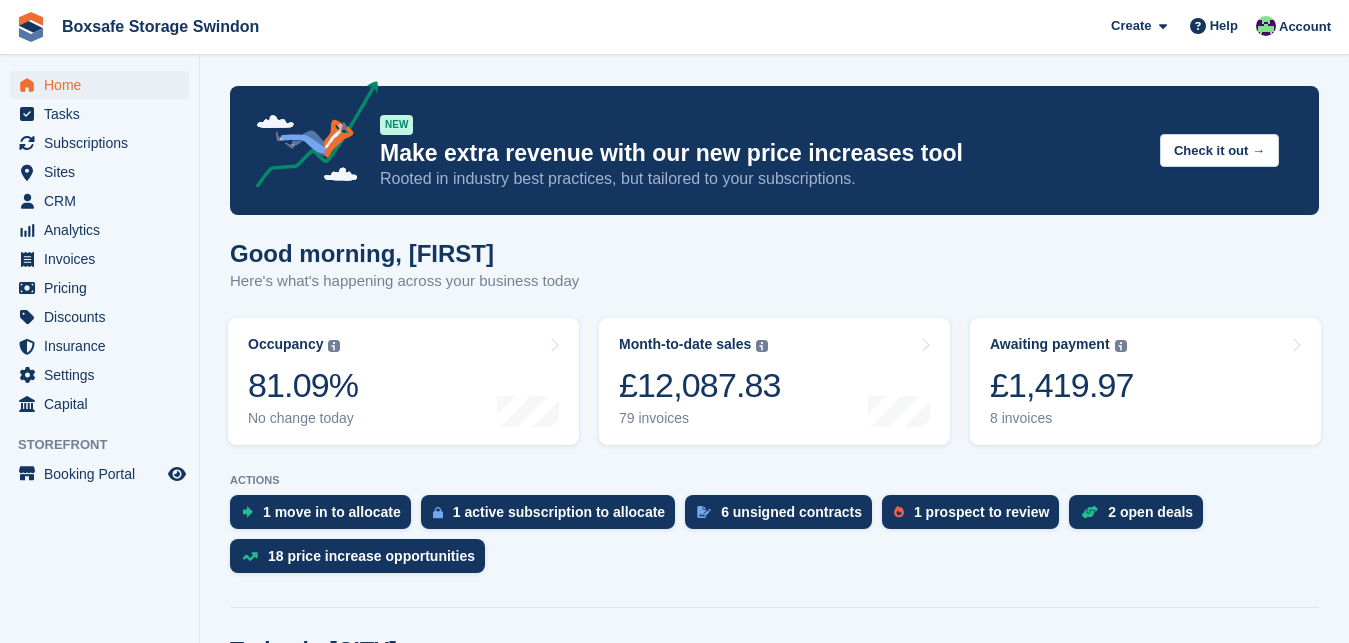 click on "£1,419.97" at bounding box center (1062, 385) 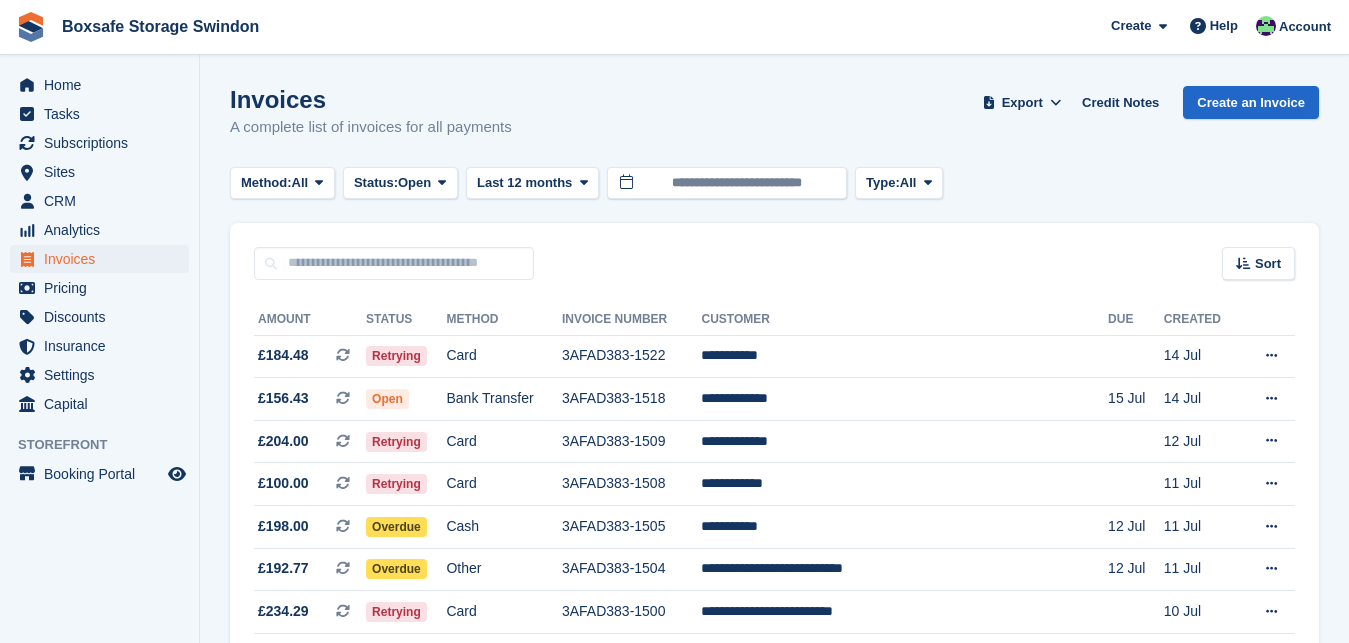 scroll, scrollTop: 133, scrollLeft: 0, axis: vertical 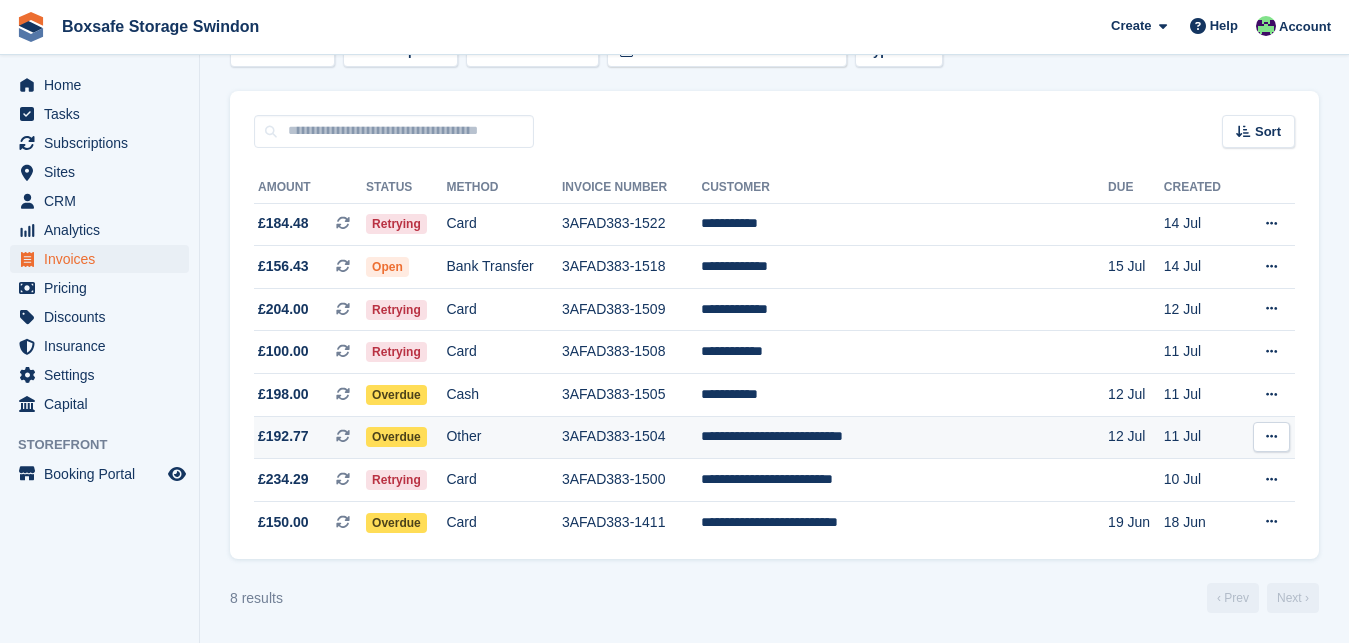 click on "**********" at bounding box center [904, 437] 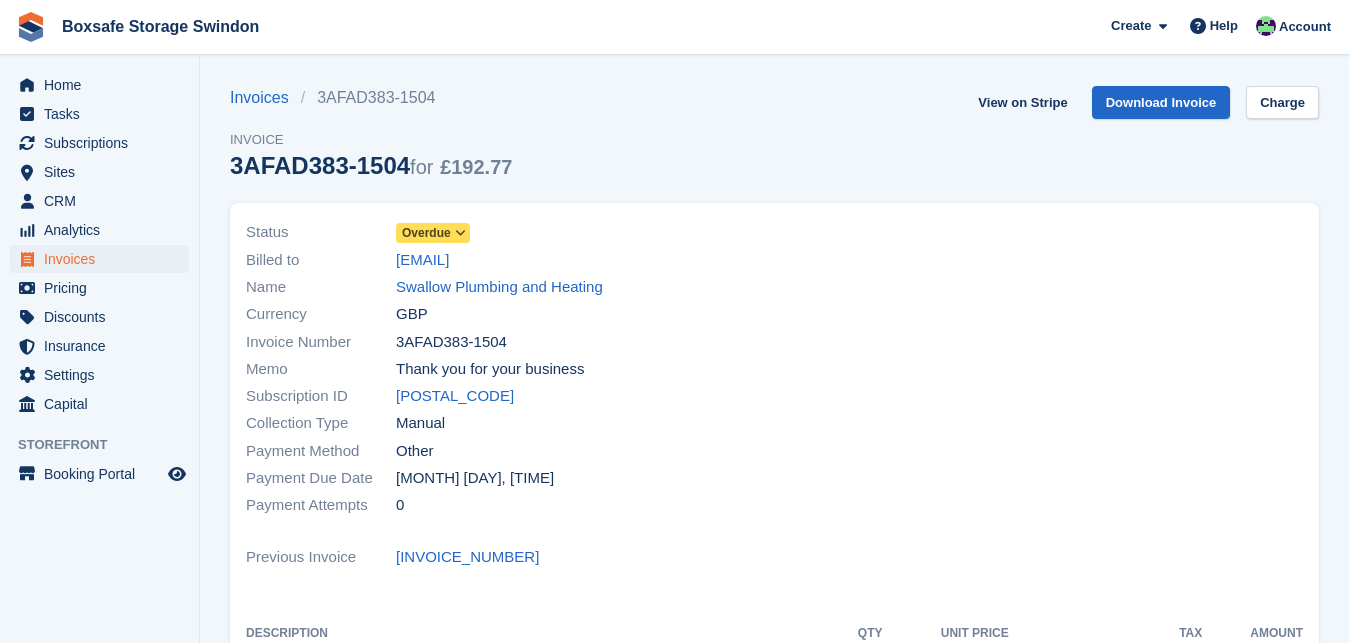 scroll, scrollTop: 0, scrollLeft: 0, axis: both 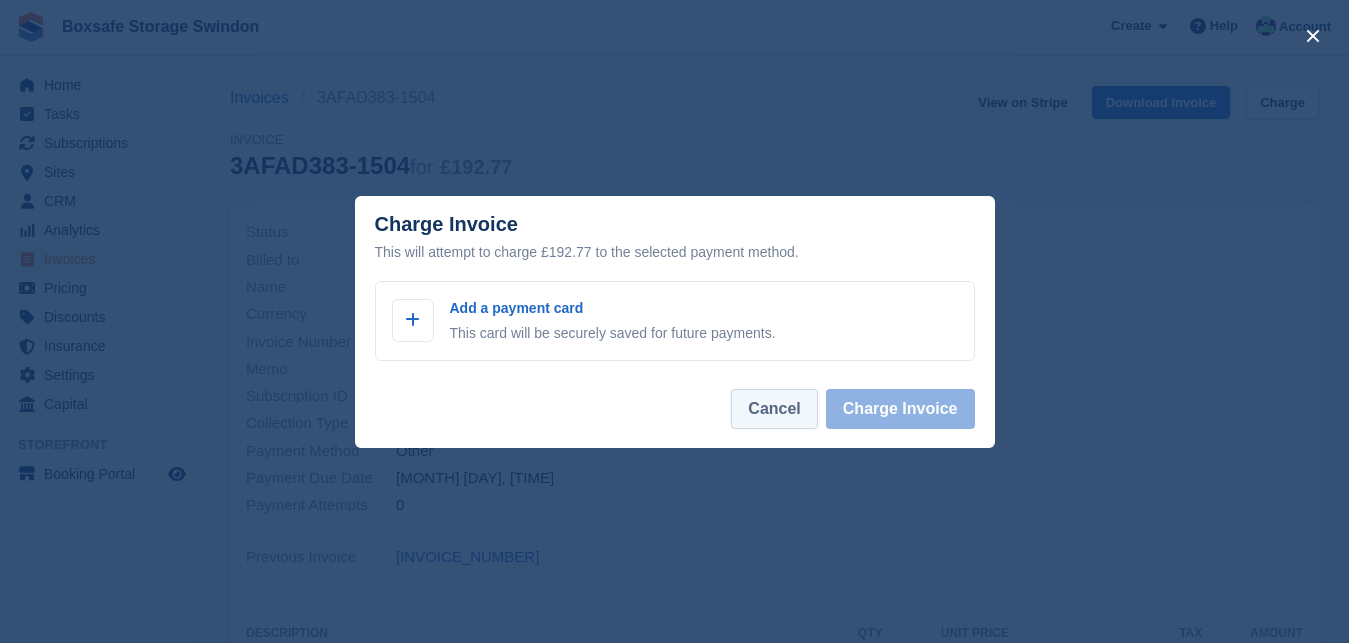 click on "Cancel" at bounding box center [774, 409] 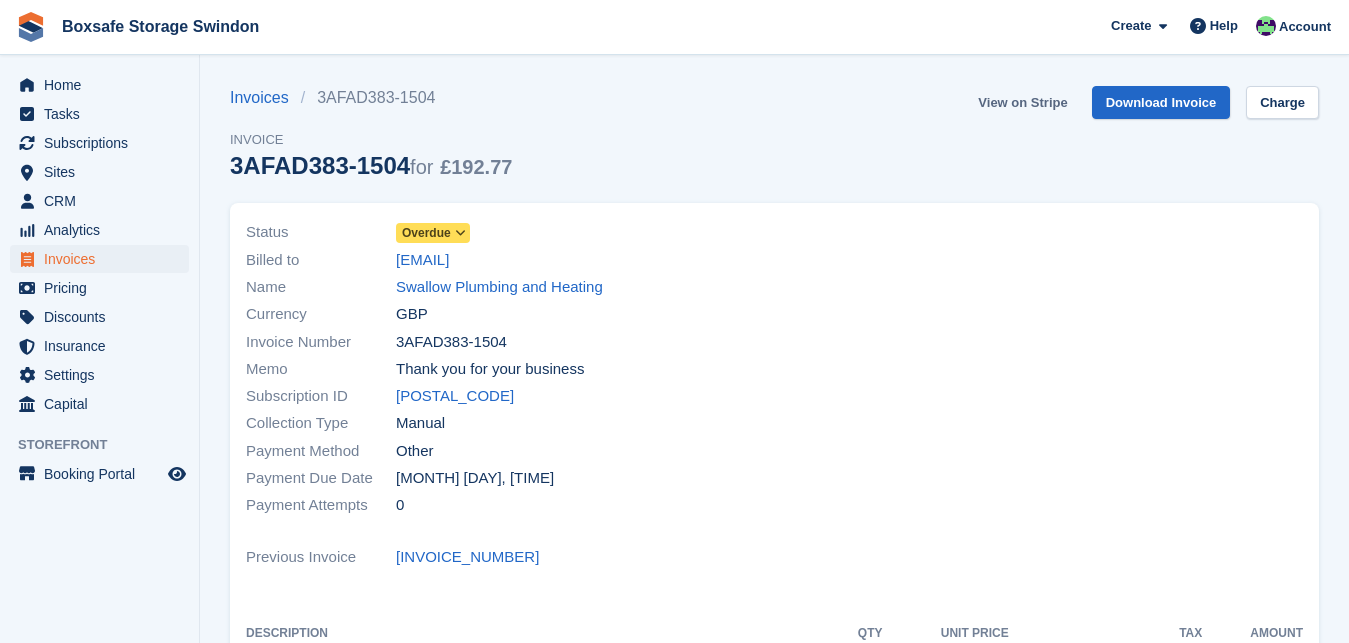 click on "View on Stripe" at bounding box center (1022, 102) 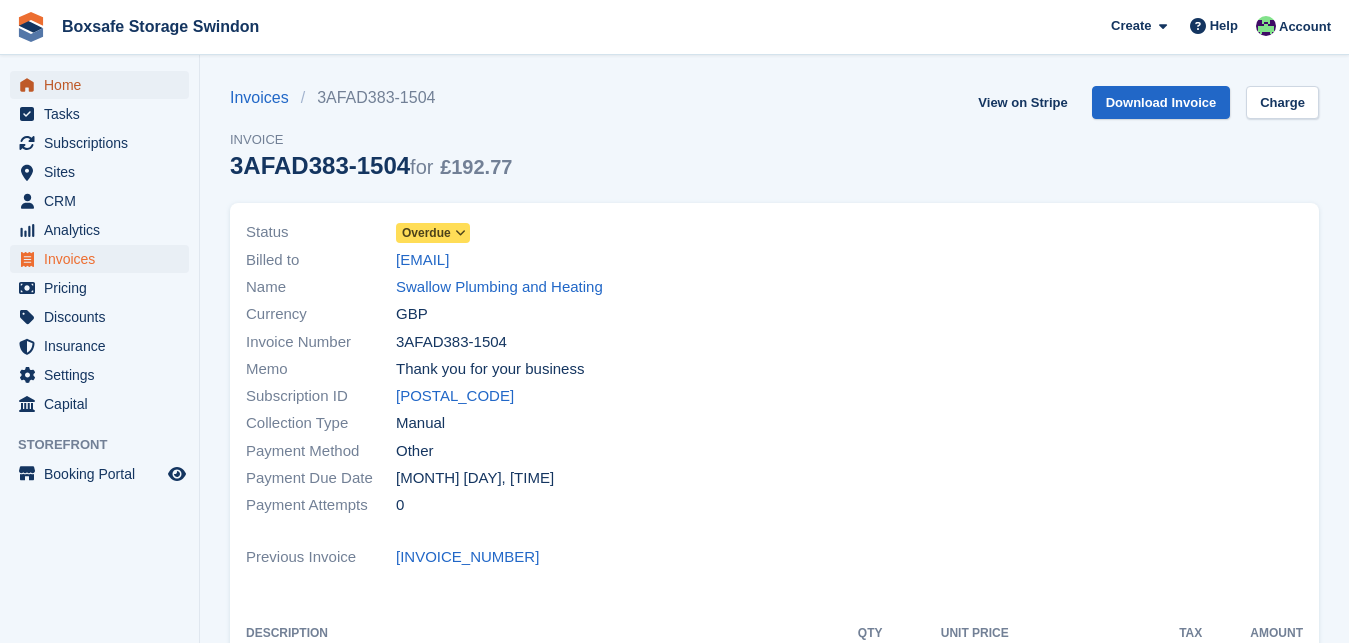 click on "Home" at bounding box center [104, 85] 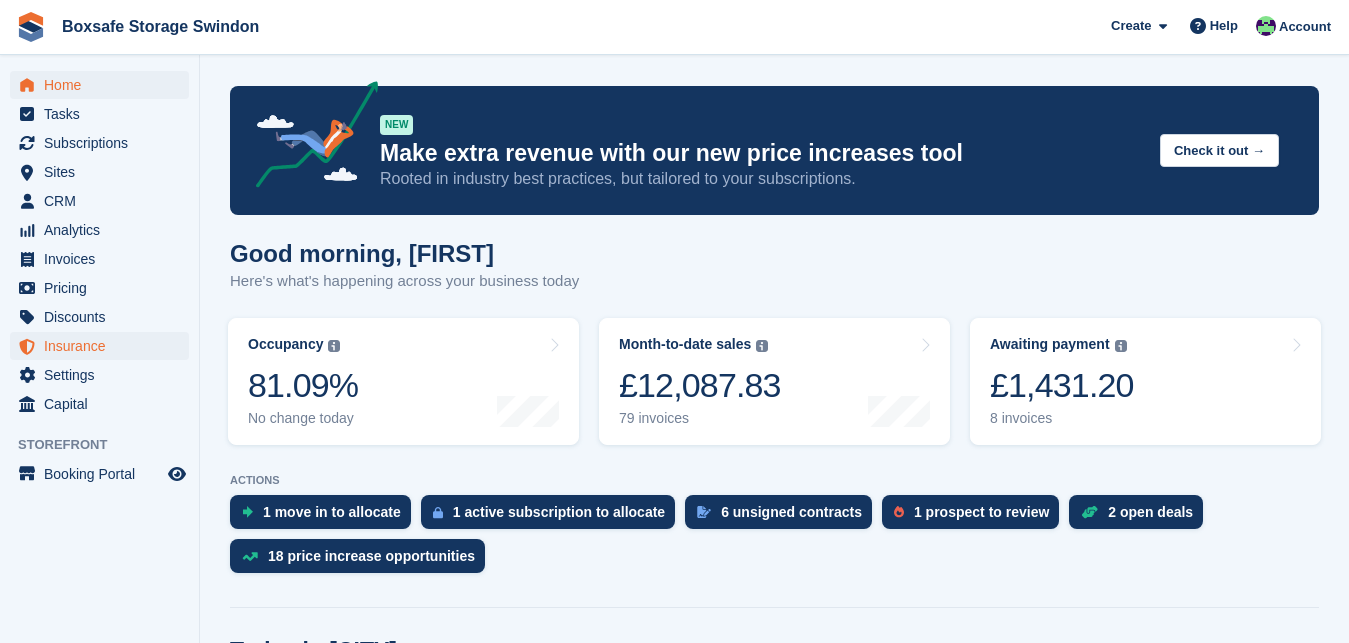 scroll, scrollTop: 0, scrollLeft: 0, axis: both 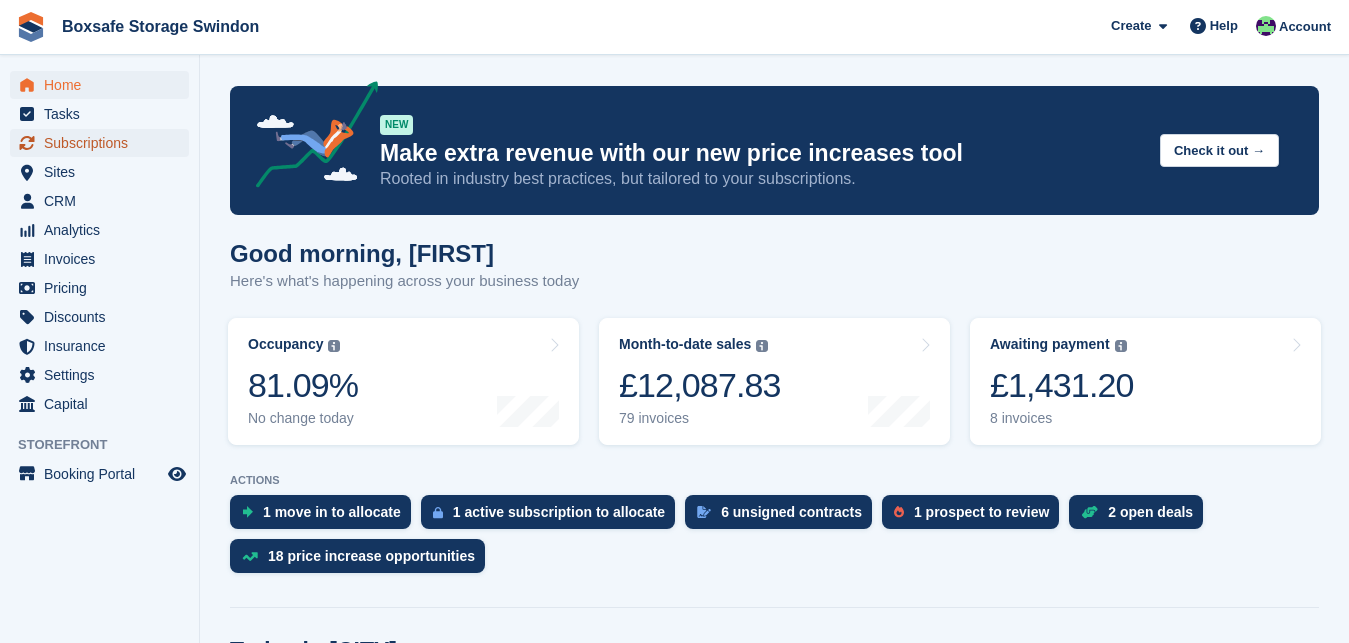 click on "Subscriptions" at bounding box center (104, 143) 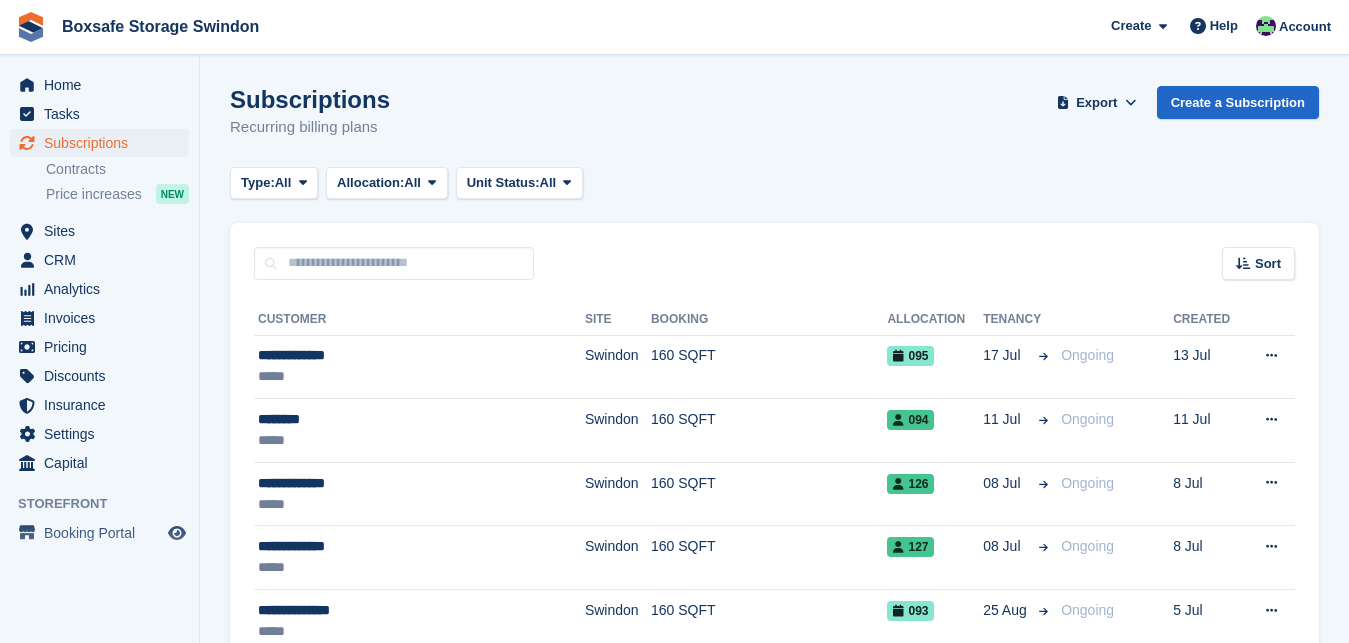 scroll, scrollTop: 0, scrollLeft: 0, axis: both 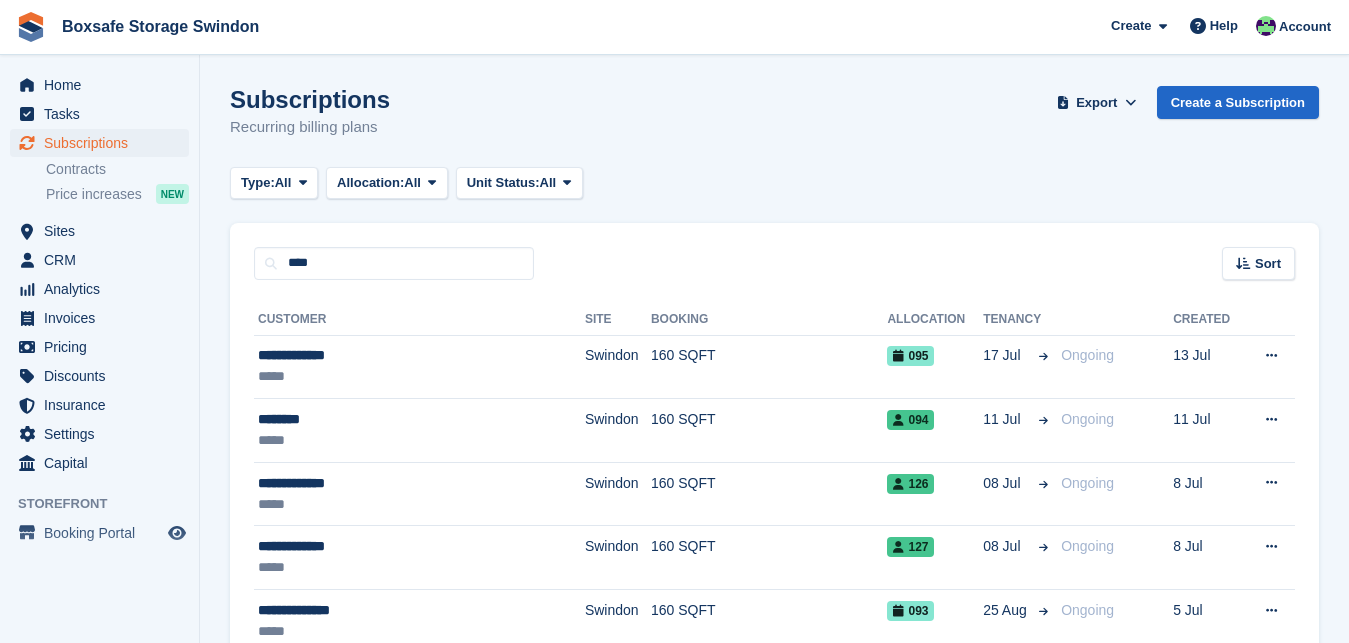 type on "****" 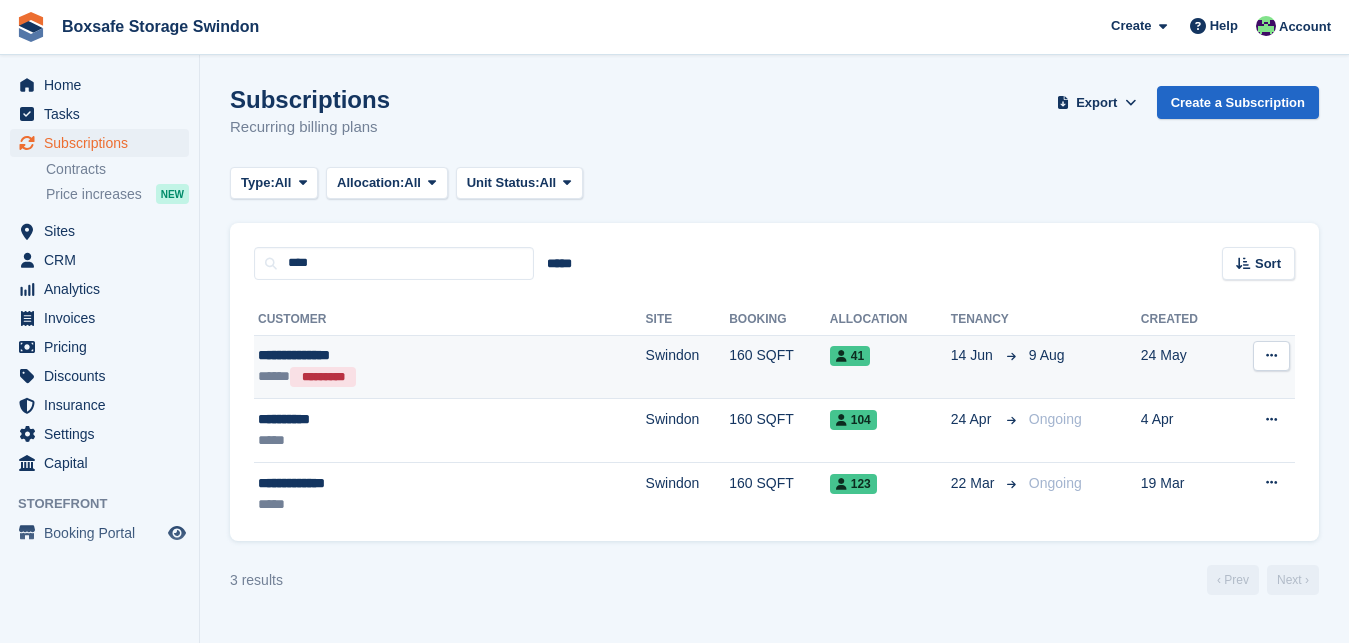 click on "**********" at bounding box center (382, 355) 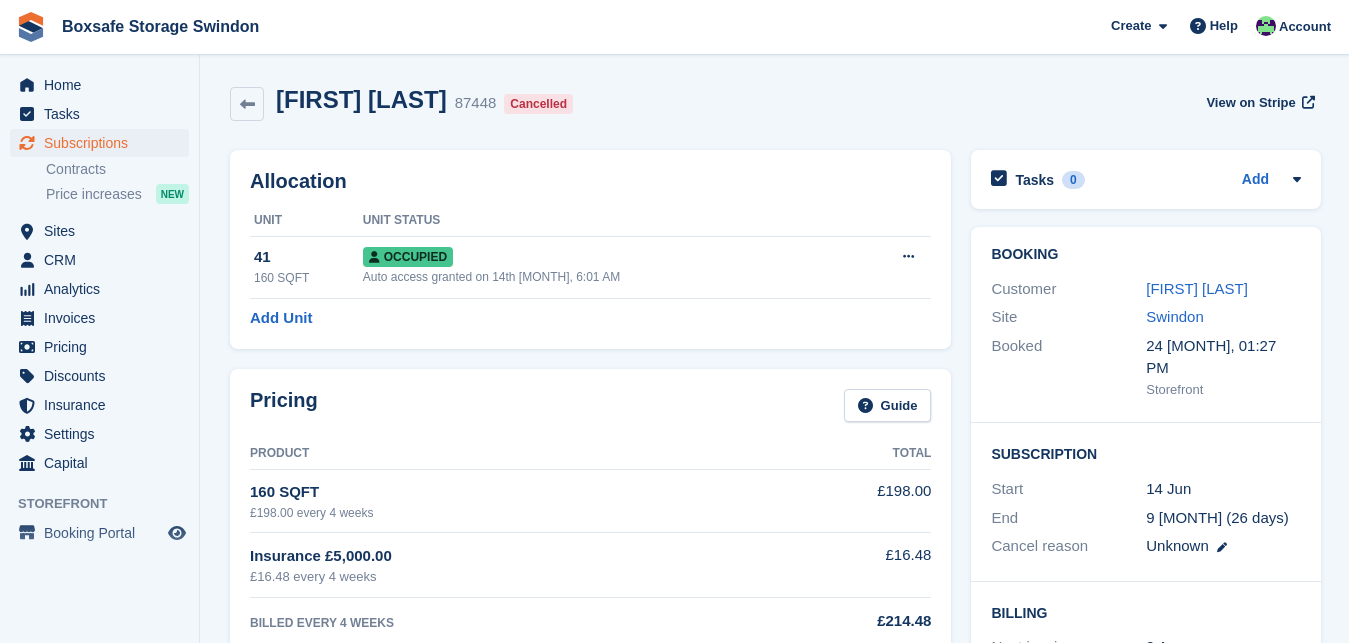scroll, scrollTop: 0, scrollLeft: 0, axis: both 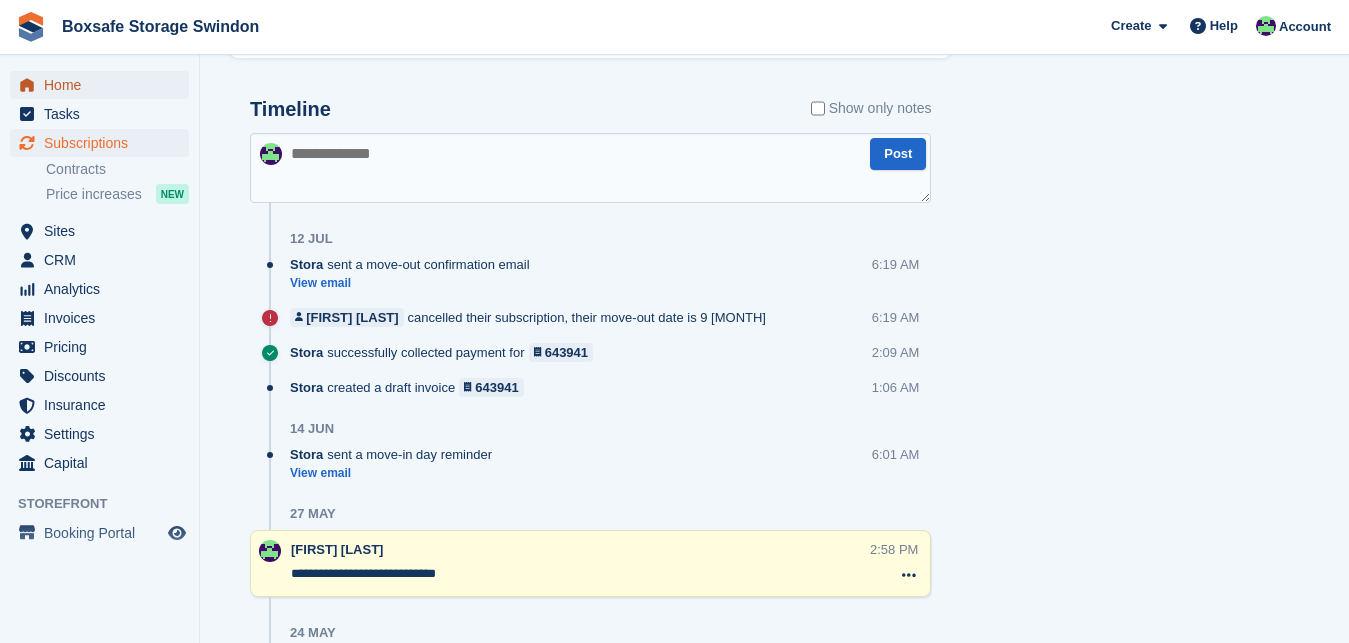 click on "Home" at bounding box center [104, 85] 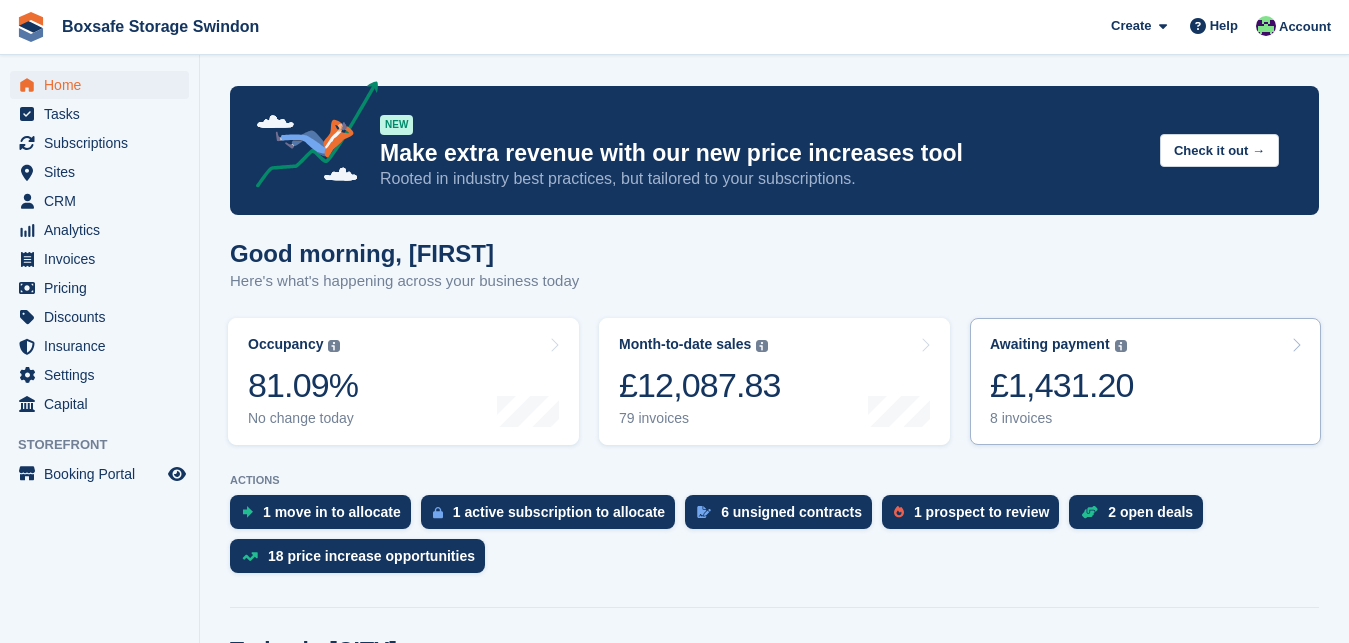 click on "£1,431.20" at bounding box center [1062, 385] 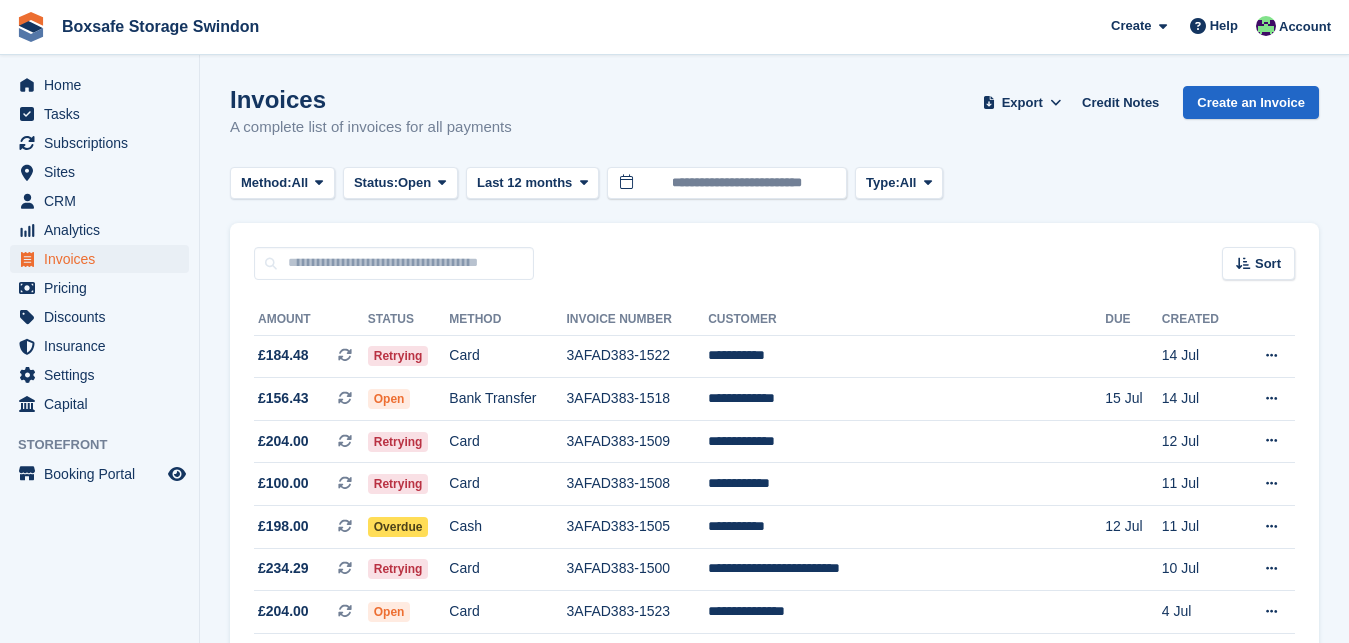 scroll, scrollTop: 0, scrollLeft: 0, axis: both 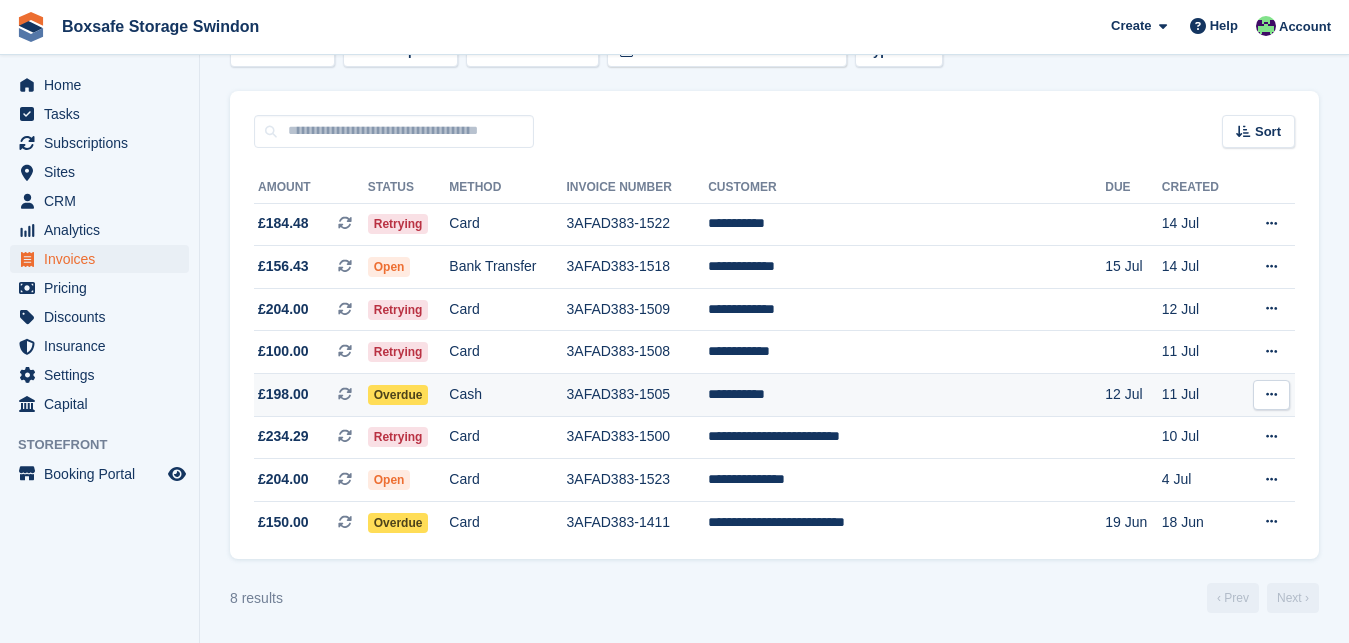 click on "**********" at bounding box center (906, 395) 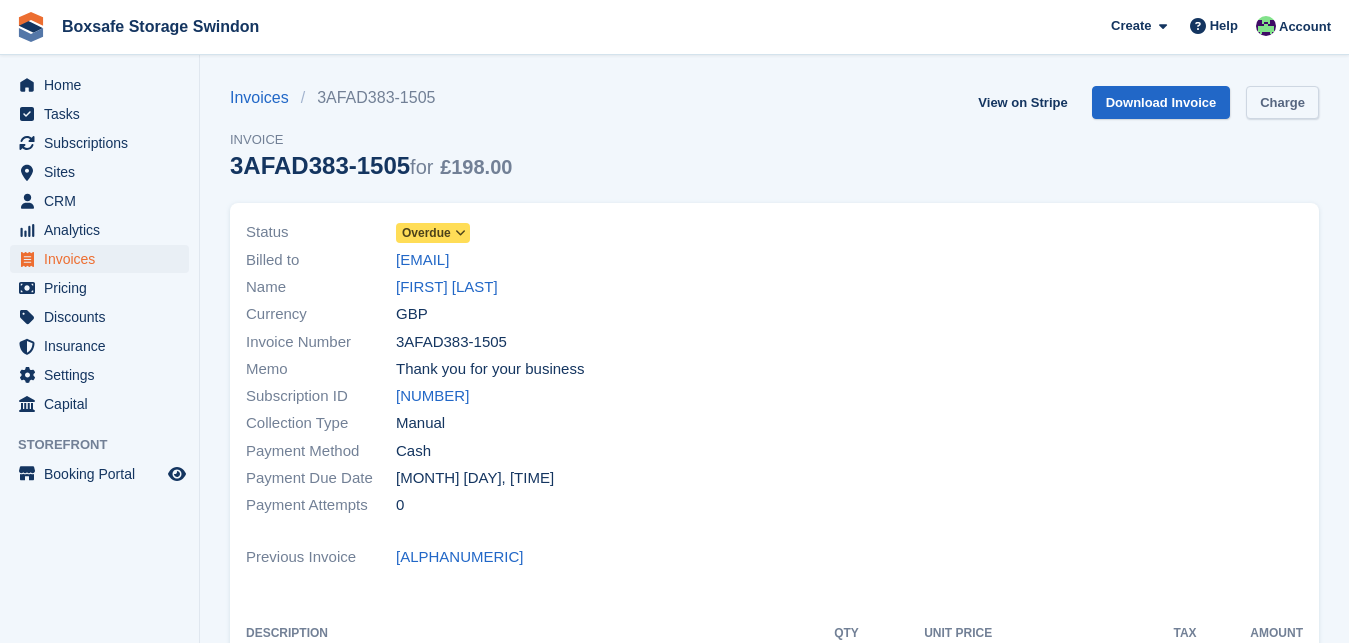 scroll, scrollTop: 0, scrollLeft: 0, axis: both 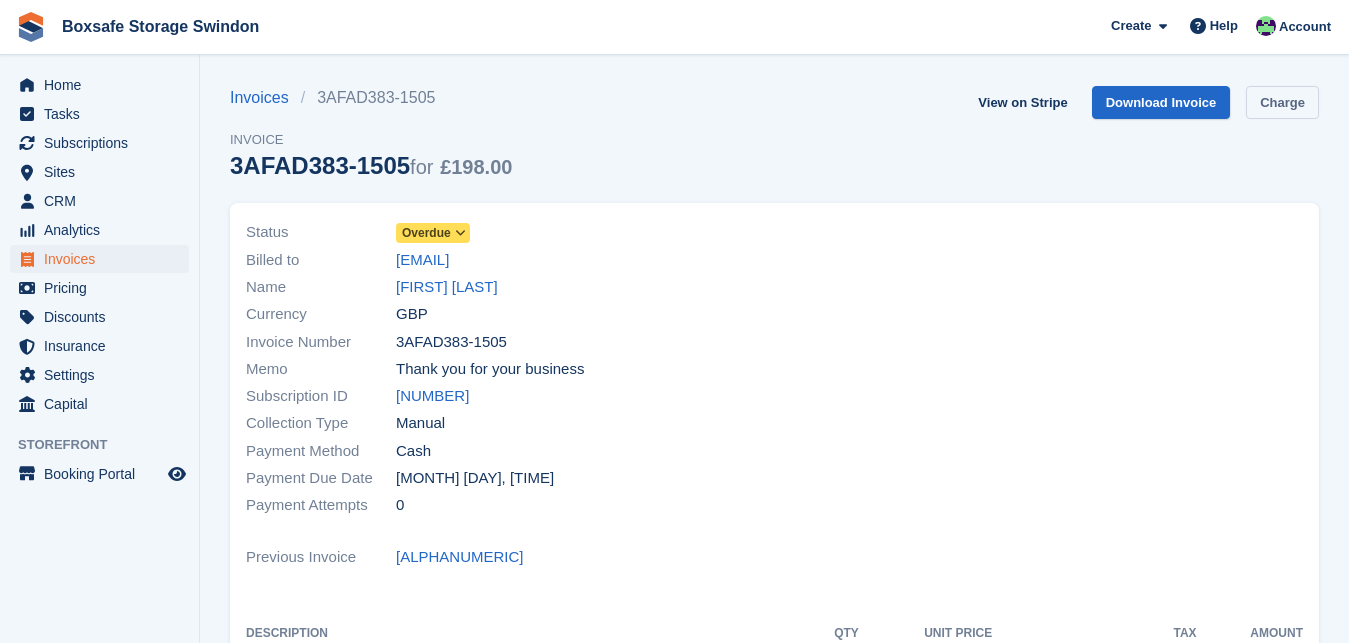 click on "Charge" at bounding box center (1282, 102) 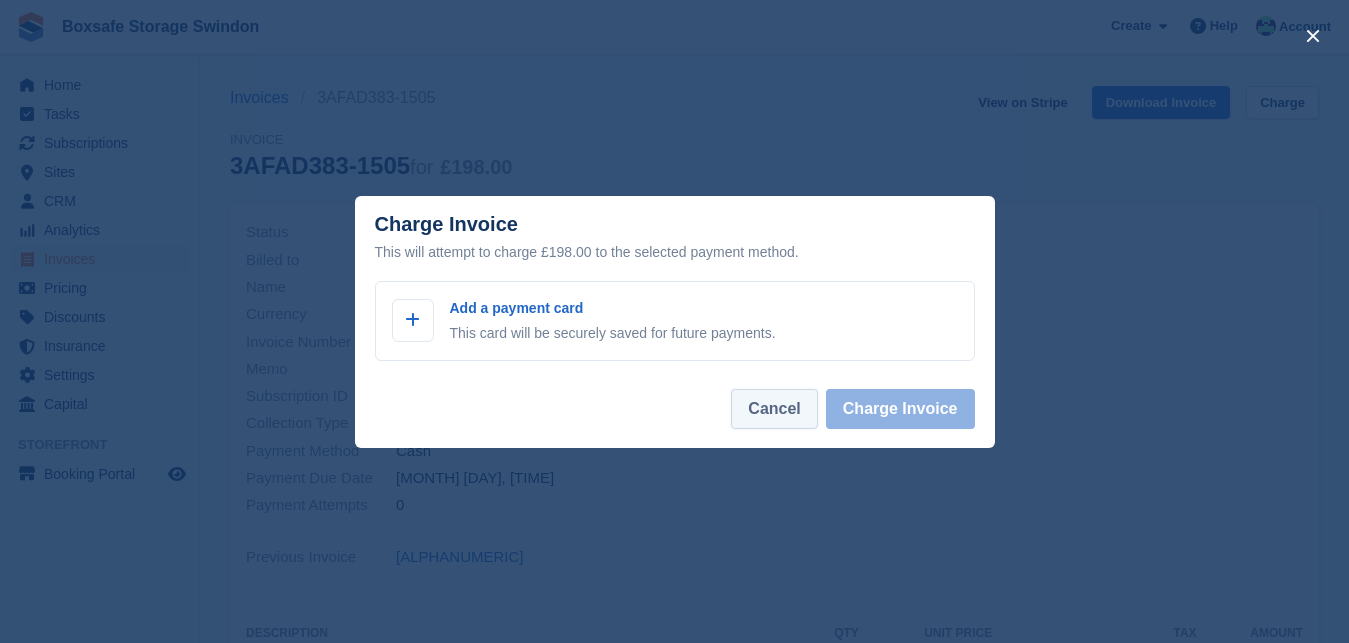 click on "Cancel" at bounding box center (774, 409) 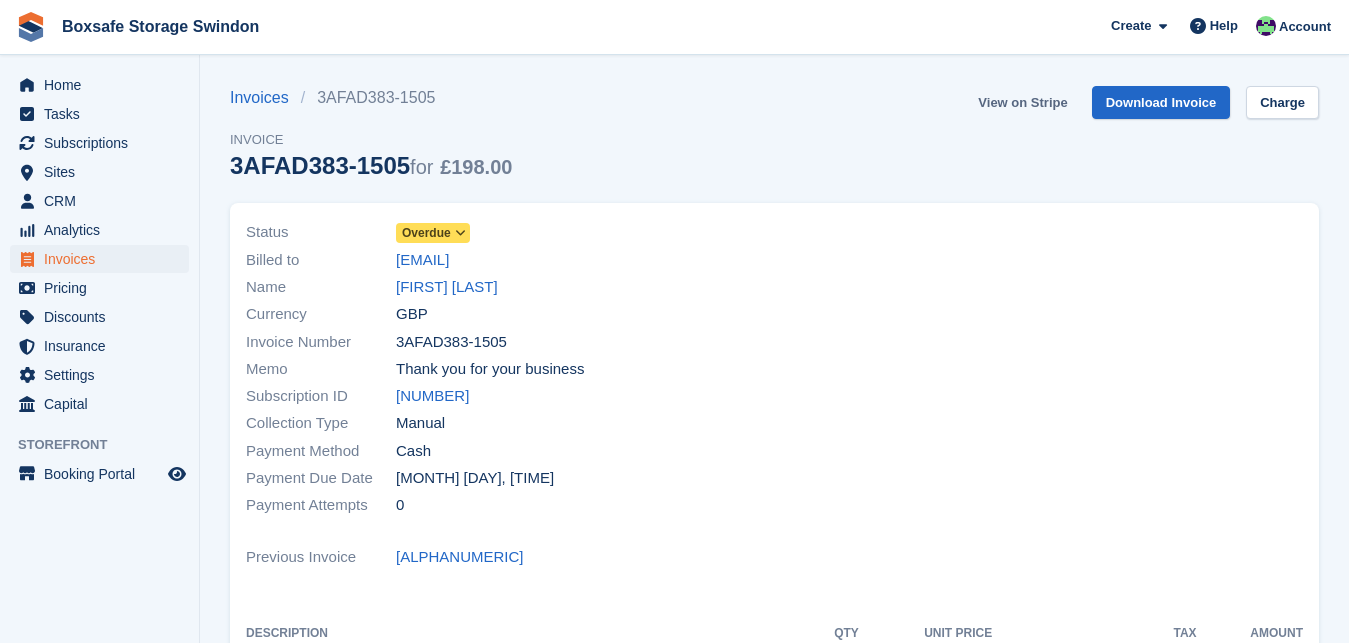 click on "View on Stripe" at bounding box center [1022, 102] 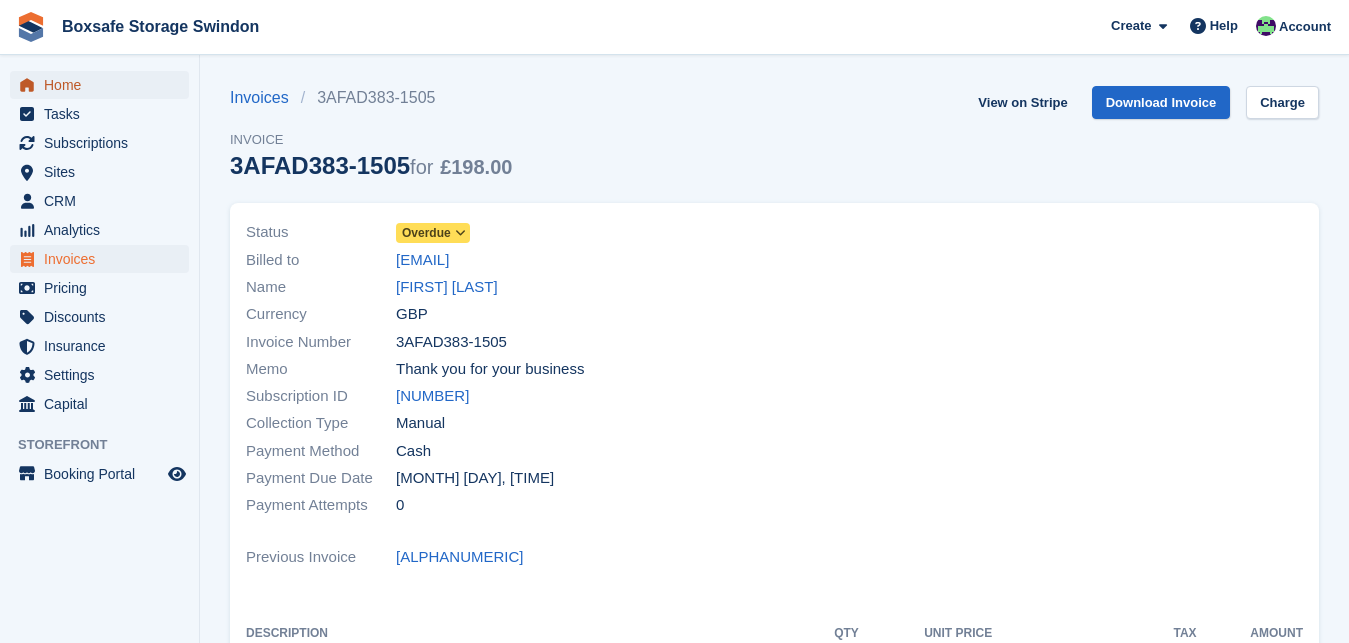 click on "Home" at bounding box center [104, 85] 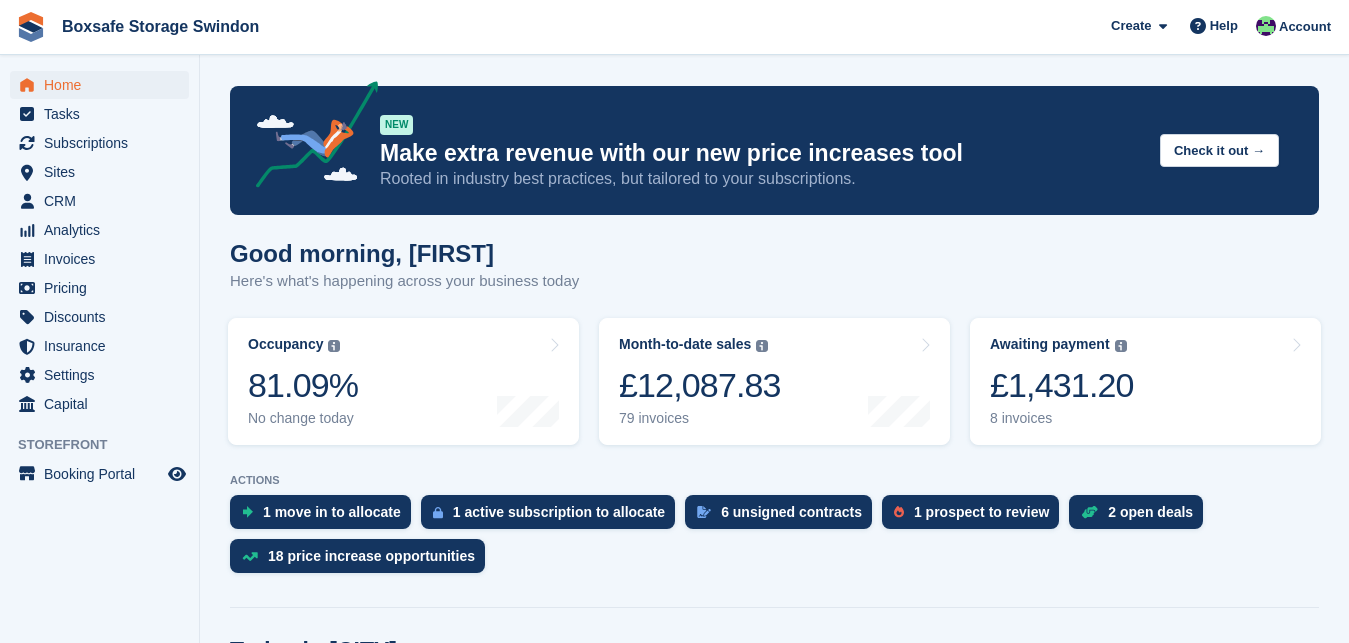 scroll, scrollTop: 0, scrollLeft: 0, axis: both 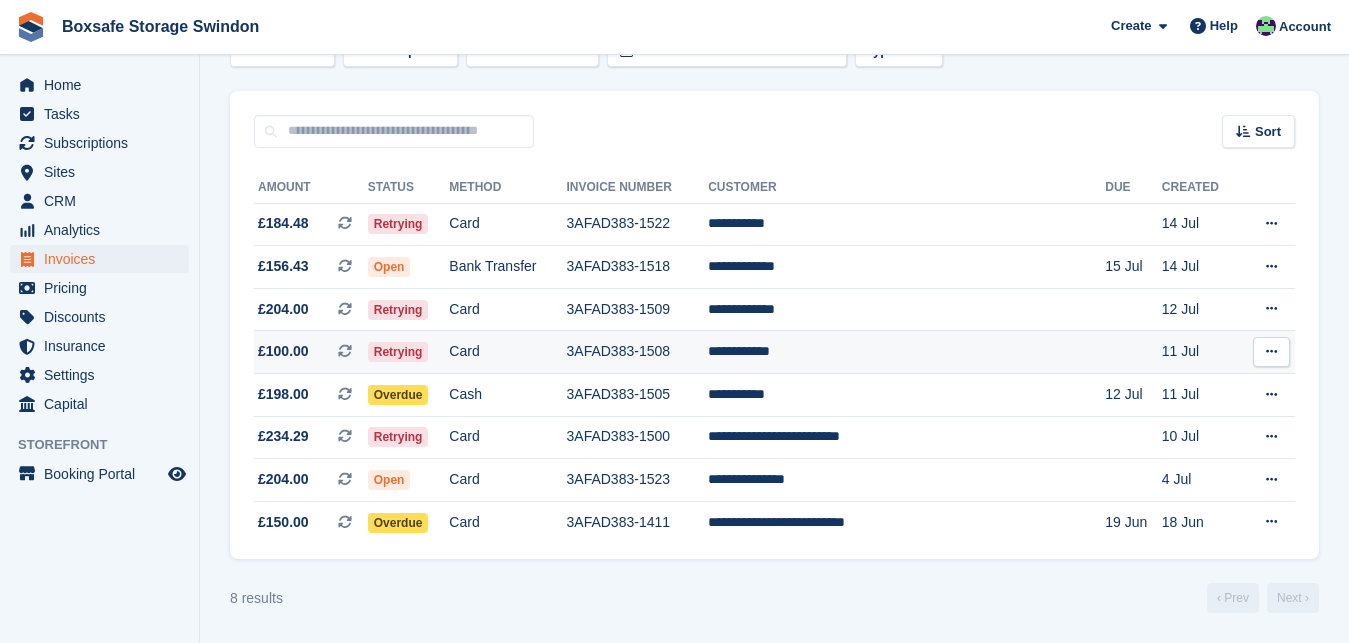 click on "**********" at bounding box center (906, 352) 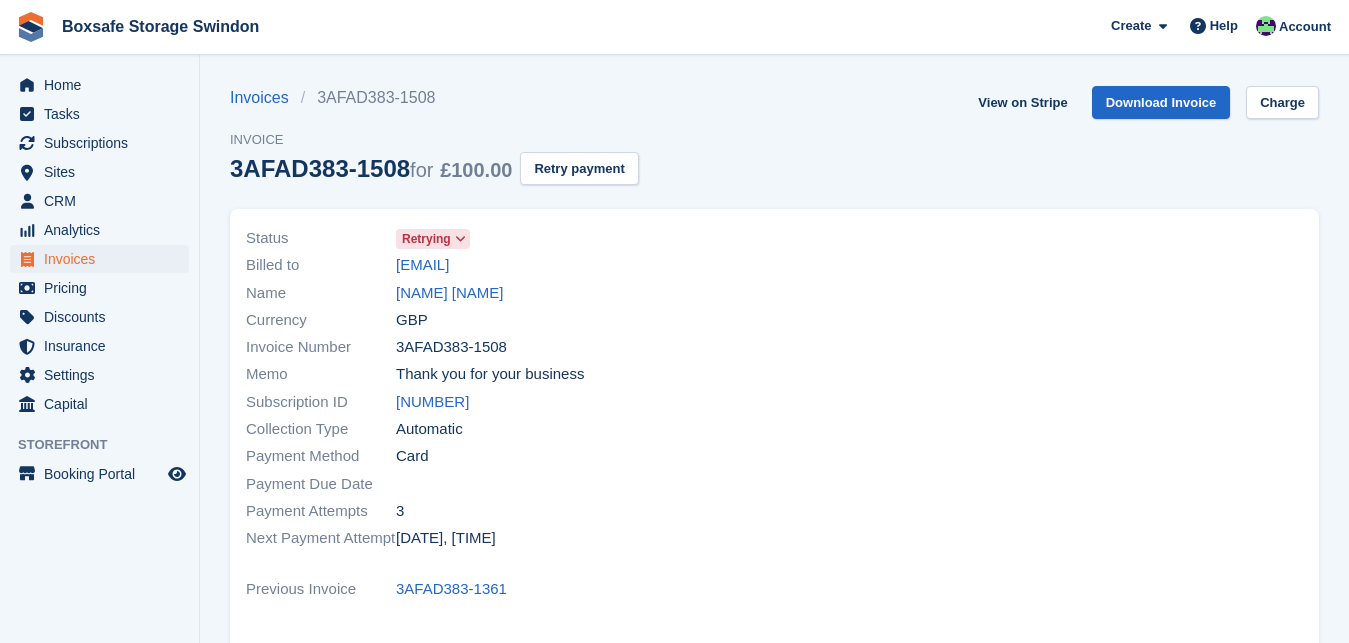scroll, scrollTop: 0, scrollLeft: 0, axis: both 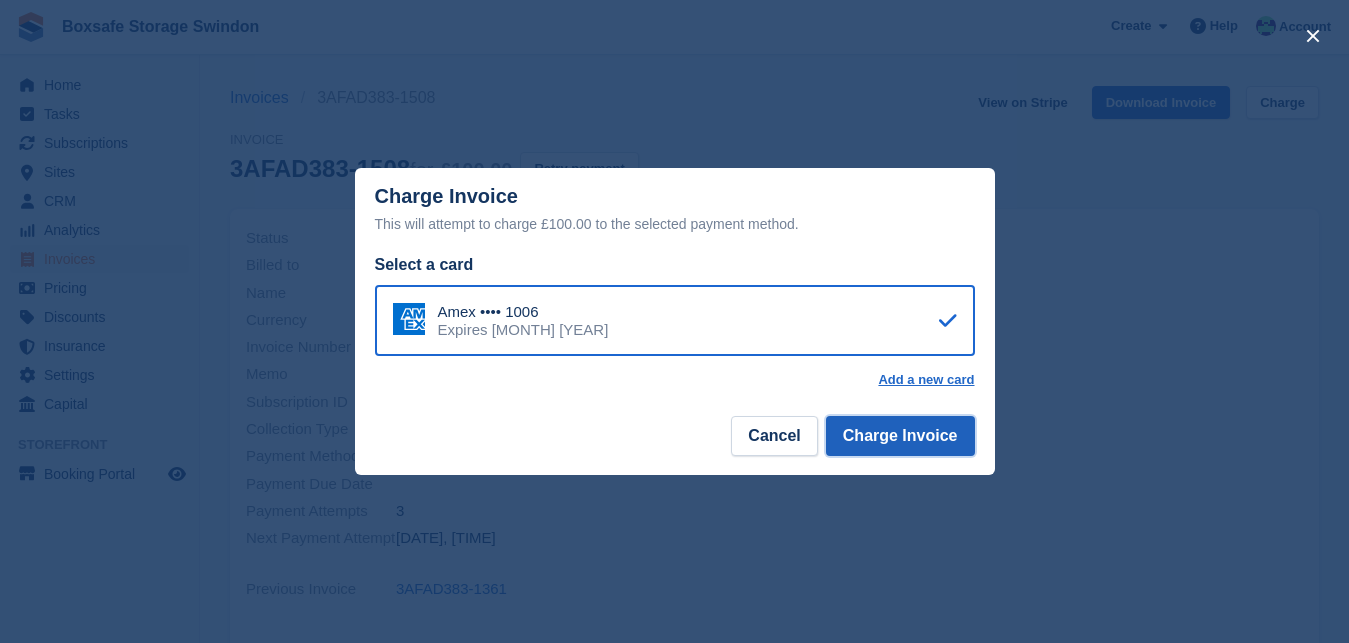 click on "Charge Invoice" at bounding box center [900, 436] 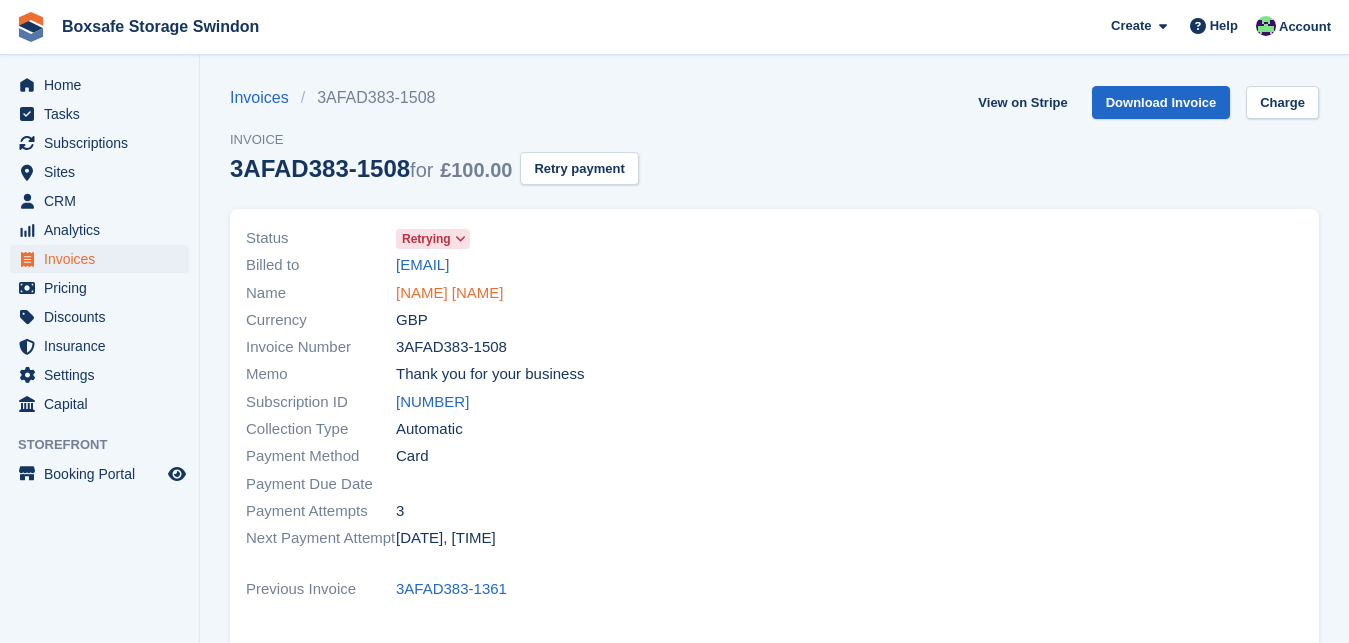 click on "Jamie Broben" at bounding box center (450, 293) 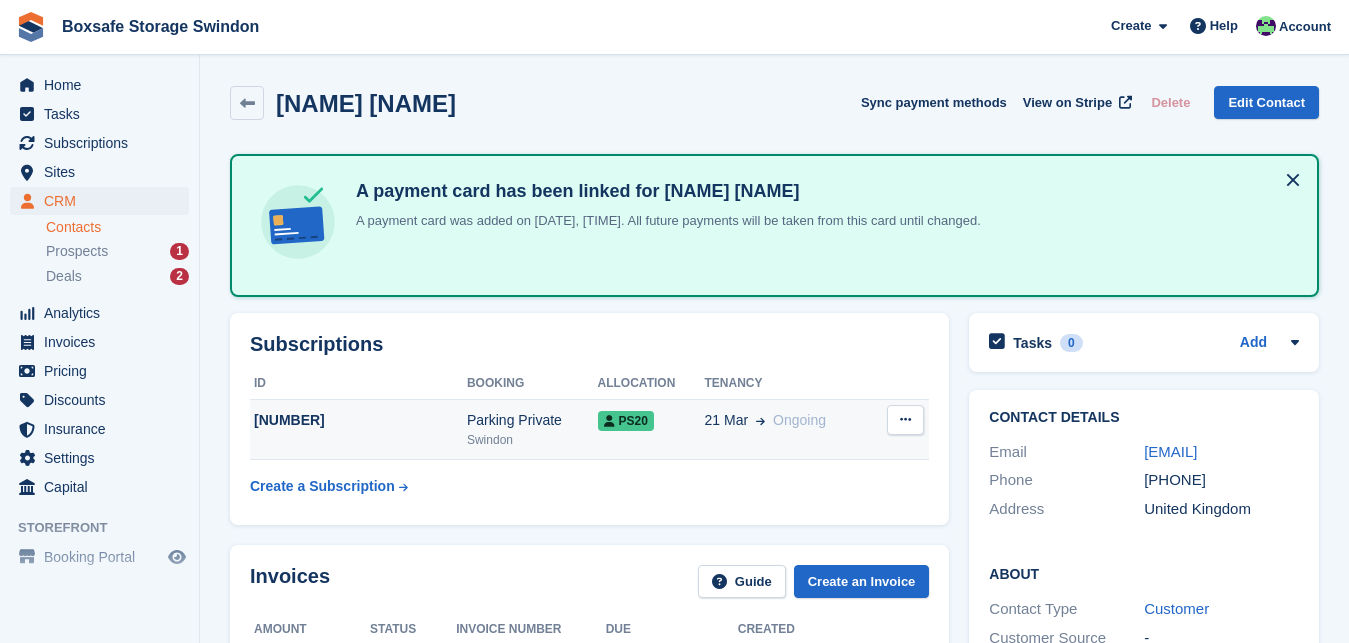 click on "78276" at bounding box center (358, 420) 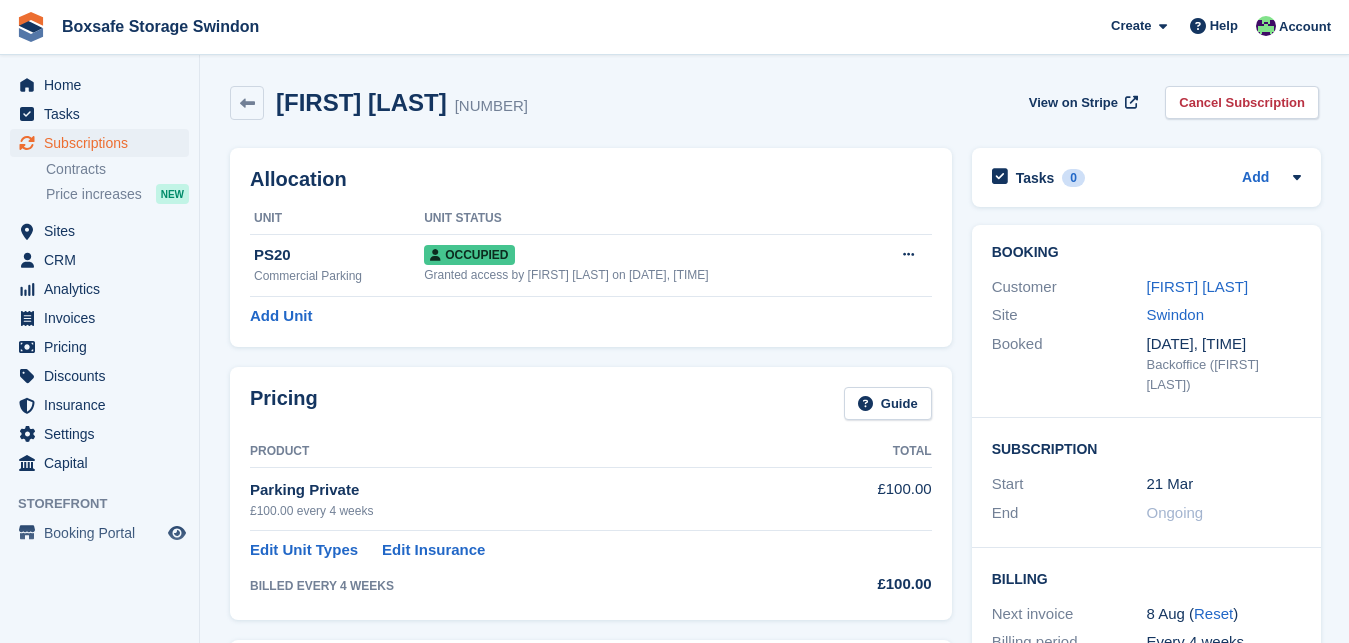scroll, scrollTop: 0, scrollLeft: 0, axis: both 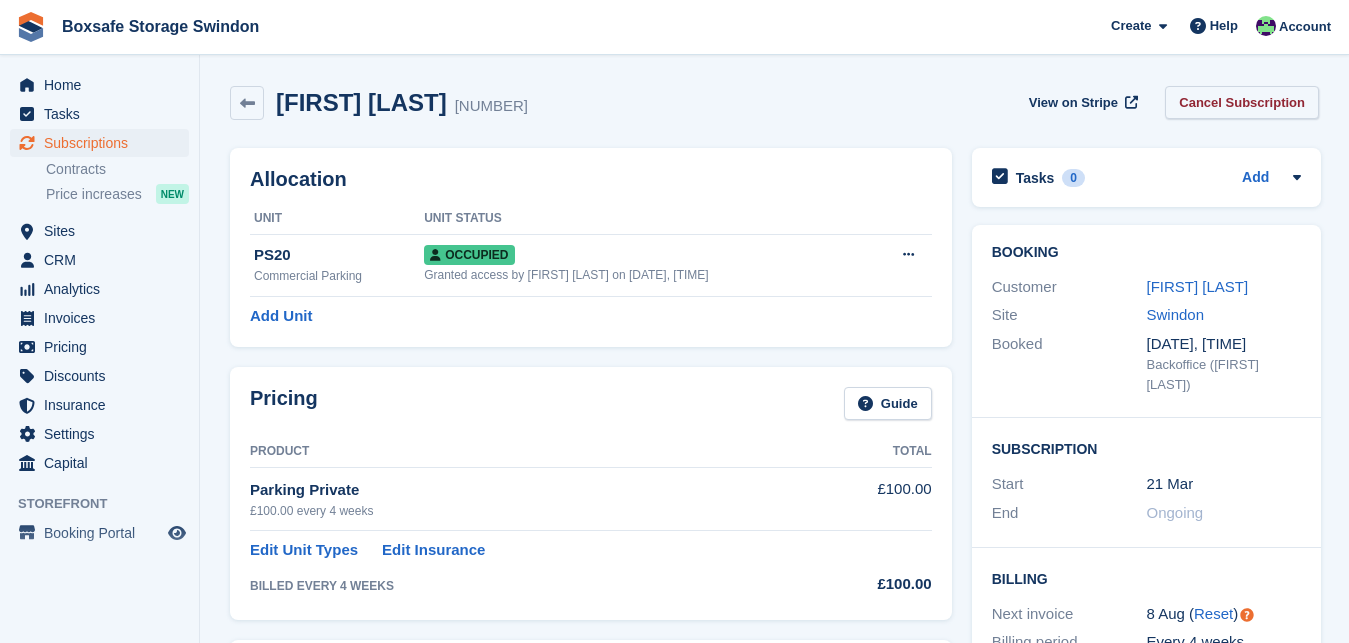 click on "Cancel Subscription" at bounding box center [1242, 102] 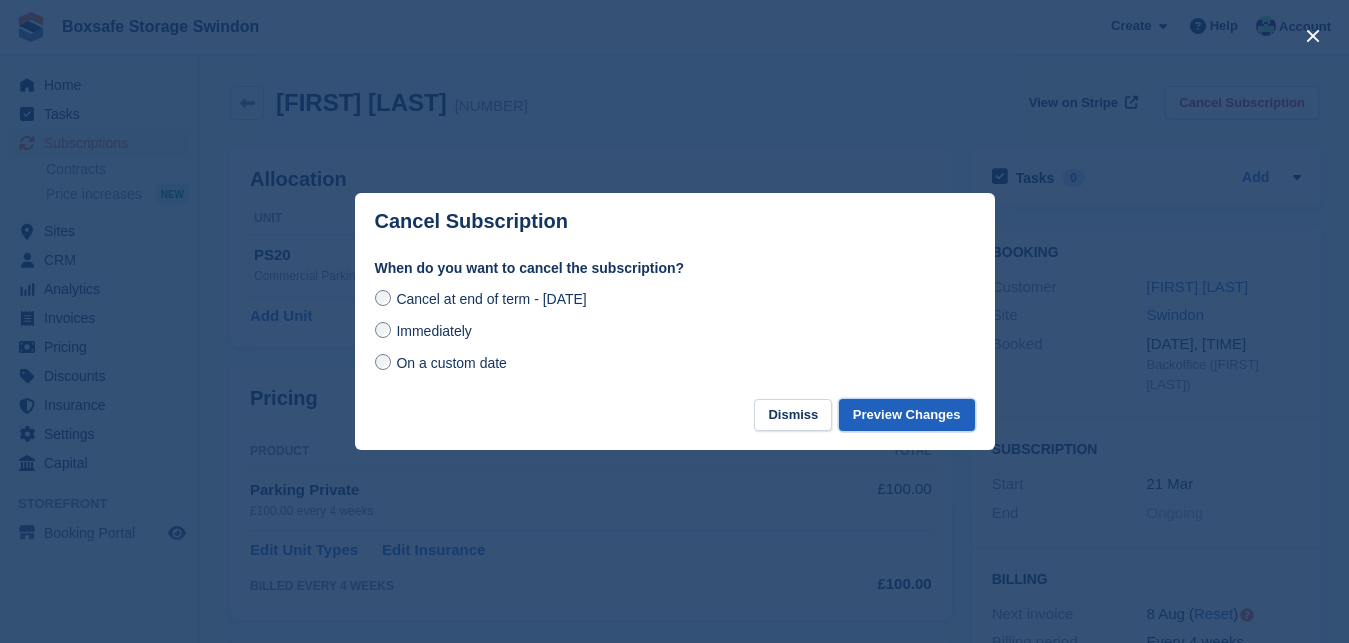 click on "Preview Changes" at bounding box center (907, 415) 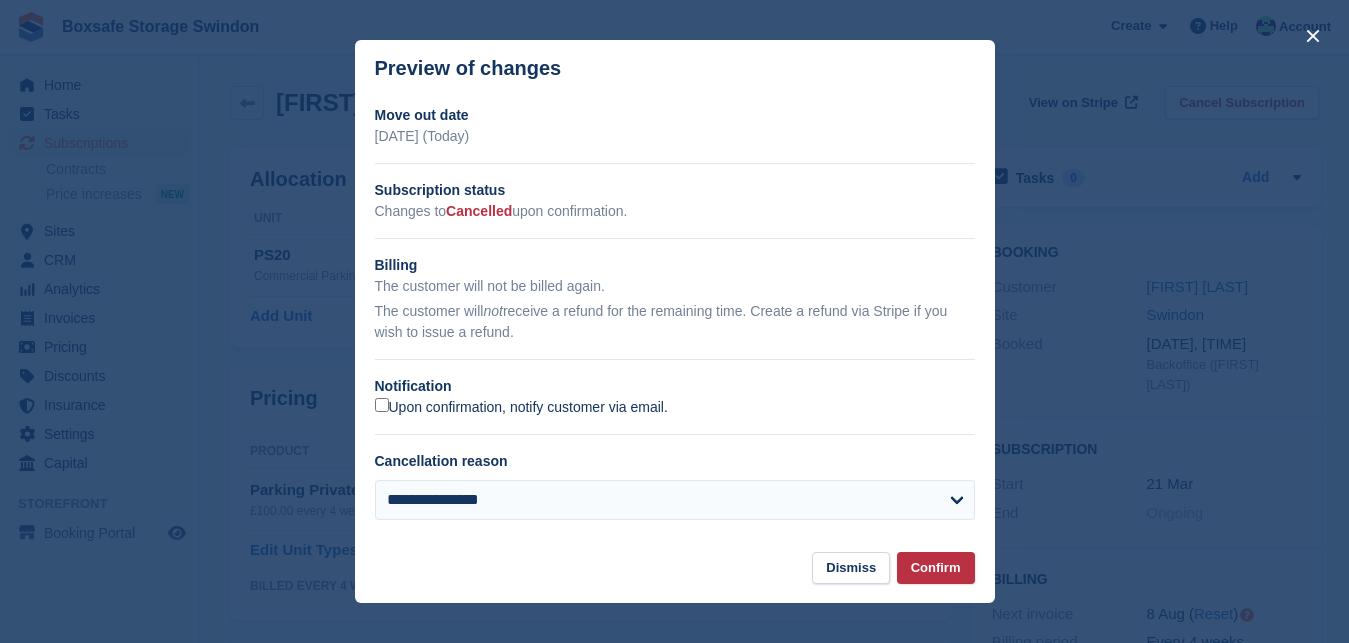 click on "Upon confirmation, notify customer via email." at bounding box center [521, 407] 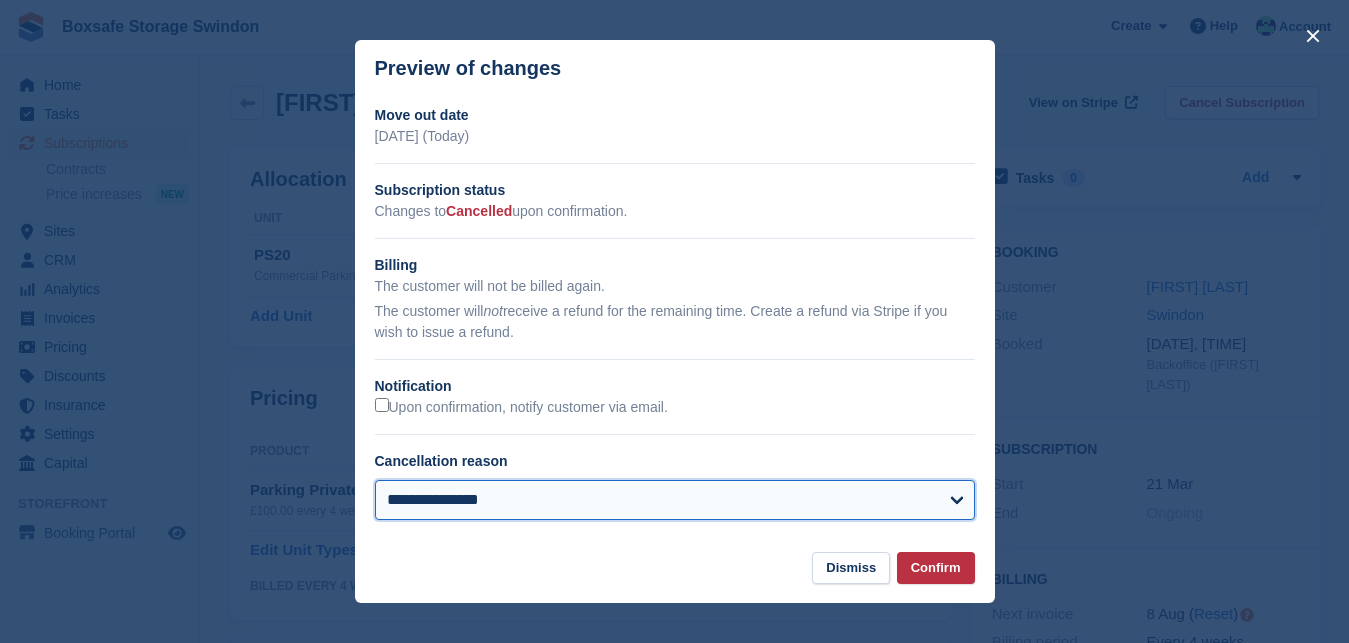 select on "**********" 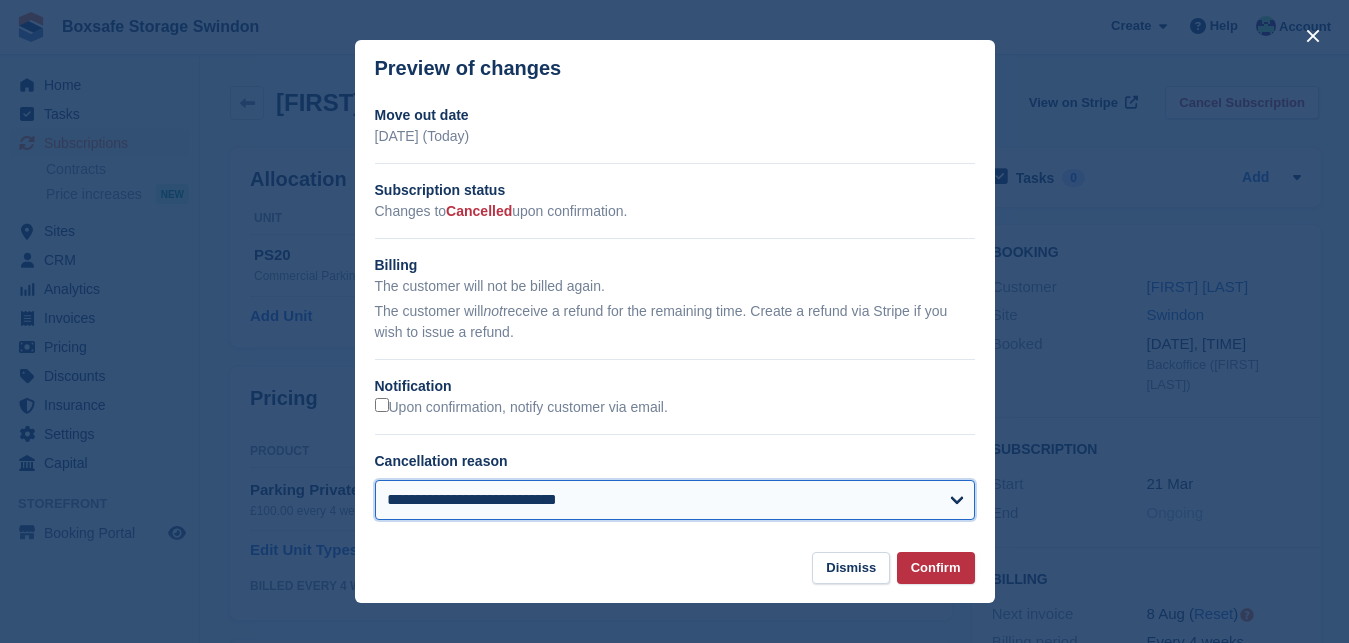 click on "**********" at bounding box center [0, 0] 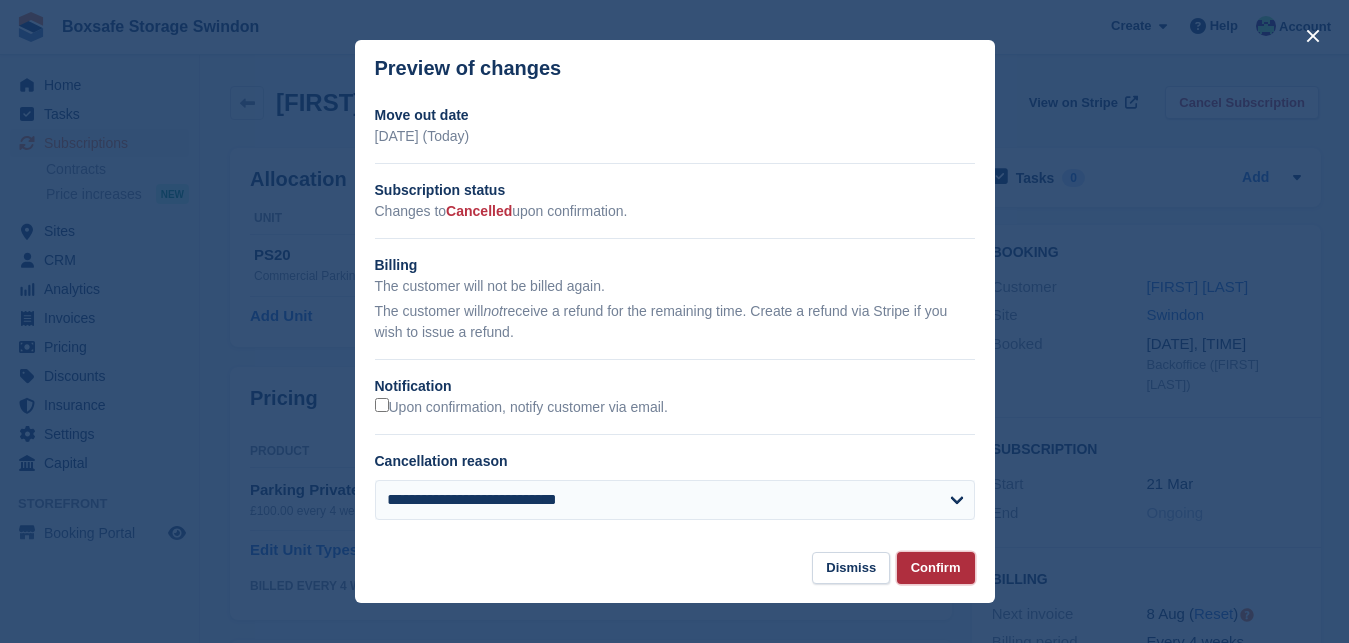 click on "Confirm" at bounding box center [936, 568] 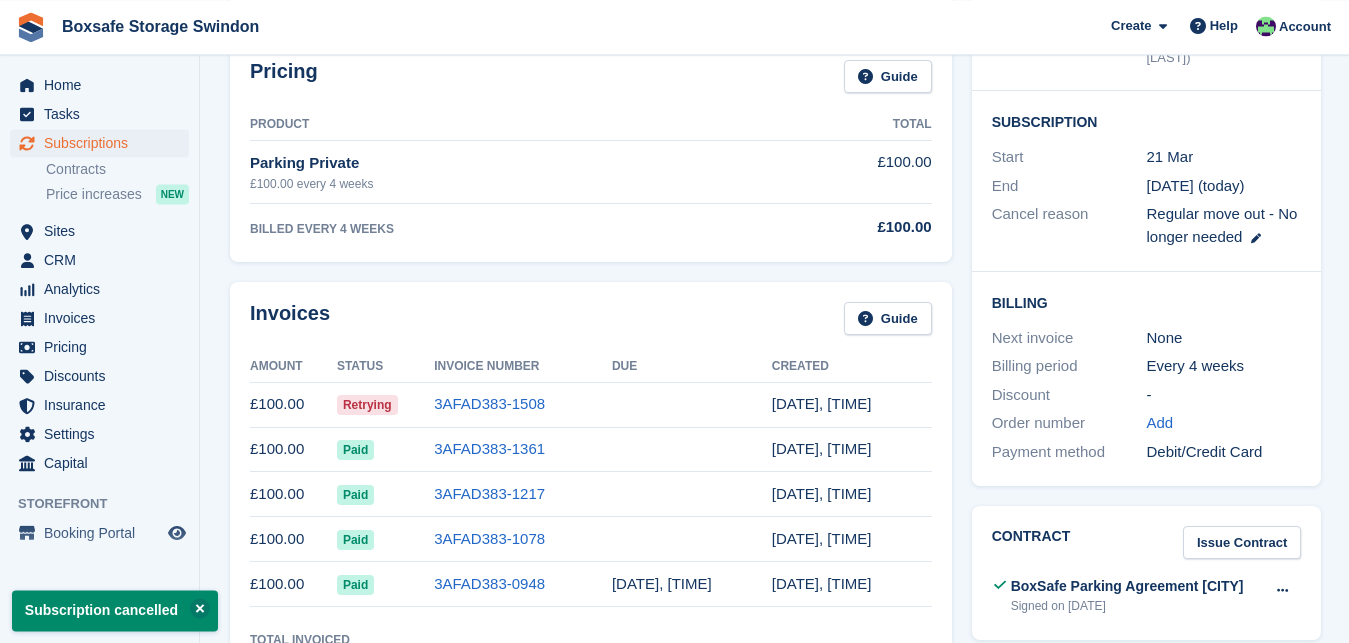 scroll, scrollTop: 309, scrollLeft: 0, axis: vertical 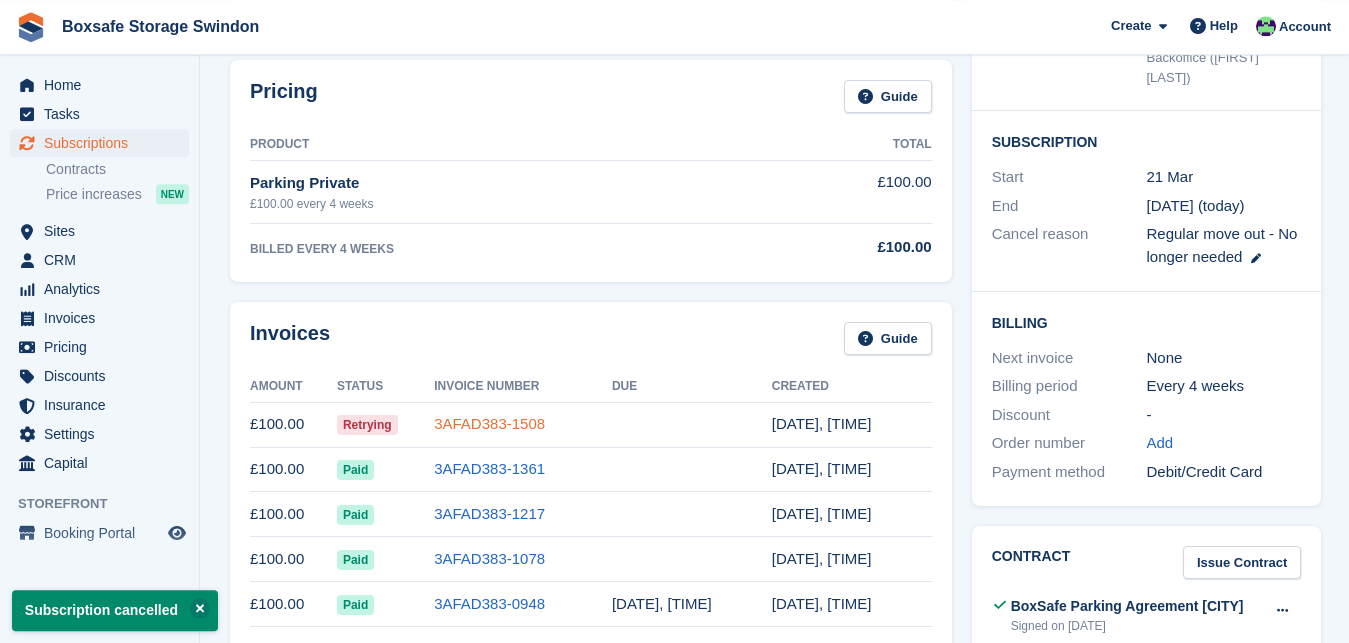 click on "3AFAD383-1508" at bounding box center [489, 423] 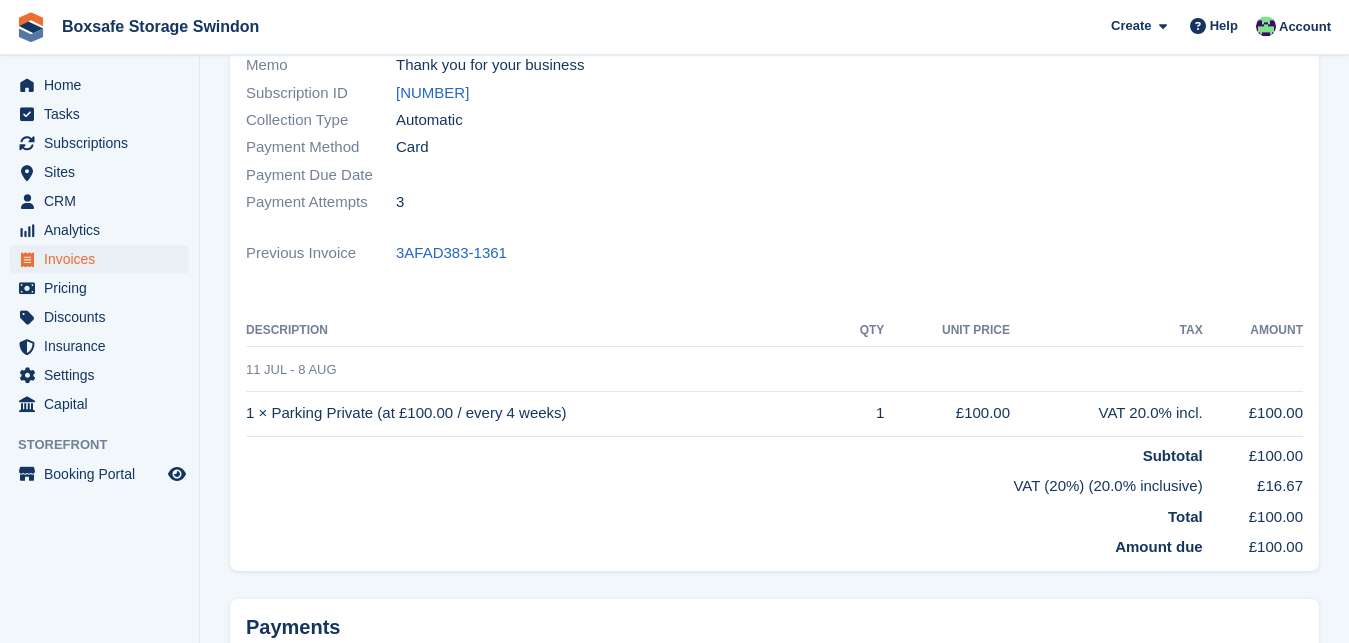 scroll, scrollTop: 0, scrollLeft: 0, axis: both 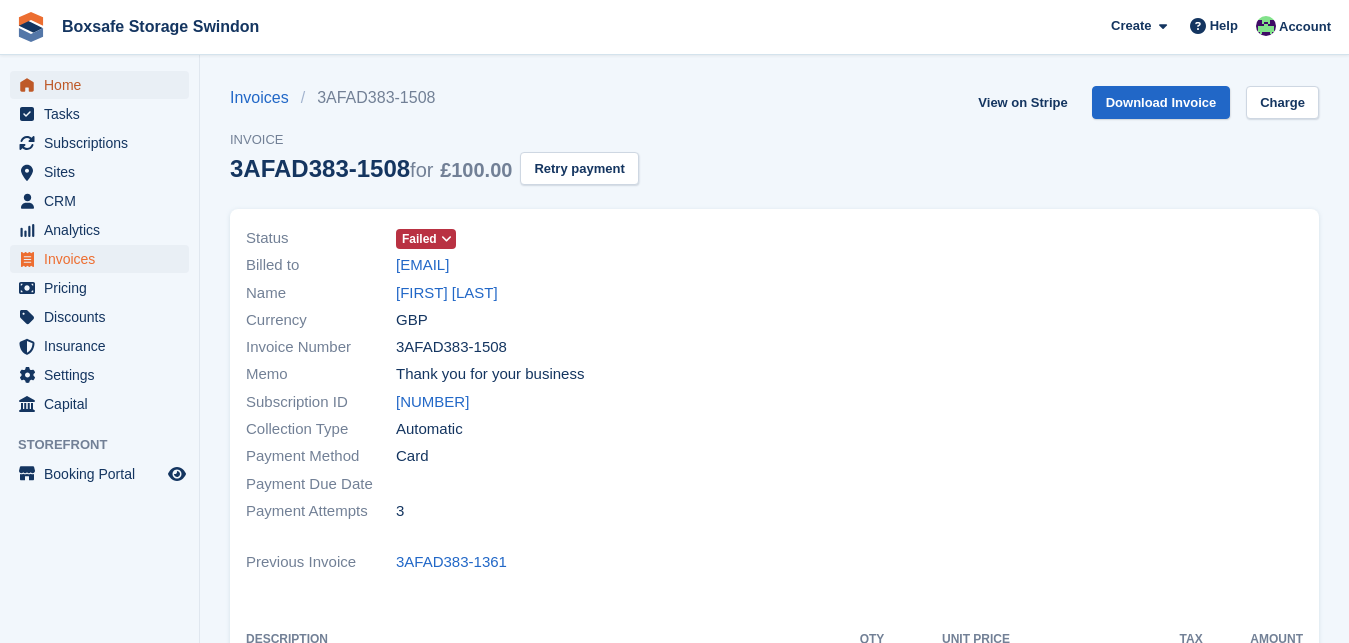 click on "Home" at bounding box center (104, 85) 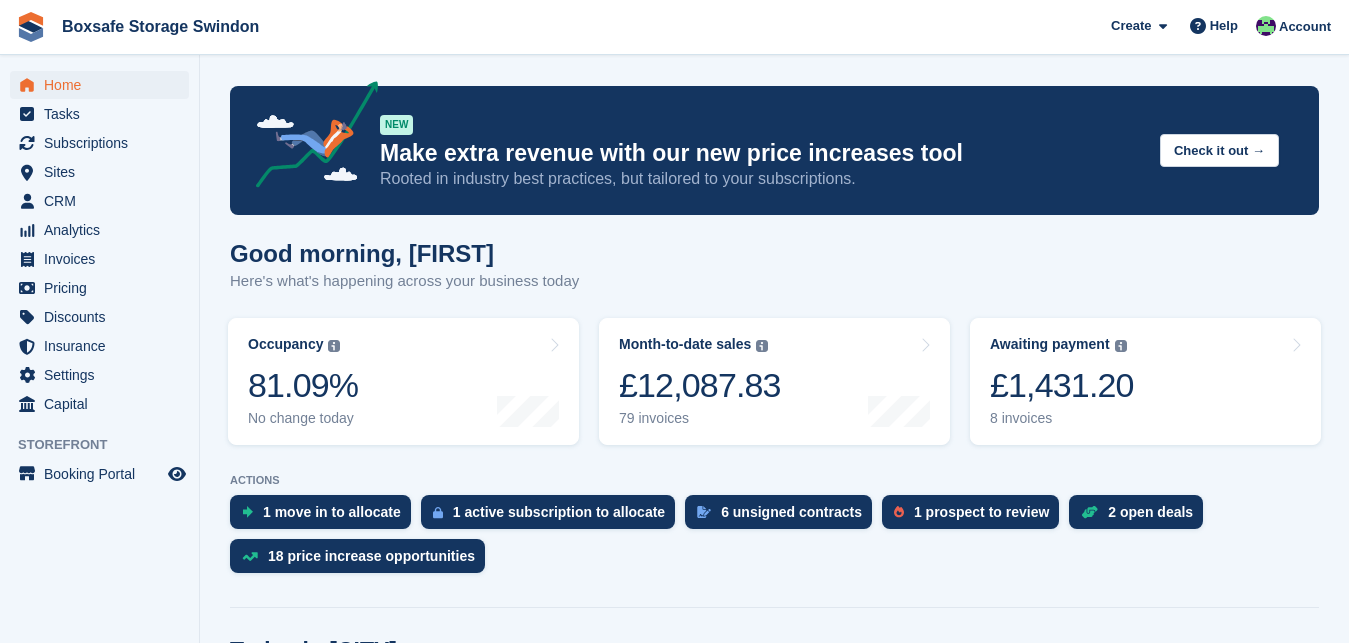 scroll, scrollTop: 0, scrollLeft: 0, axis: both 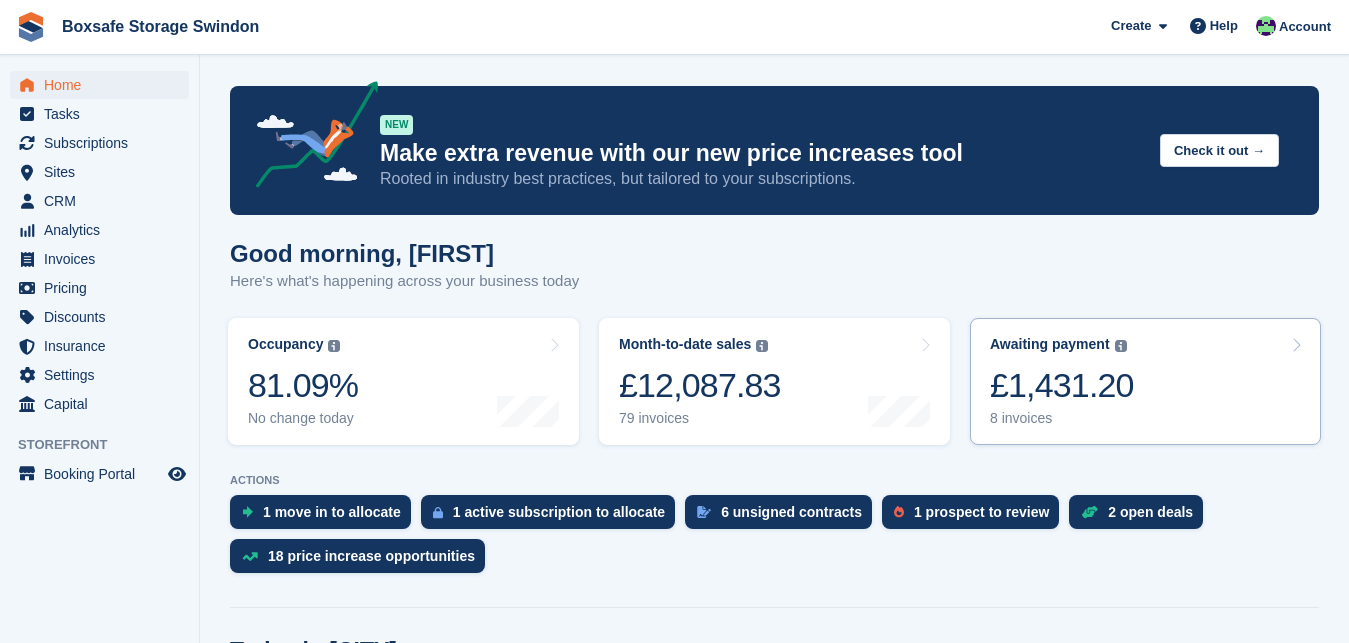 click on "Awaiting payment
The total outstanding balance on all open invoices.
£1,431.20
8 invoices" at bounding box center (1062, 381) 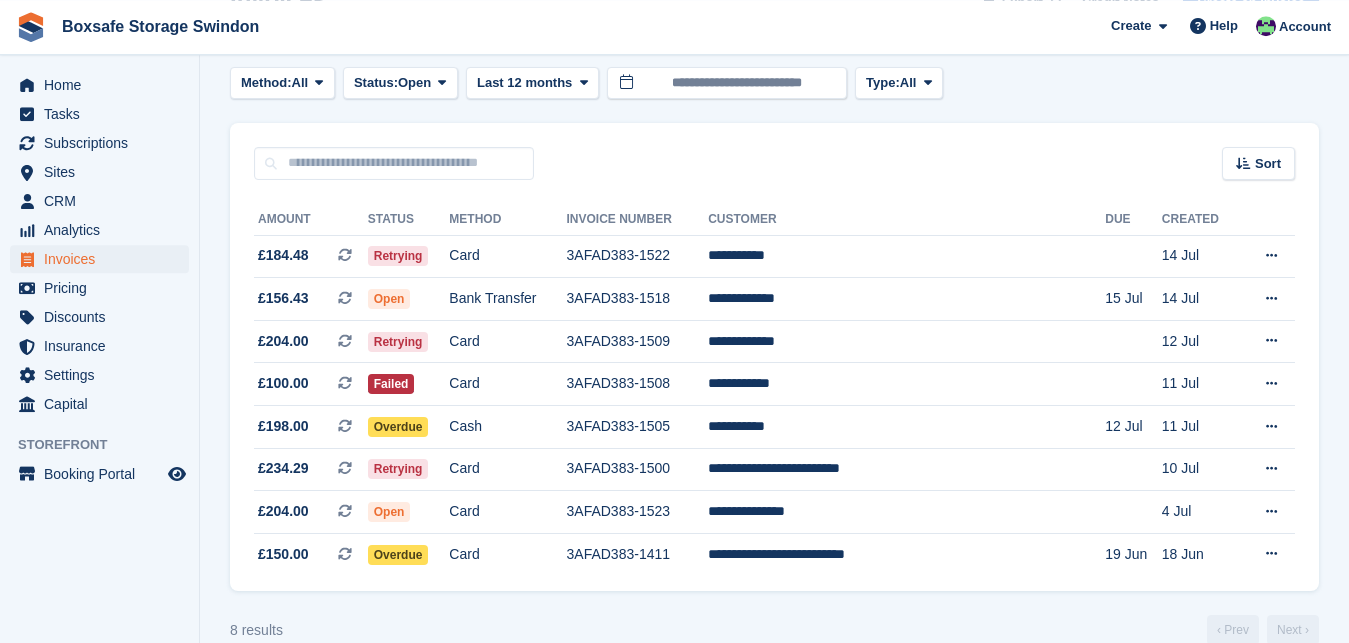 scroll, scrollTop: 116, scrollLeft: 0, axis: vertical 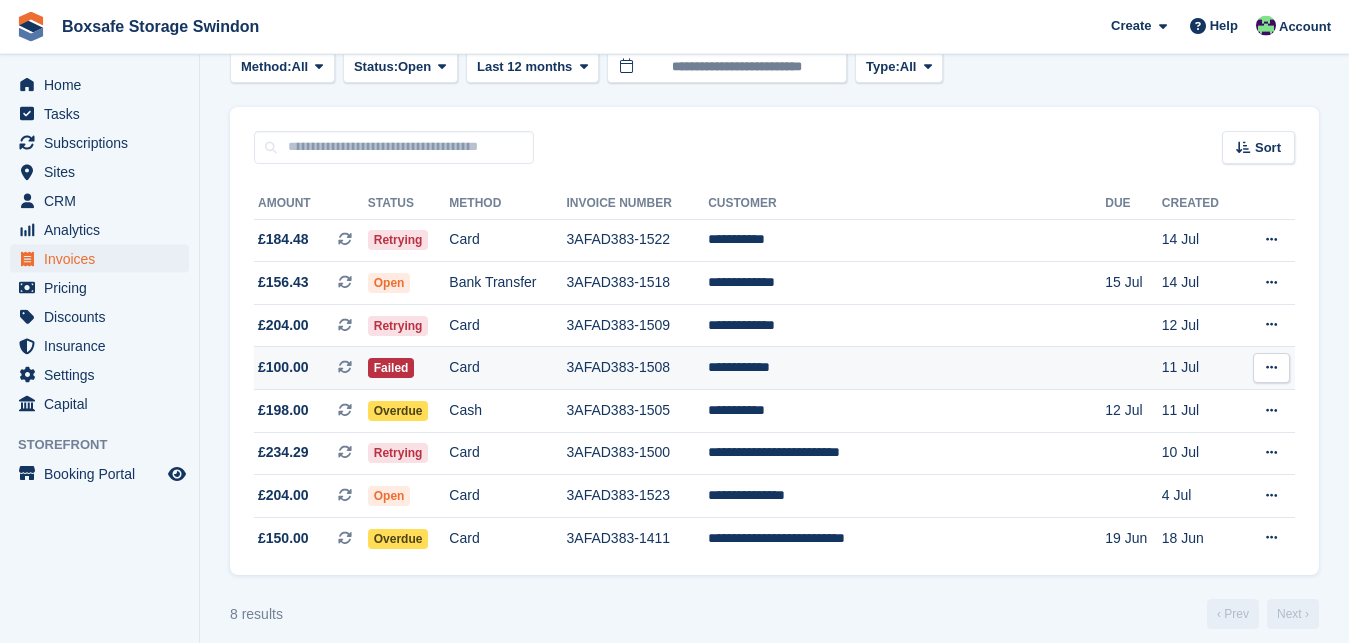 click on "**********" at bounding box center [906, 368] 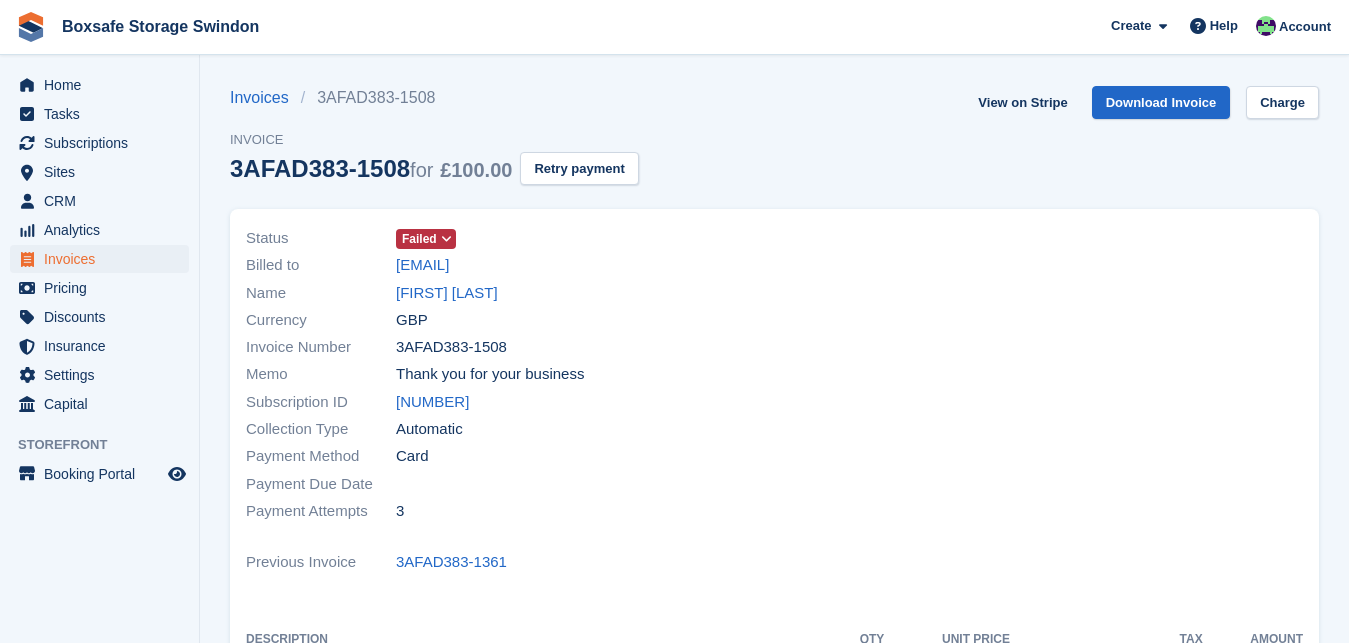 scroll, scrollTop: 0, scrollLeft: 0, axis: both 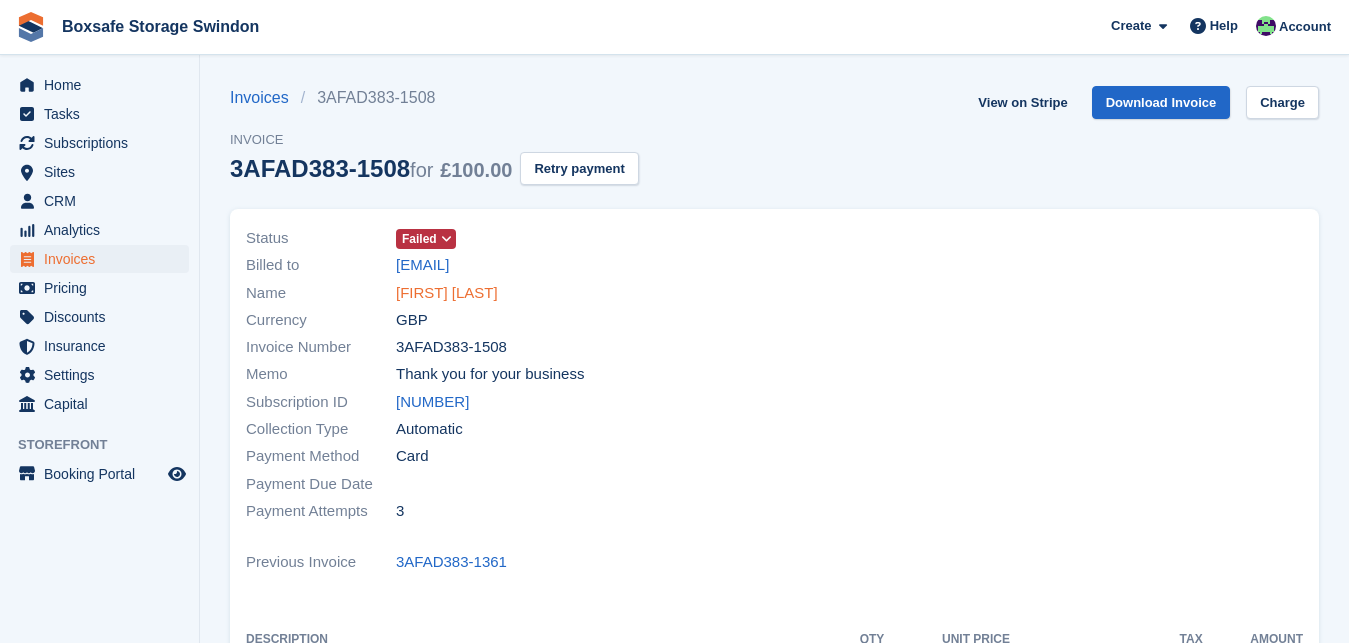 click on "[FIRST] [LAST]" at bounding box center [447, 293] 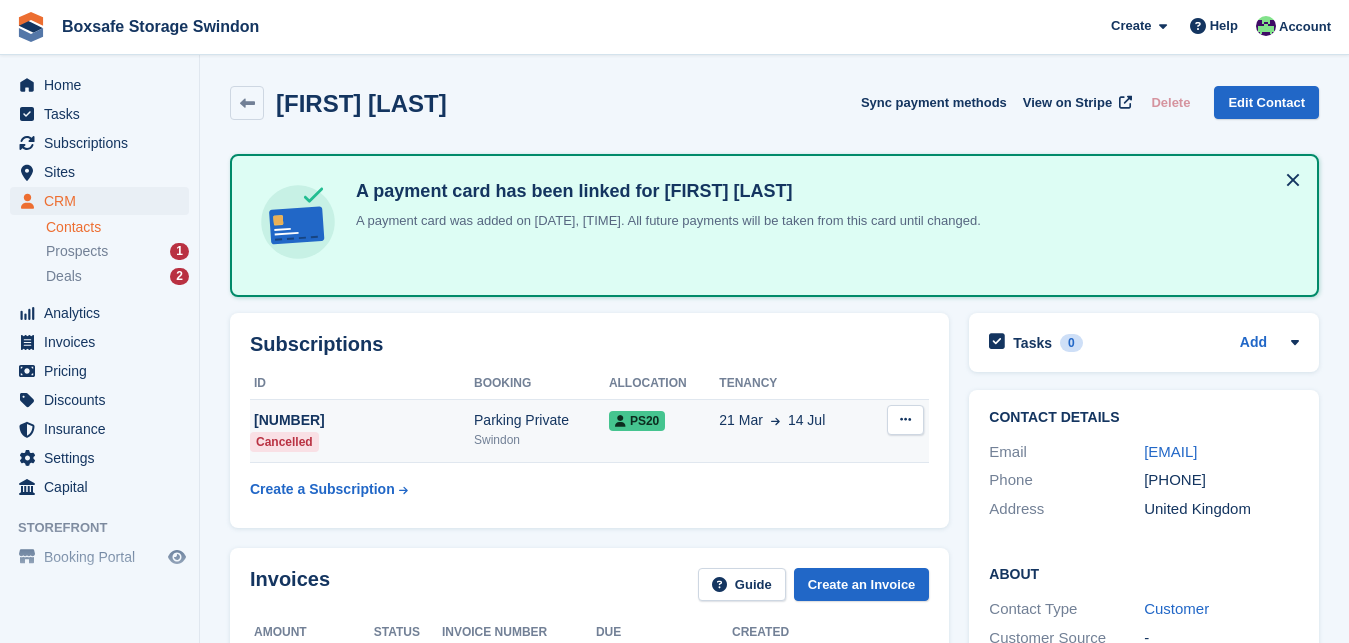 click at bounding box center [905, 420] 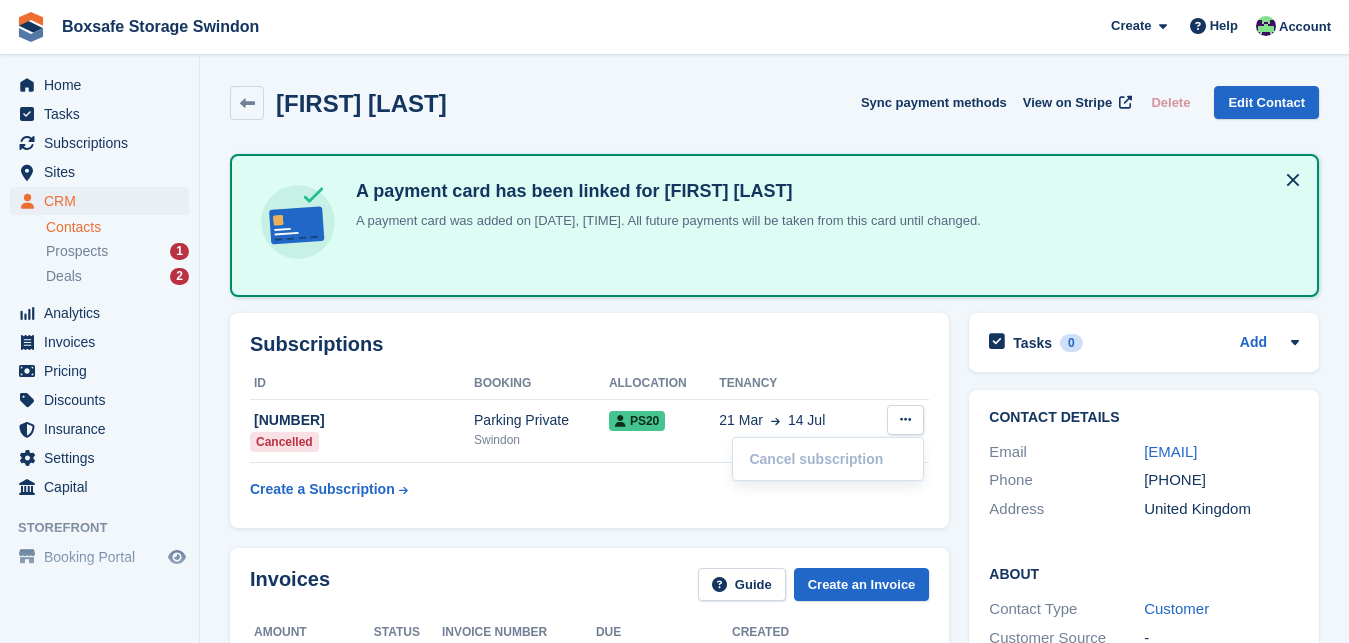 click on "Subscriptions
ID
Booking
Allocation
Tenancy
[NUMBER]
Cancelled
Parking Private
[CITY]
PS[NUMBER]
[DATE]
[DATE]
Cancel subscription" at bounding box center [589, 420] 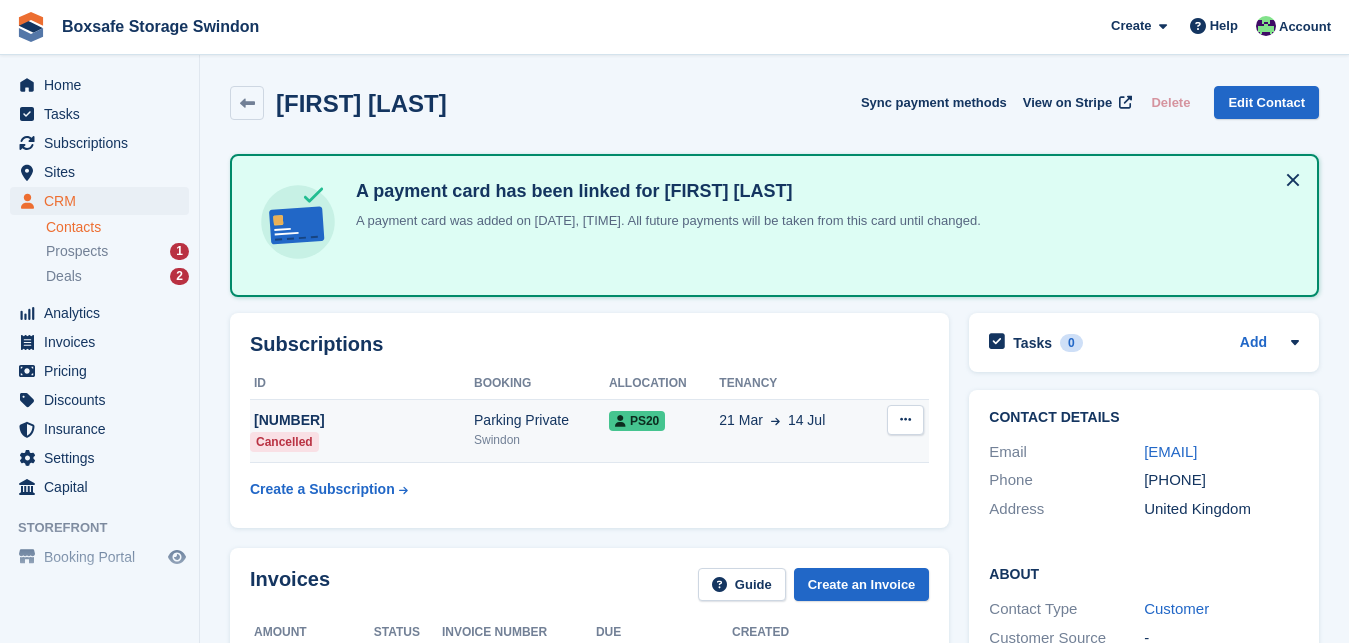 click at bounding box center [905, 420] 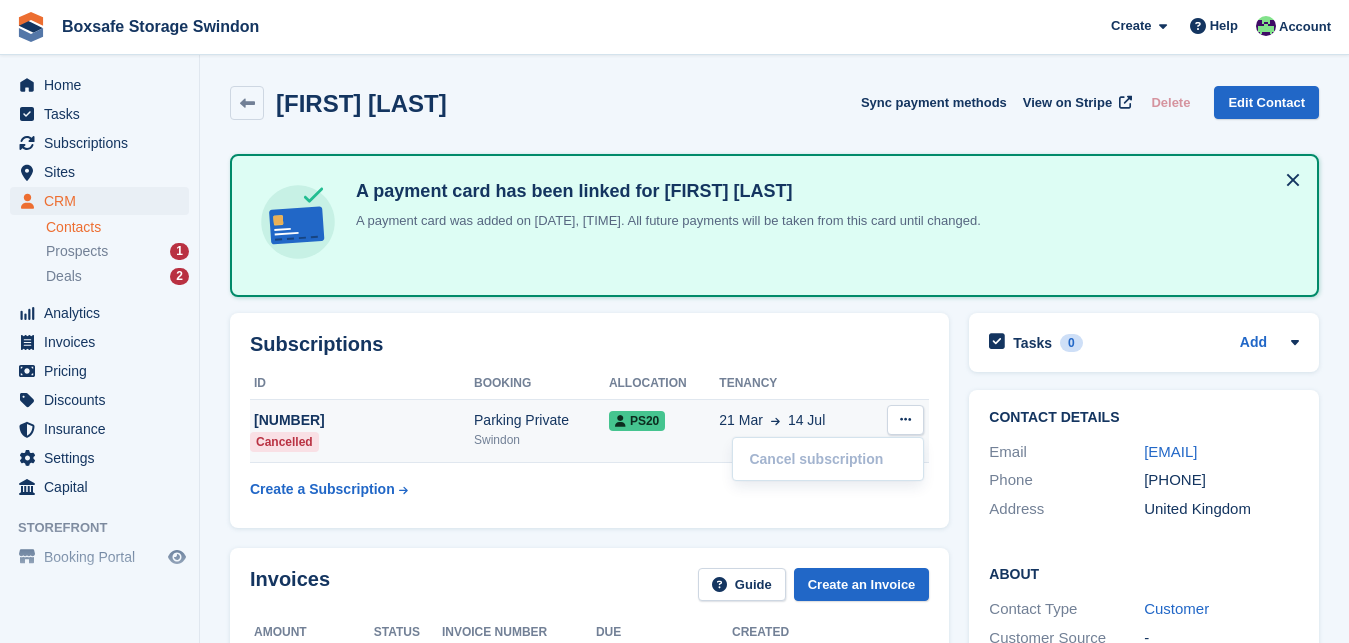 click on "PS20" at bounding box center (637, 421) 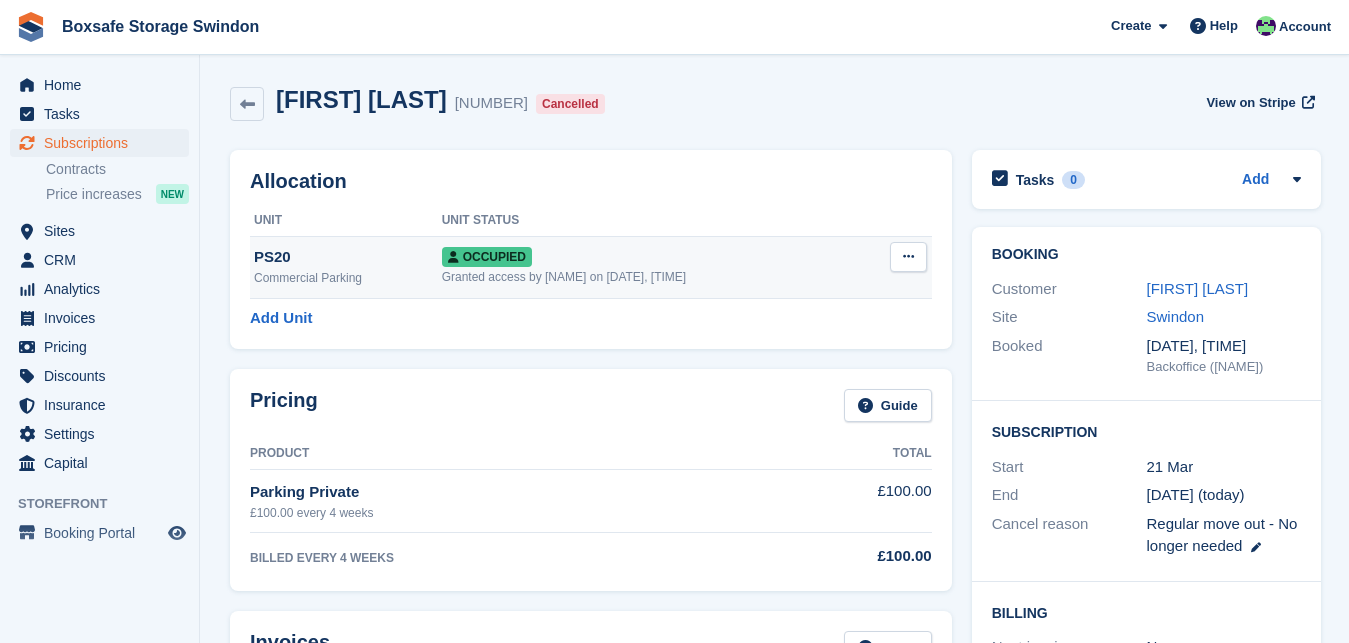 scroll, scrollTop: 0, scrollLeft: 0, axis: both 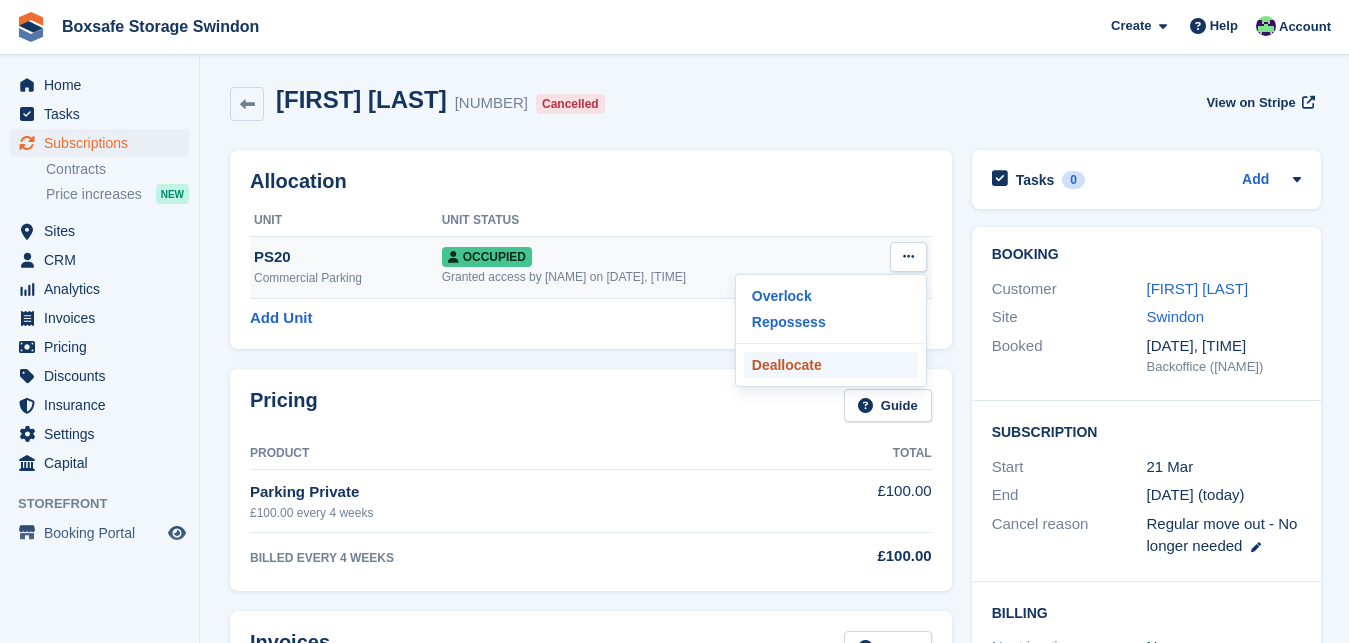 click on "Deallocate" at bounding box center [831, 365] 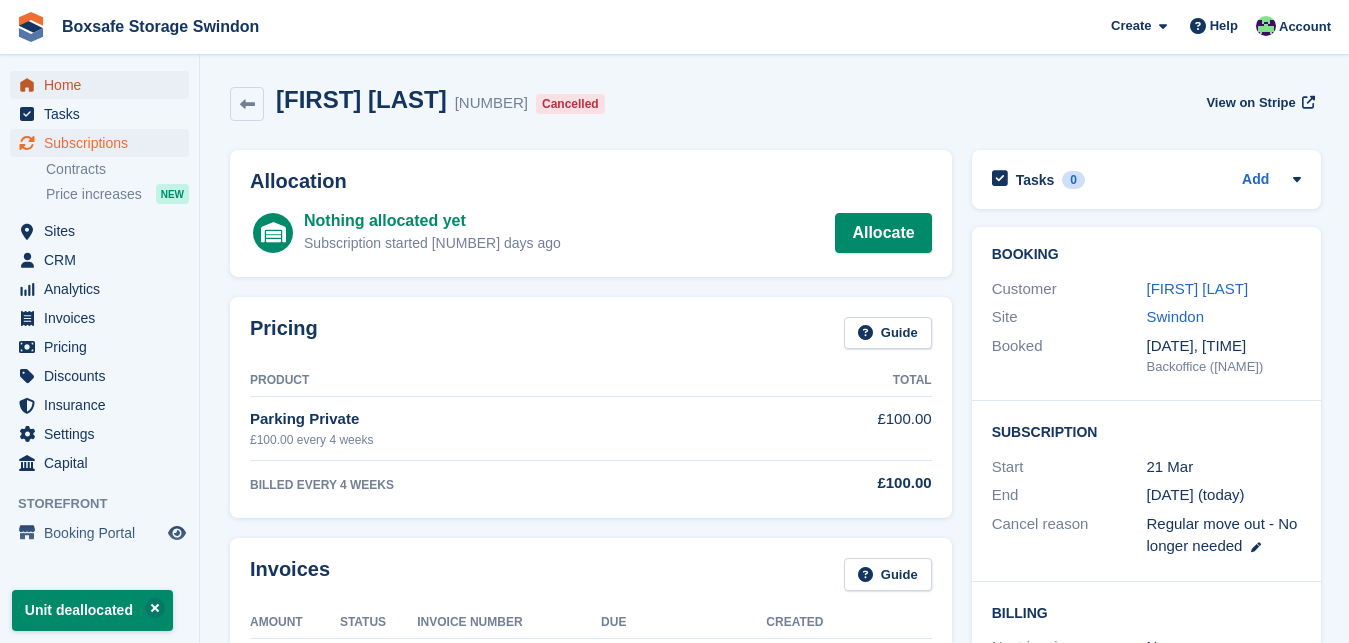 click on "Home" at bounding box center (104, 85) 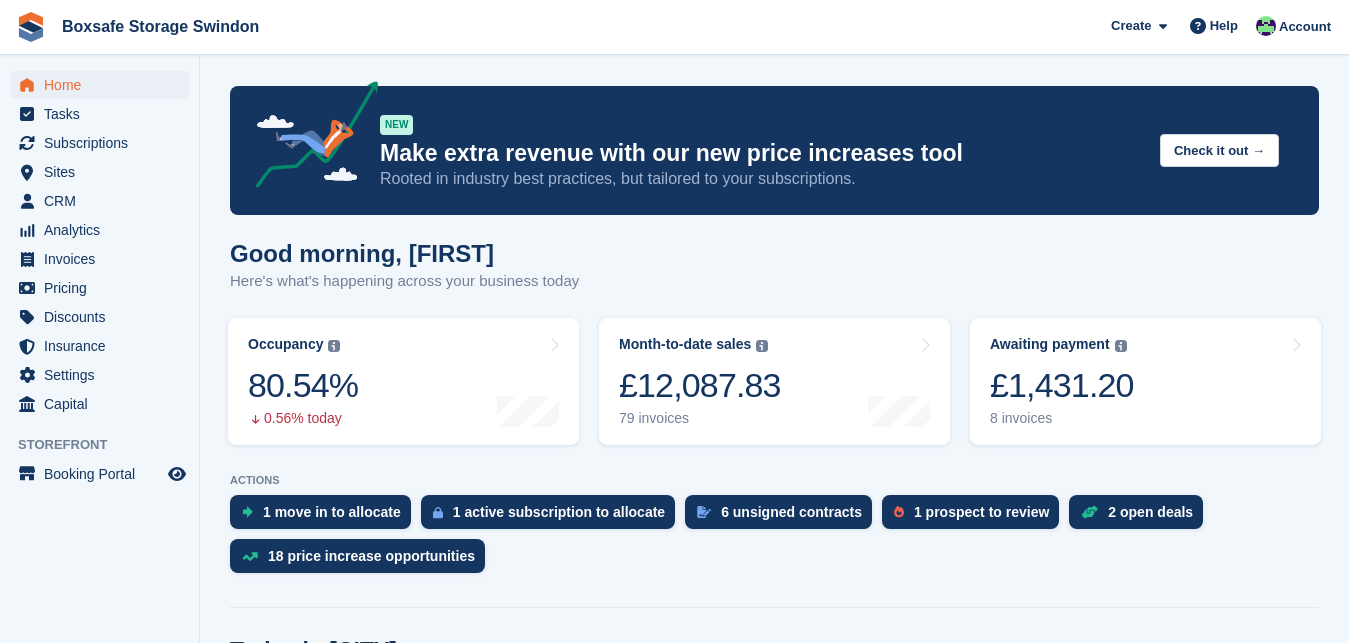 scroll, scrollTop: 0, scrollLeft: 0, axis: both 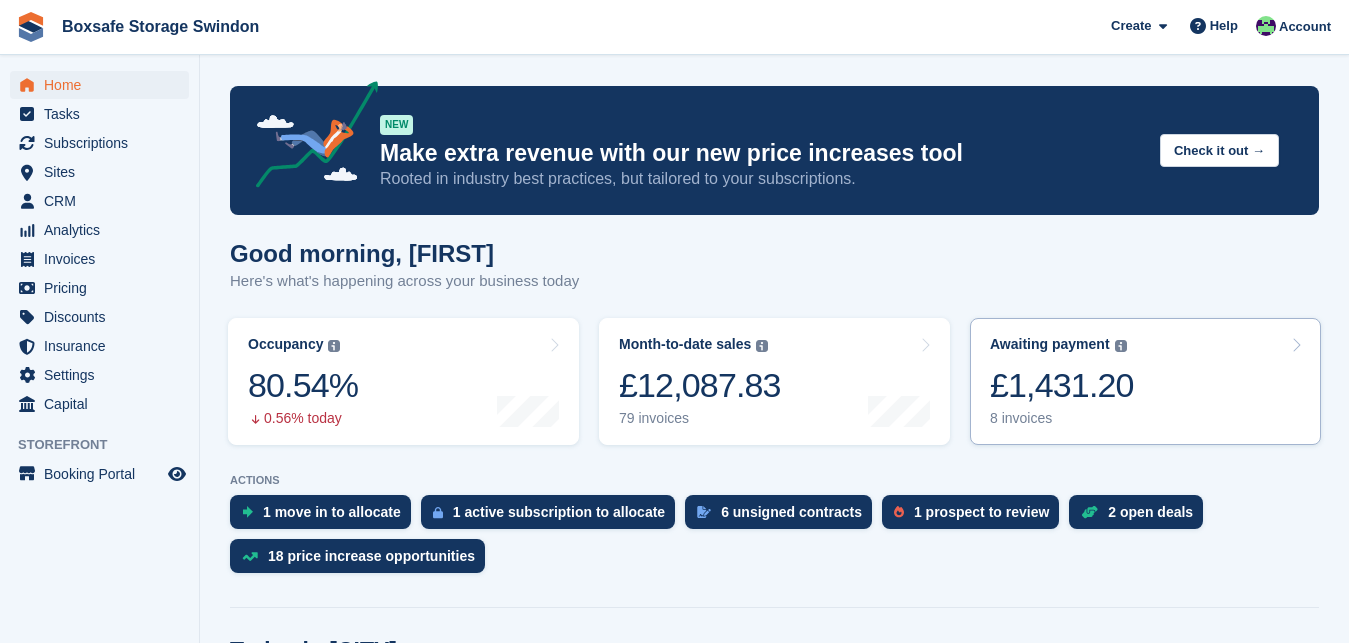 click on "£1,431.20" at bounding box center (1062, 385) 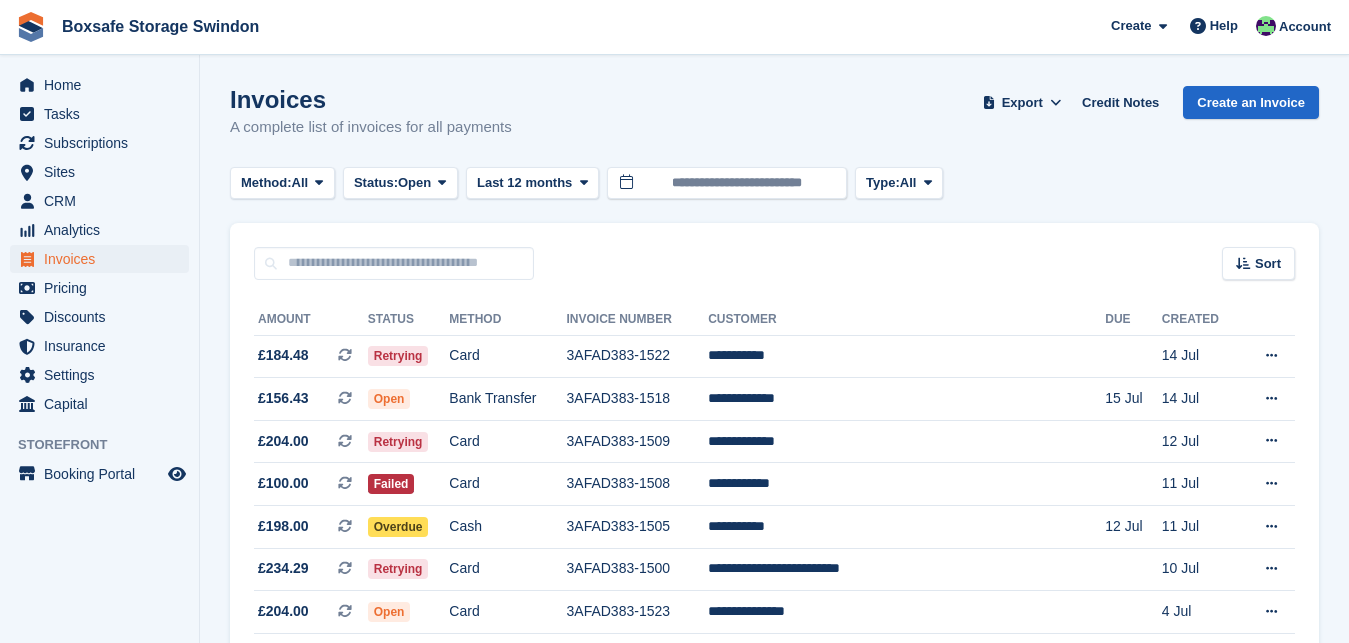 scroll, scrollTop: 0, scrollLeft: 0, axis: both 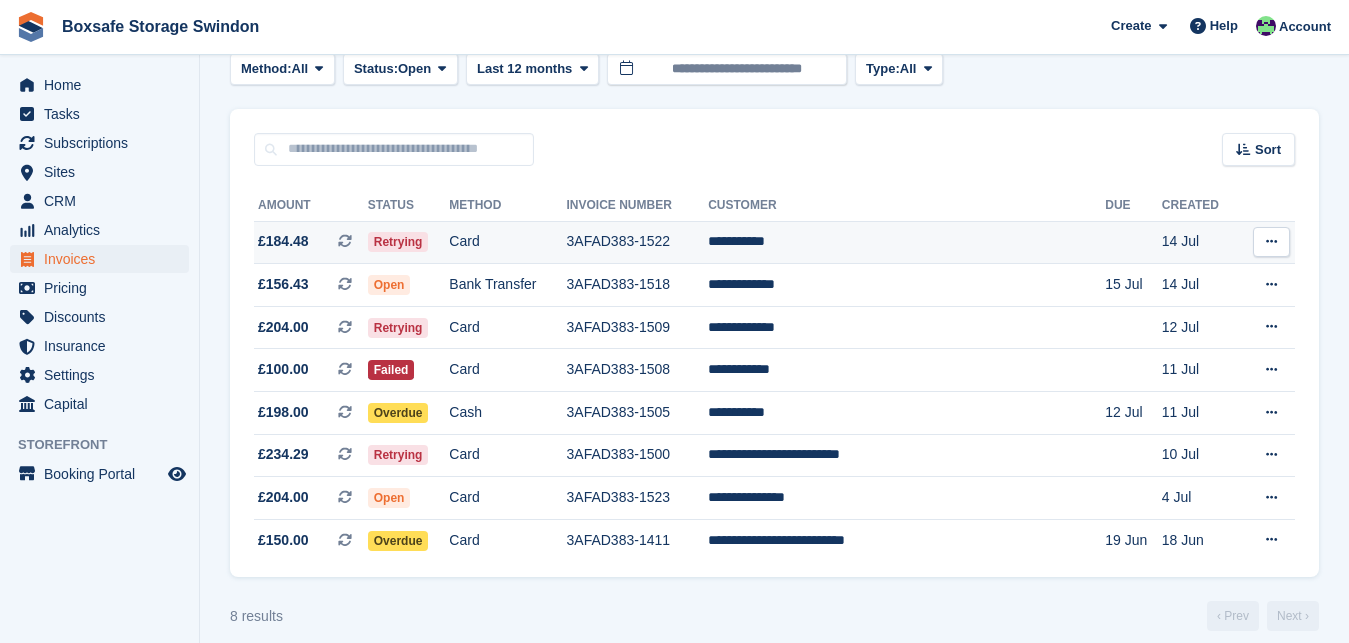 click on "**********" at bounding box center [906, 242] 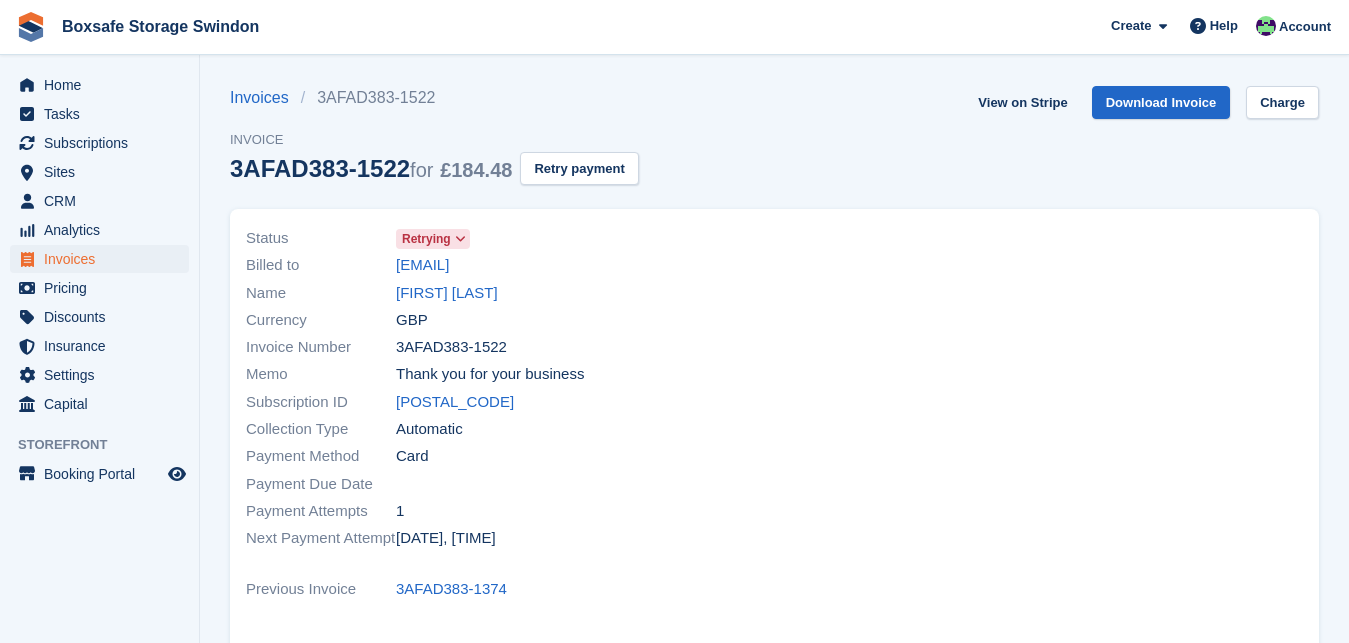 scroll, scrollTop: 0, scrollLeft: 0, axis: both 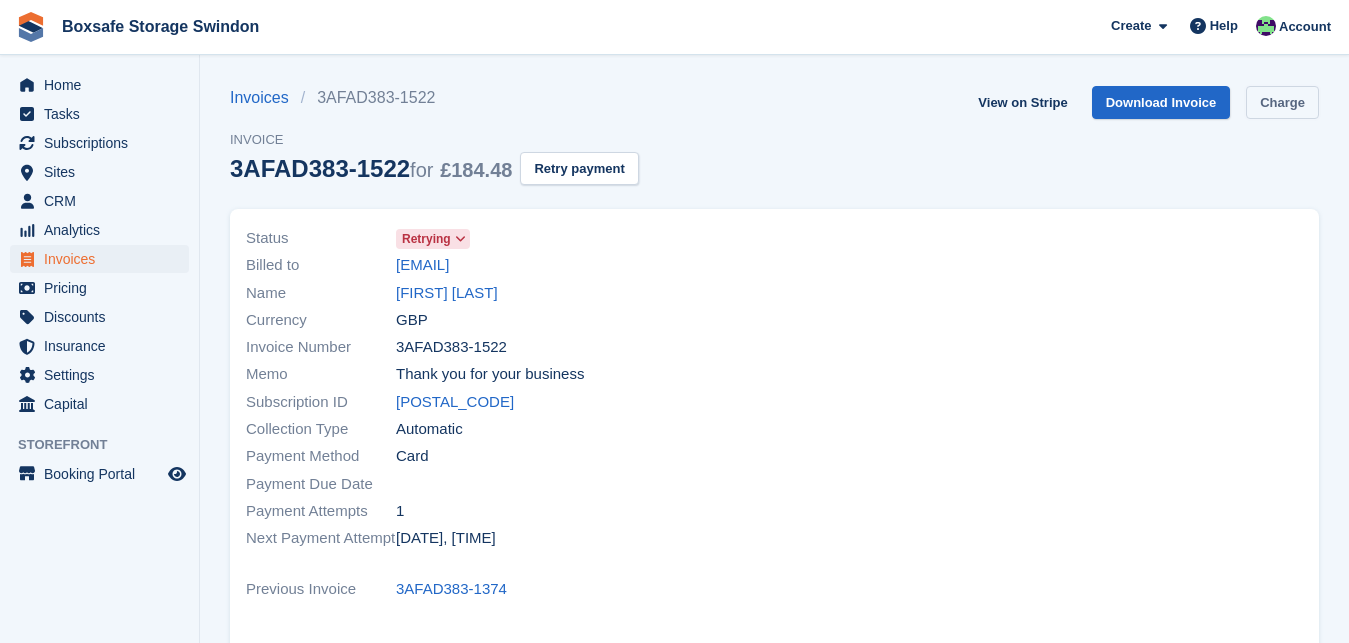 click on "Charge" at bounding box center [1282, 102] 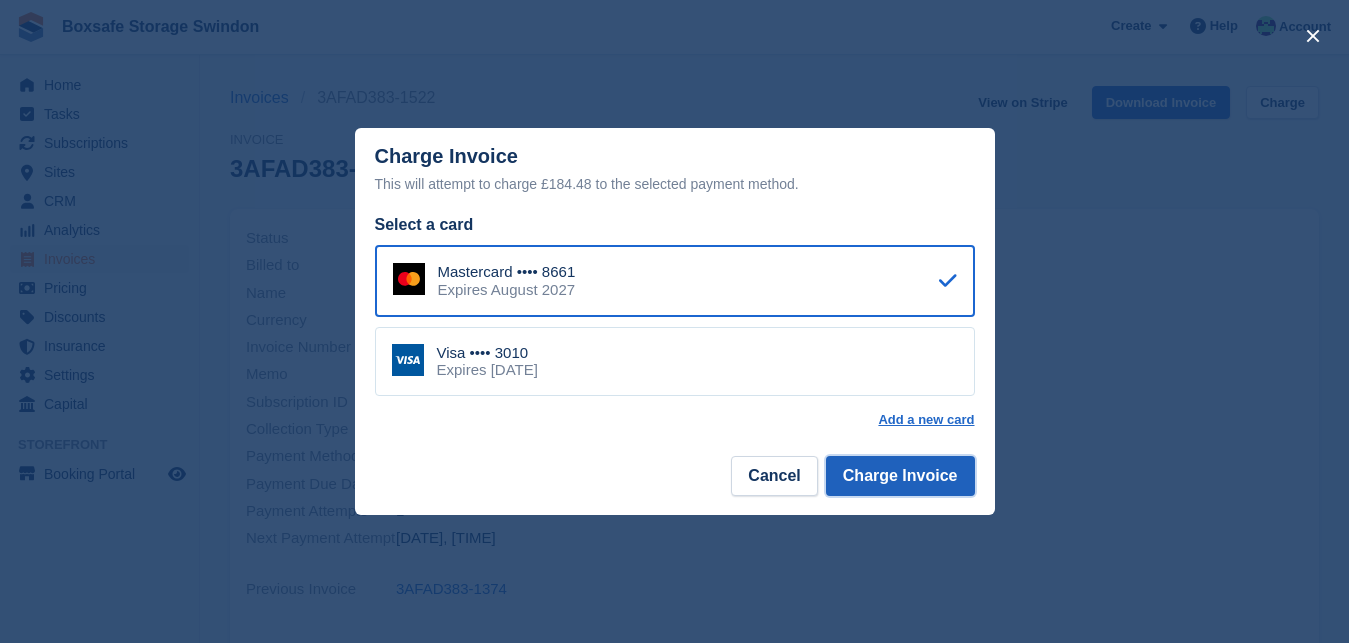 click on "Charge Invoice" at bounding box center [900, 476] 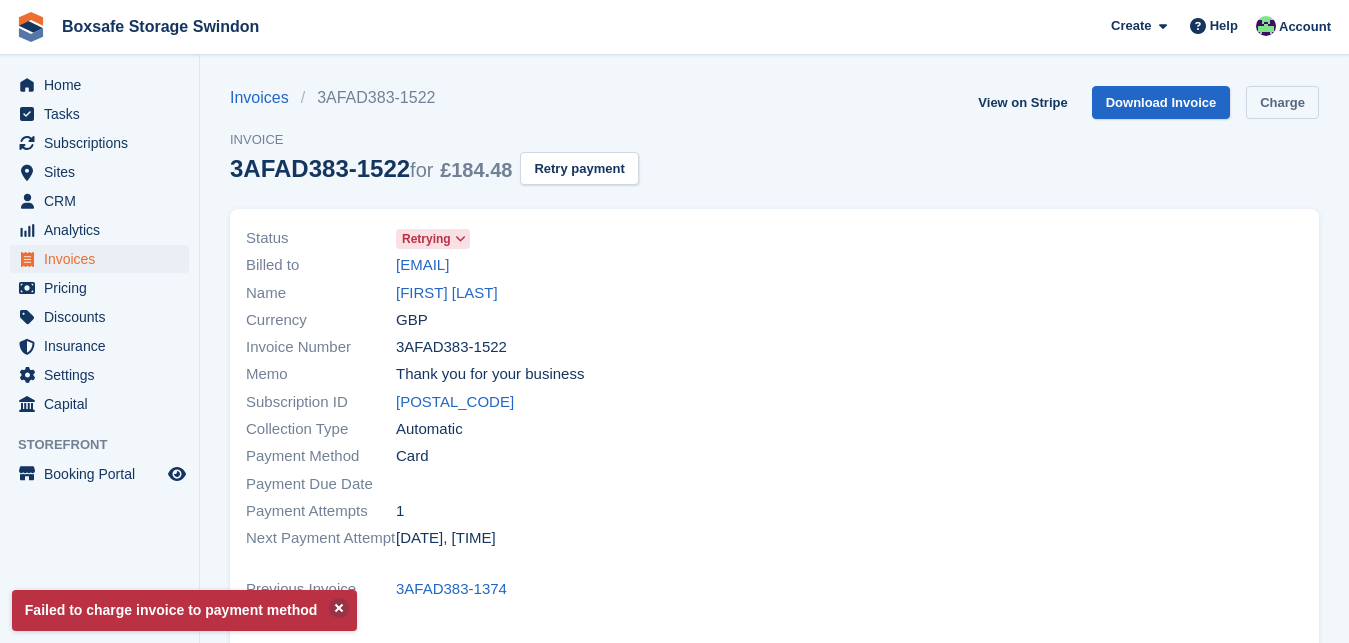 click on "Charge" at bounding box center [1282, 102] 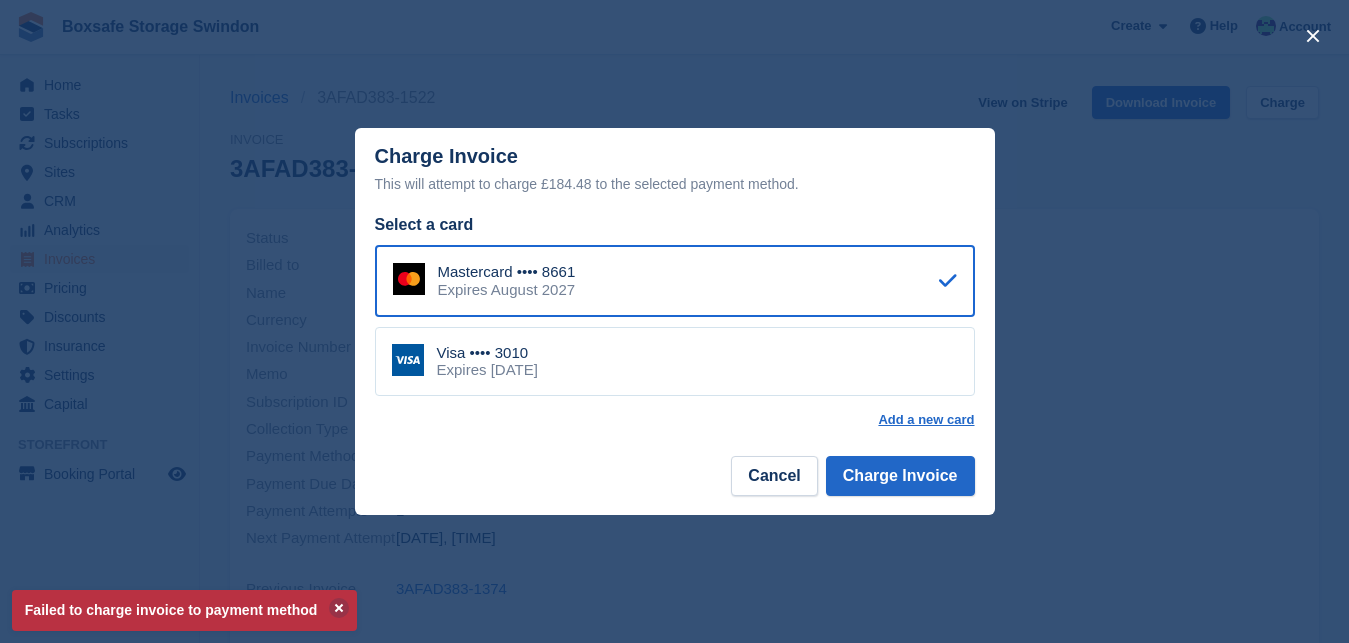 click on "Visa •••• 3010
Expires October 2029" at bounding box center (675, 362) 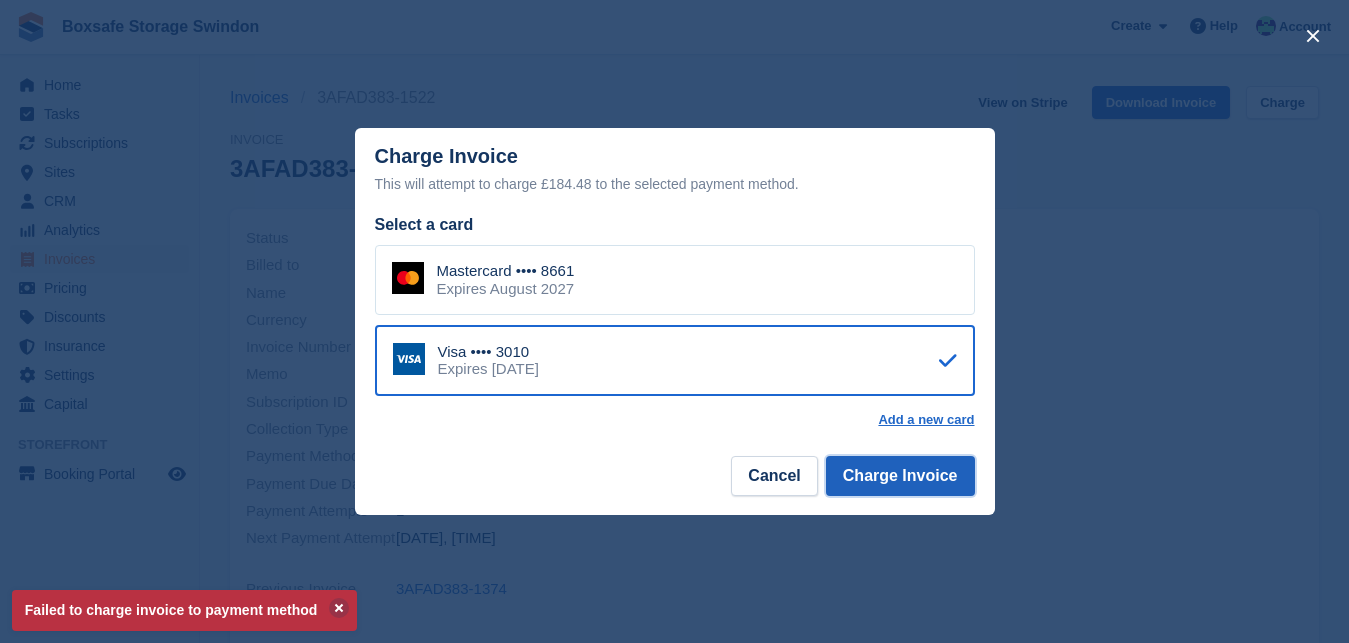 click on "Charge Invoice" at bounding box center (900, 476) 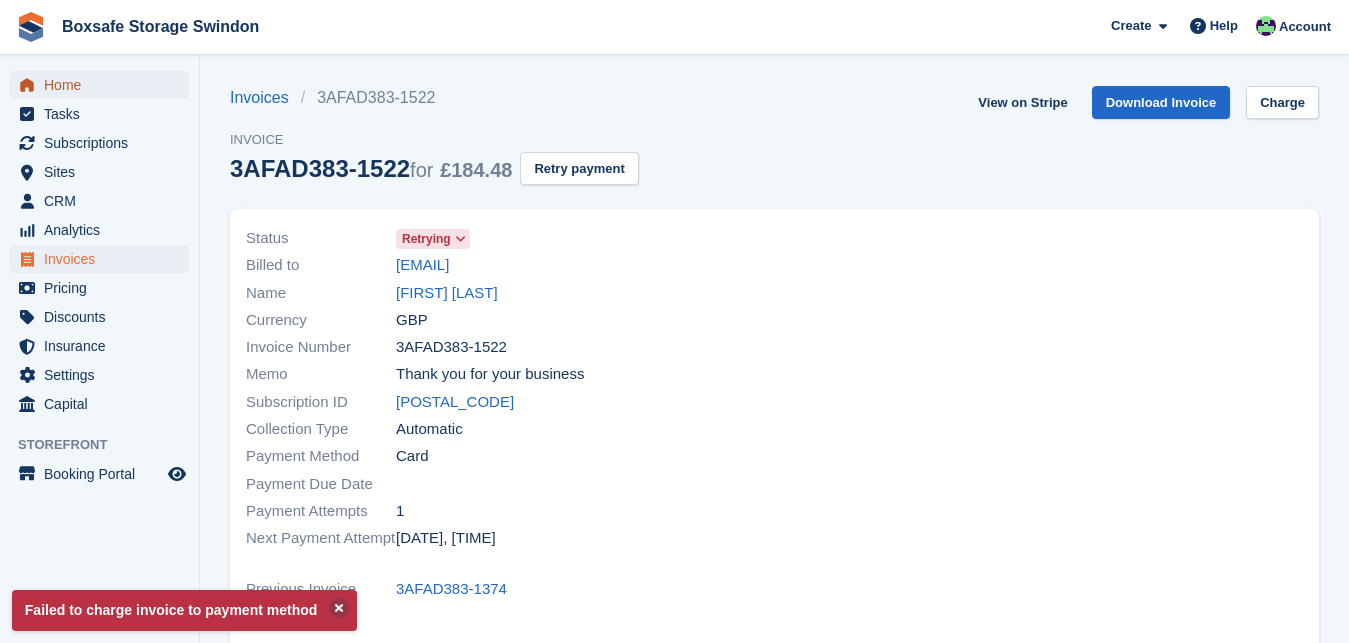 click on "Home" at bounding box center [104, 85] 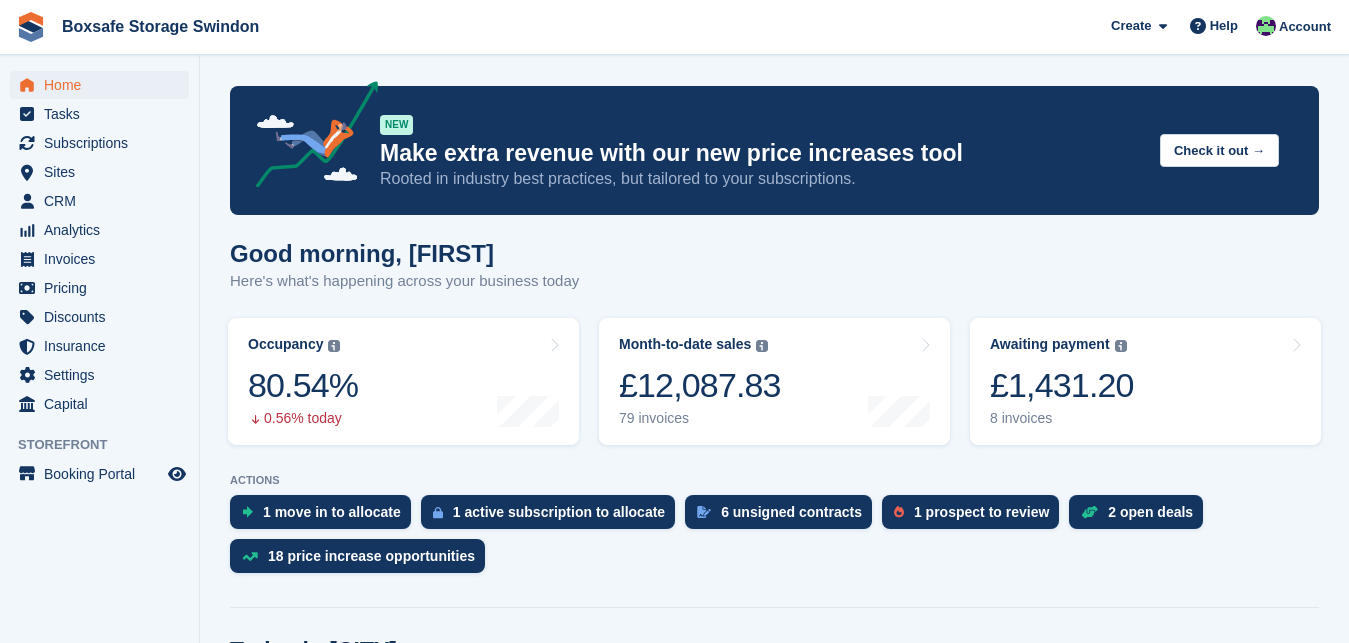 scroll, scrollTop: 0, scrollLeft: 0, axis: both 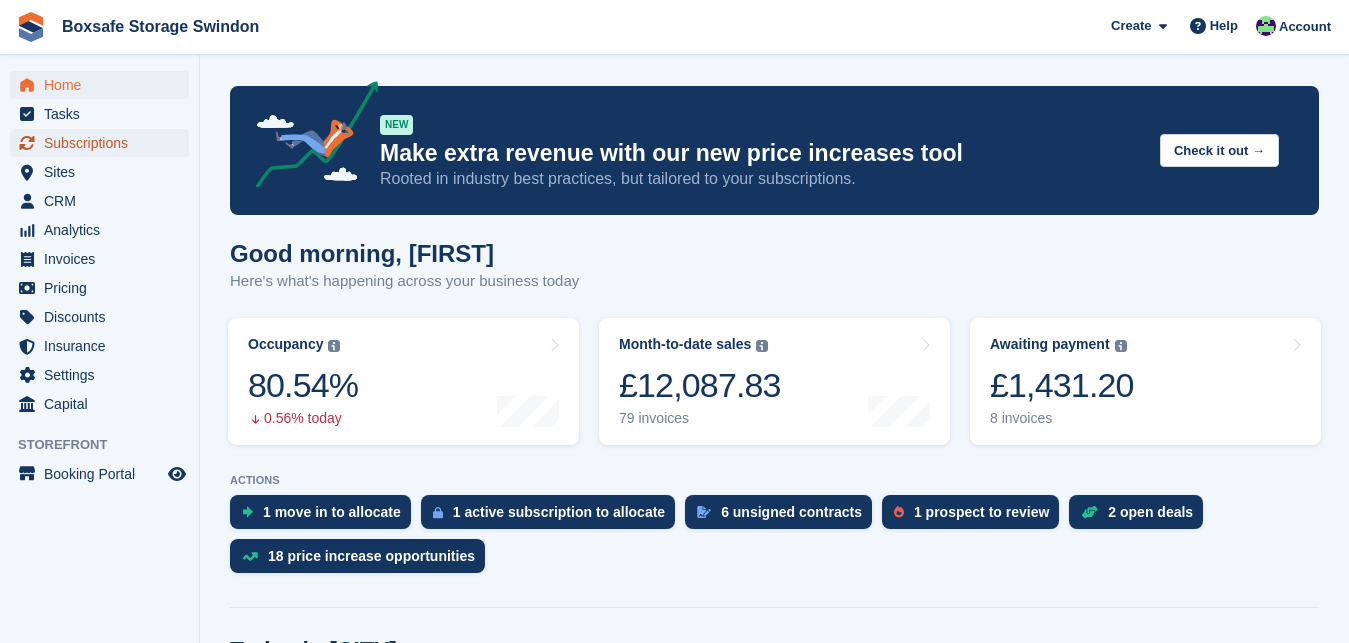 click on "Subscriptions" at bounding box center [104, 143] 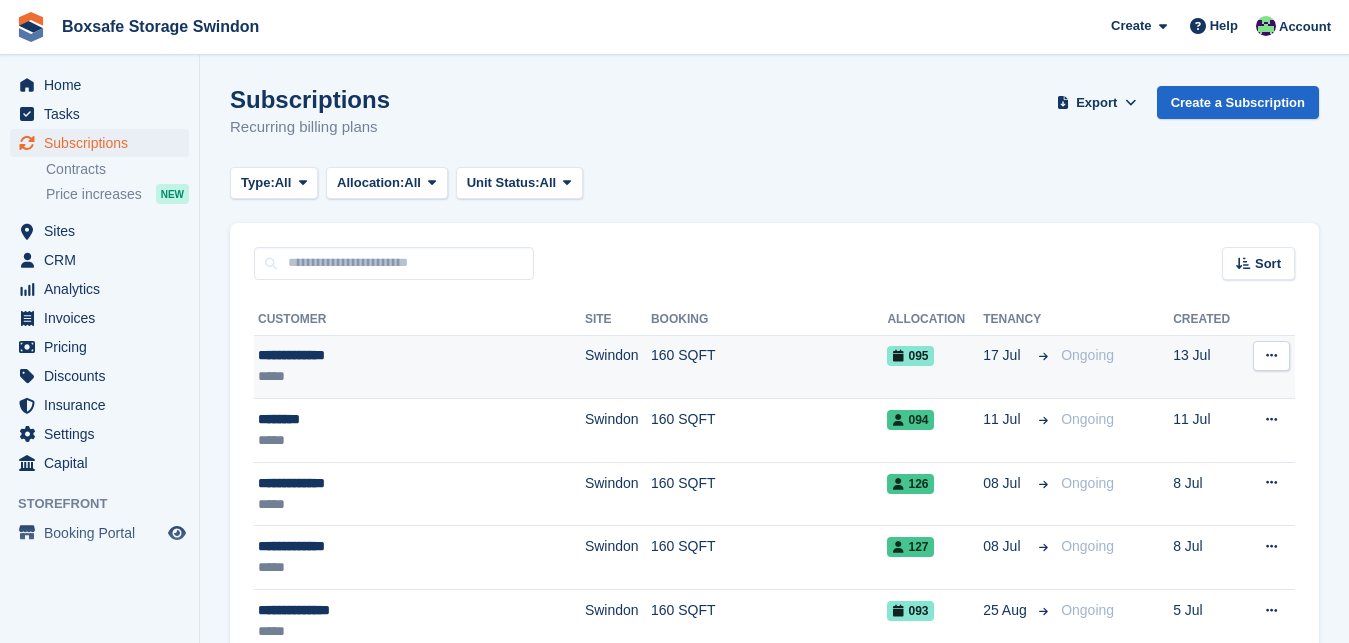 scroll, scrollTop: 0, scrollLeft: 0, axis: both 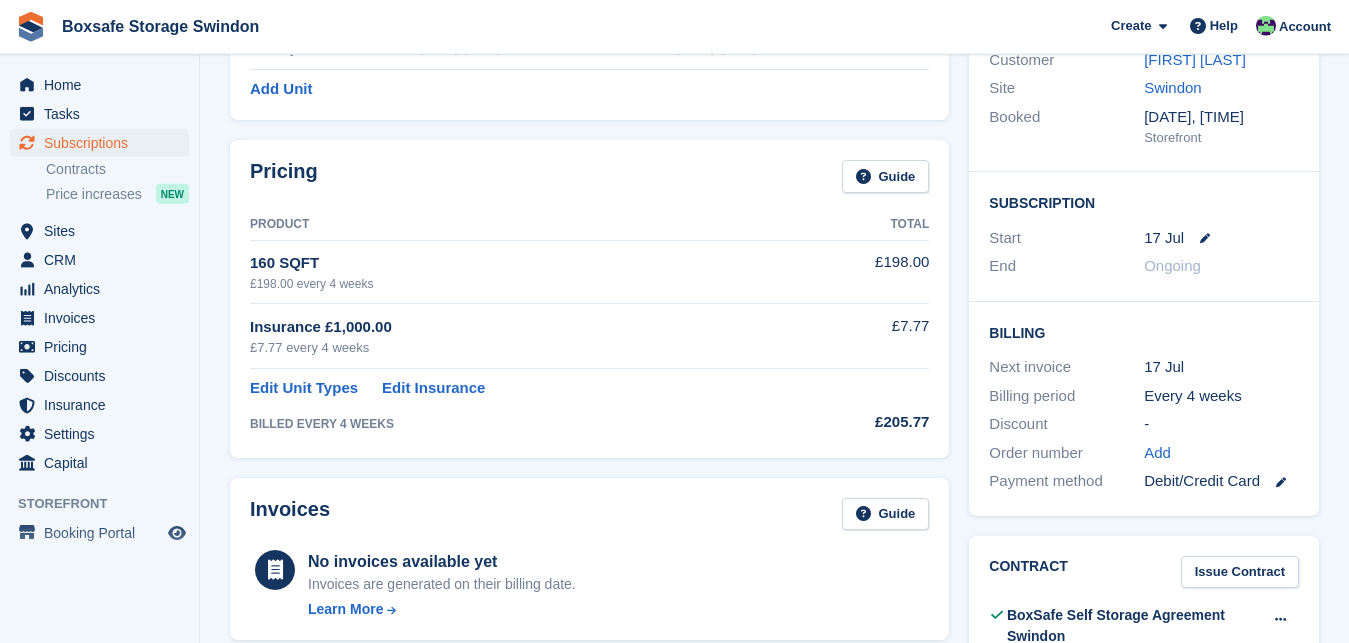 click on "Pricing
Guide" at bounding box center [589, 182] 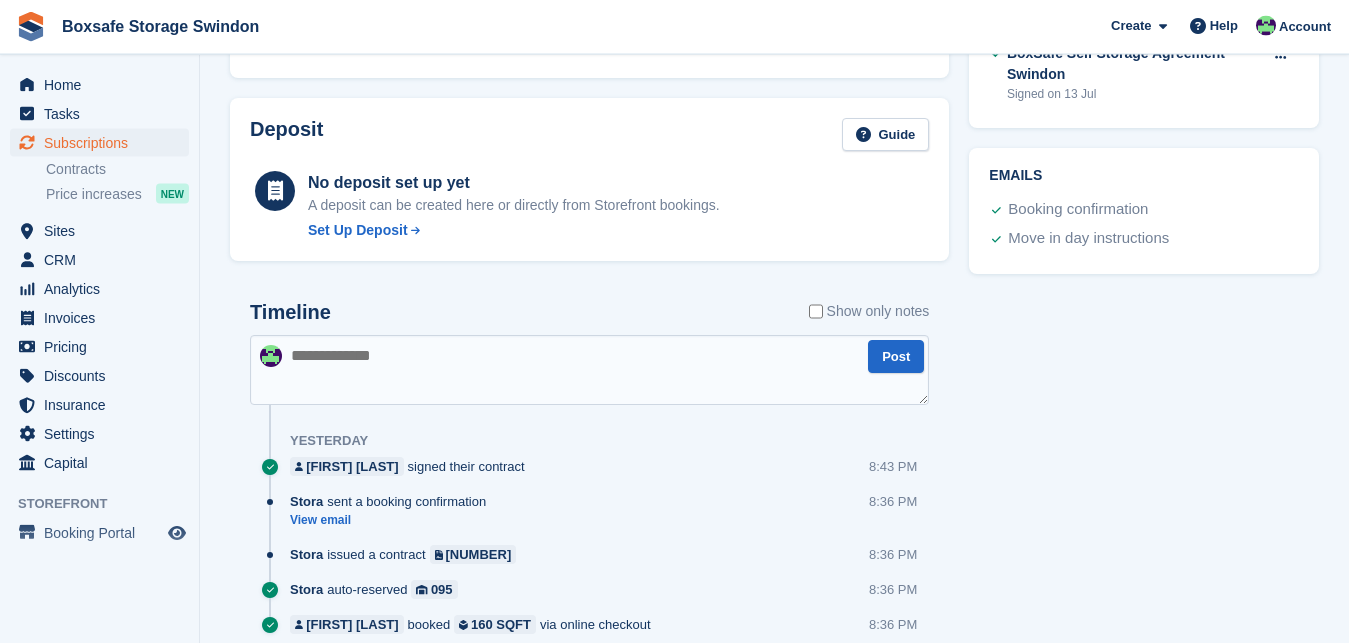 scroll, scrollTop: 866, scrollLeft: 0, axis: vertical 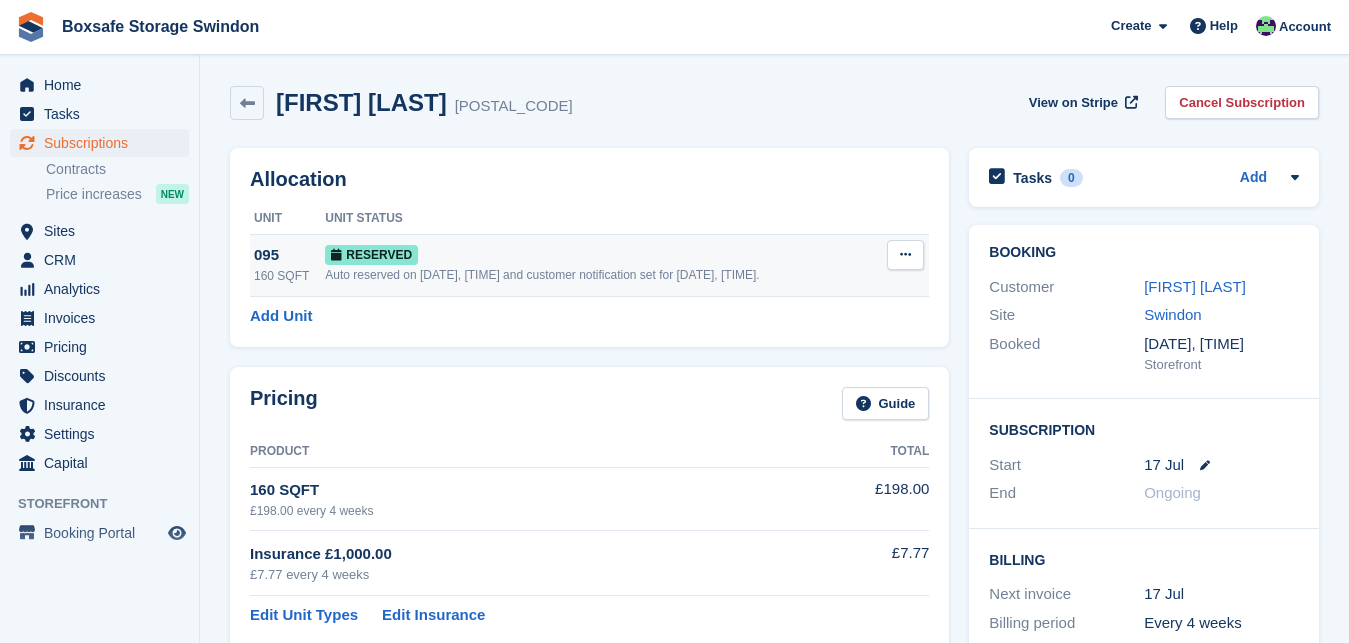 click at bounding box center [905, 255] 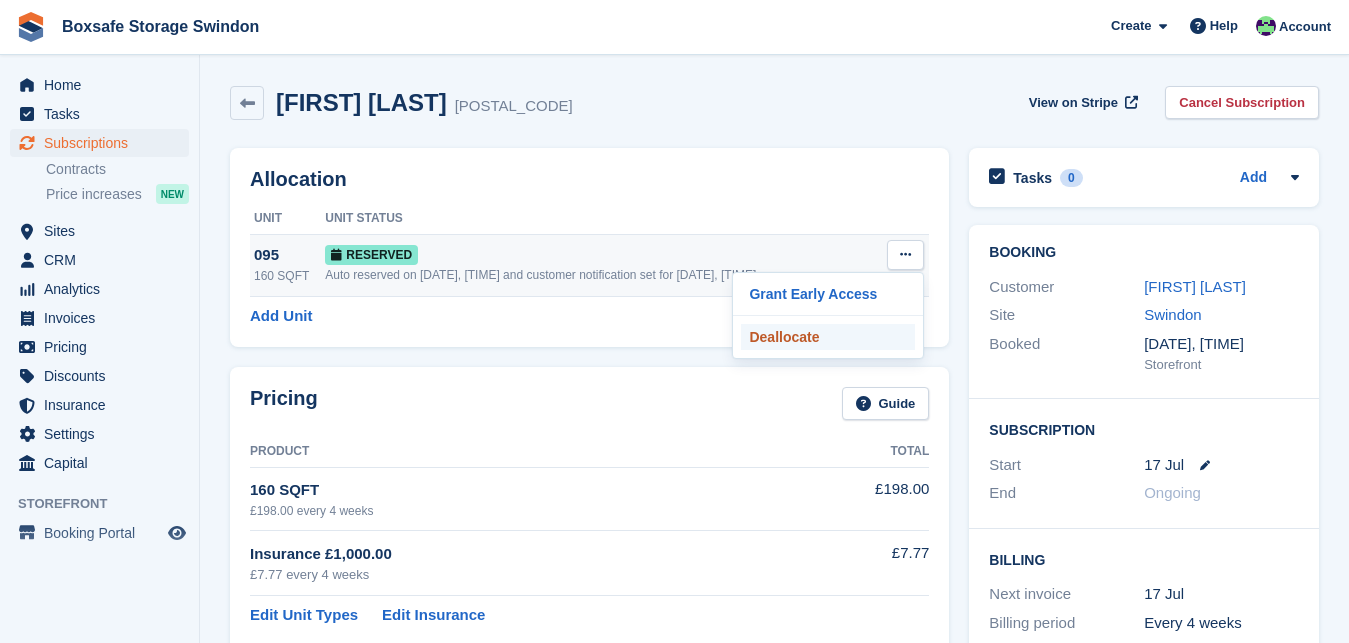 click on "Deallocate" at bounding box center [828, 337] 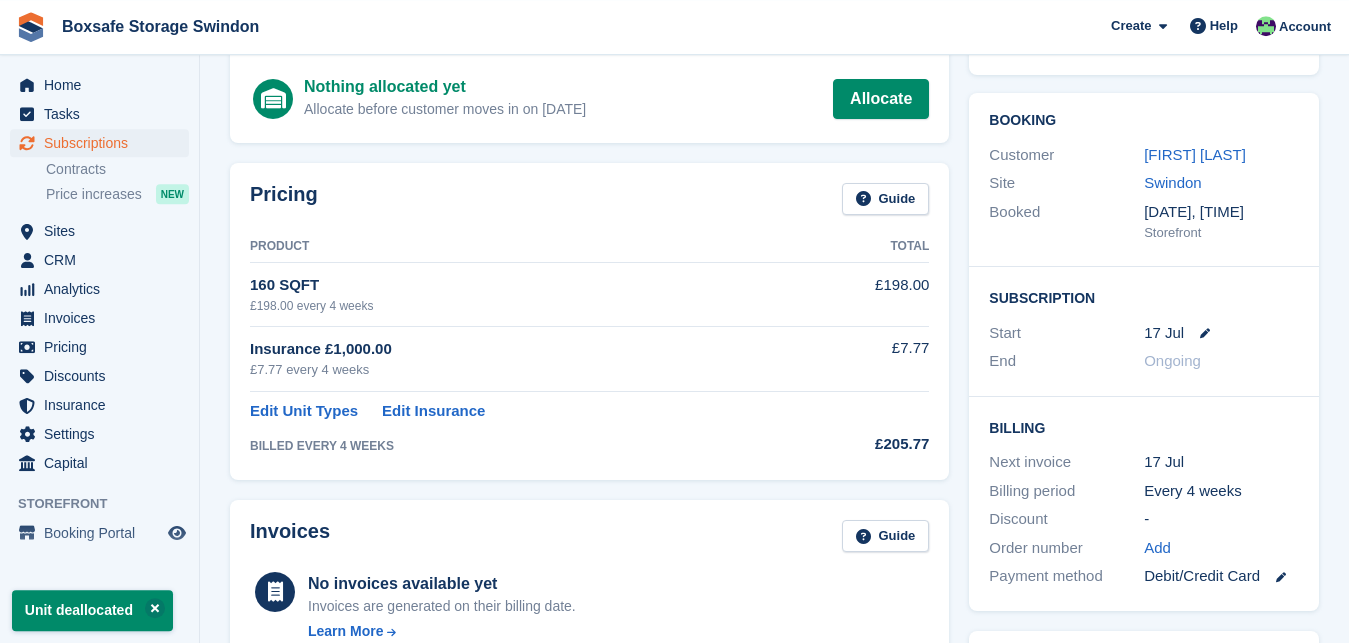 scroll, scrollTop: 150, scrollLeft: 0, axis: vertical 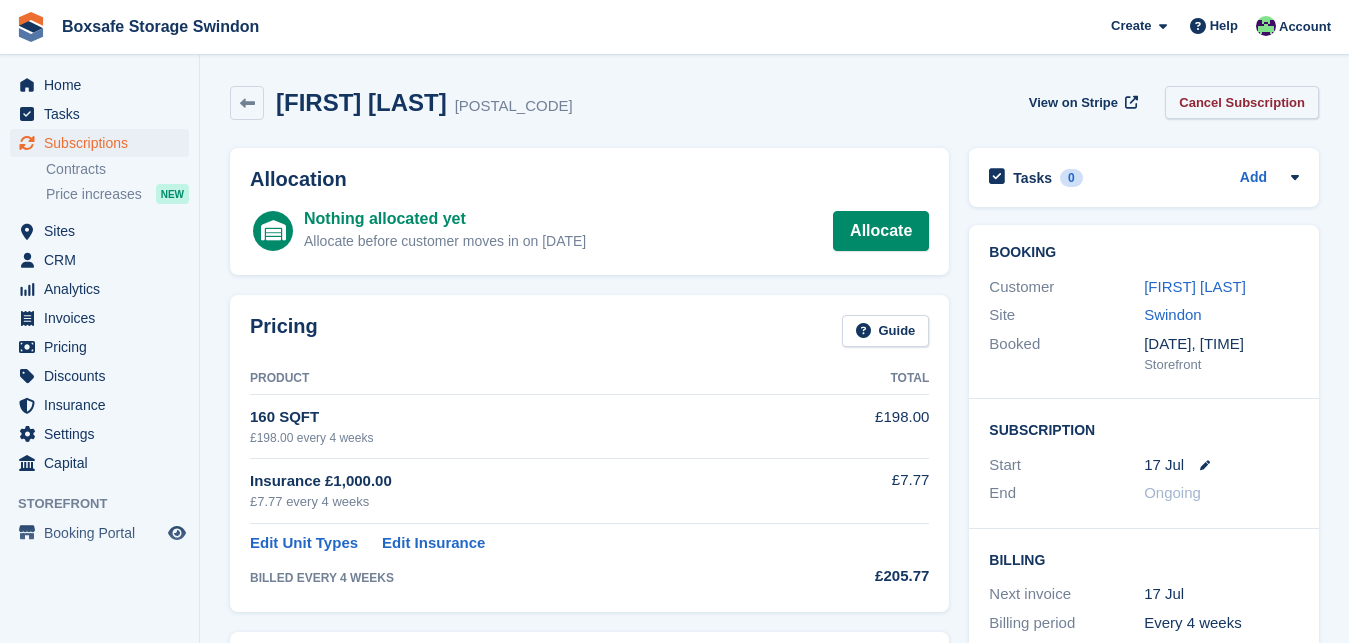 click on "Cancel Subscription" at bounding box center [1242, 102] 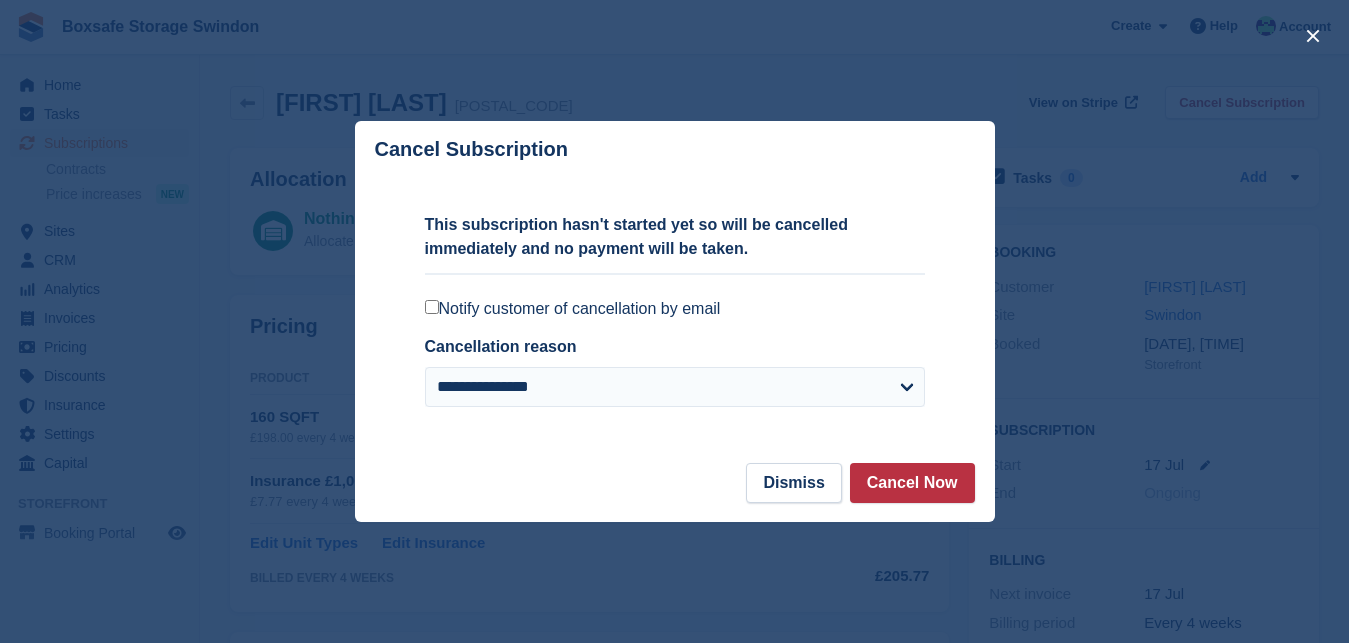 click on "**********" at bounding box center (675, 320) 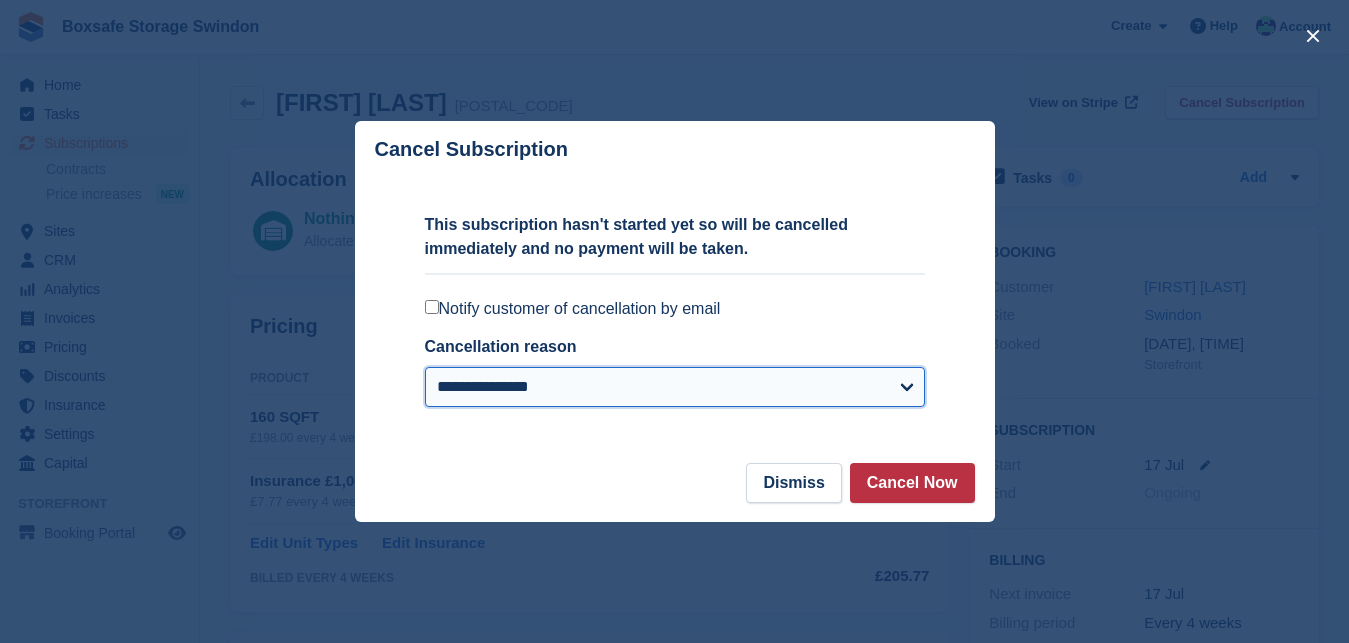 click on "**********" at bounding box center (675, 387) 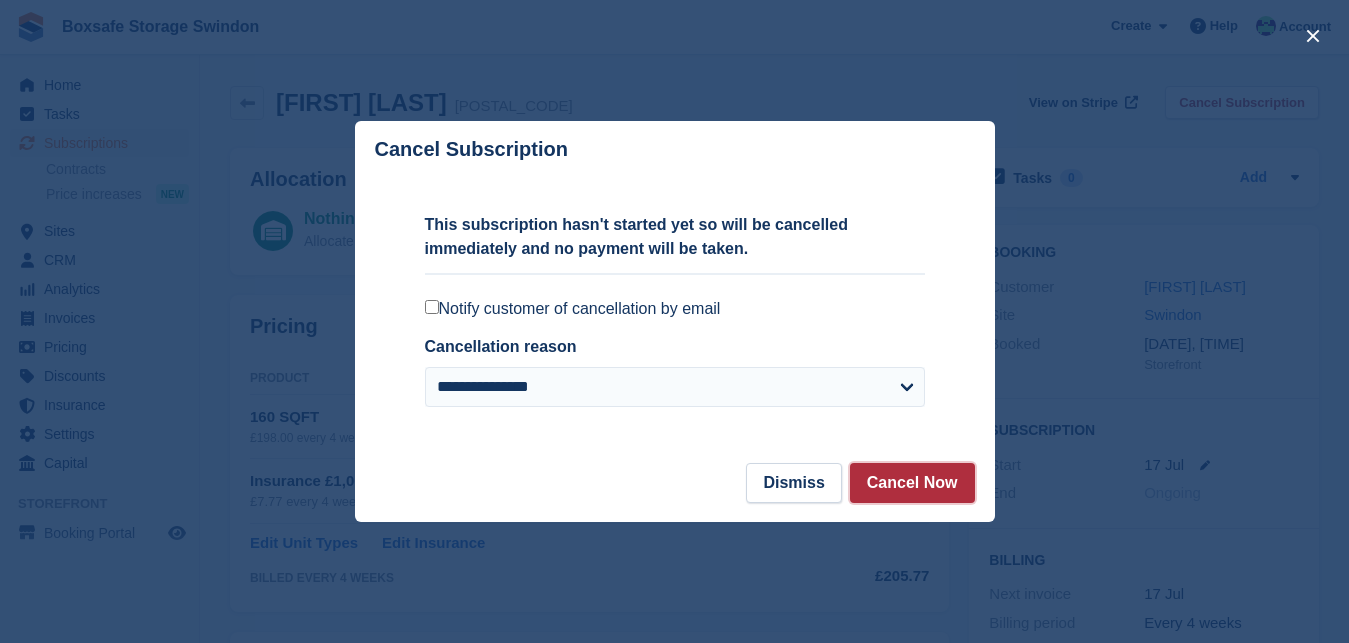 click on "Cancel Now" at bounding box center (912, 483) 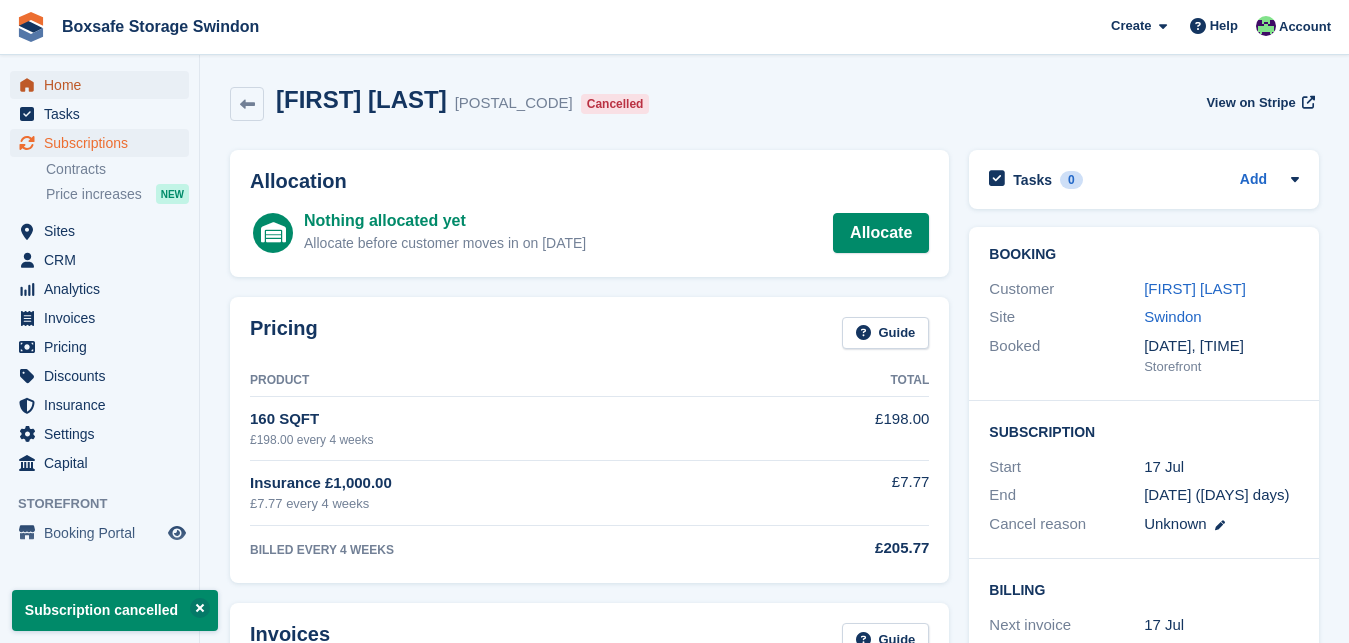 click on "Home" at bounding box center (104, 85) 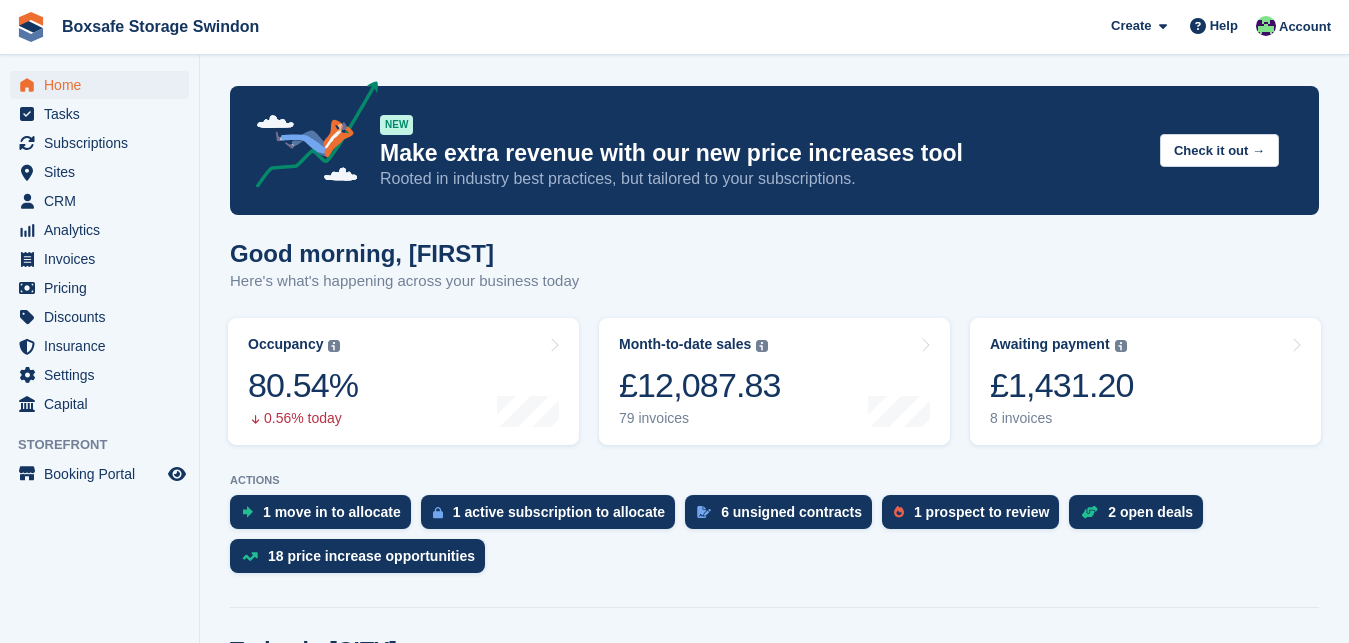 scroll, scrollTop: 0, scrollLeft: 0, axis: both 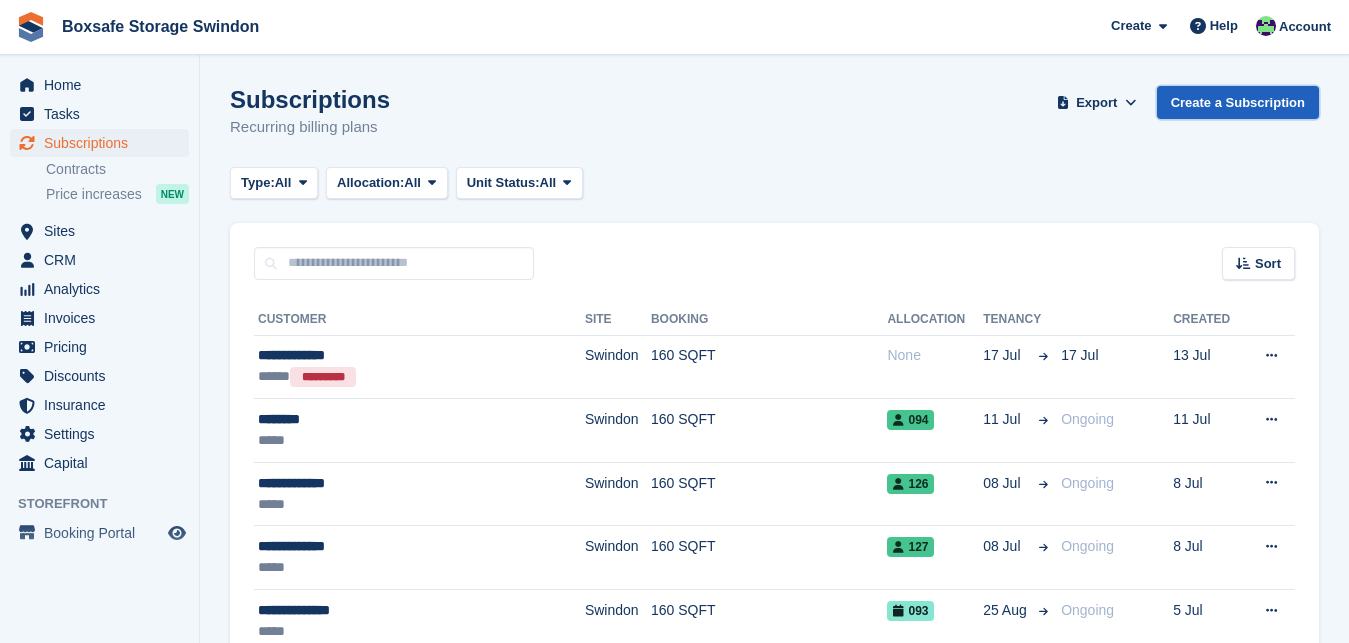 click on "Create a Subscription" at bounding box center (1238, 102) 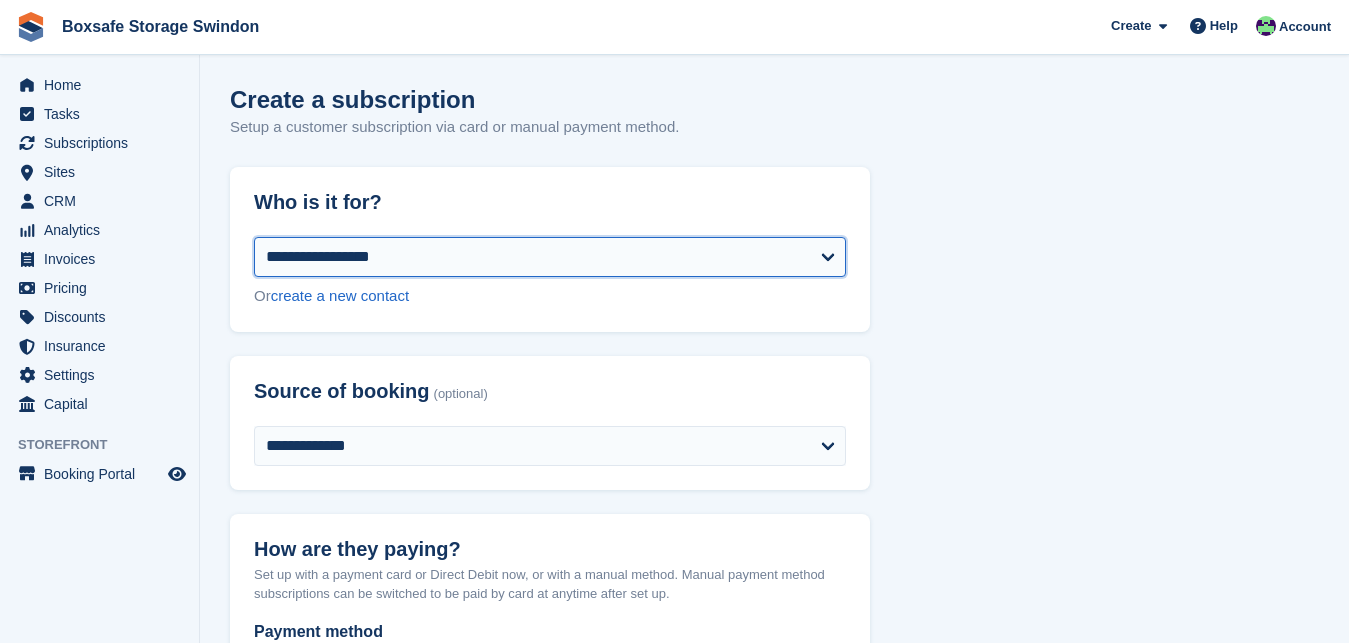 select on "******" 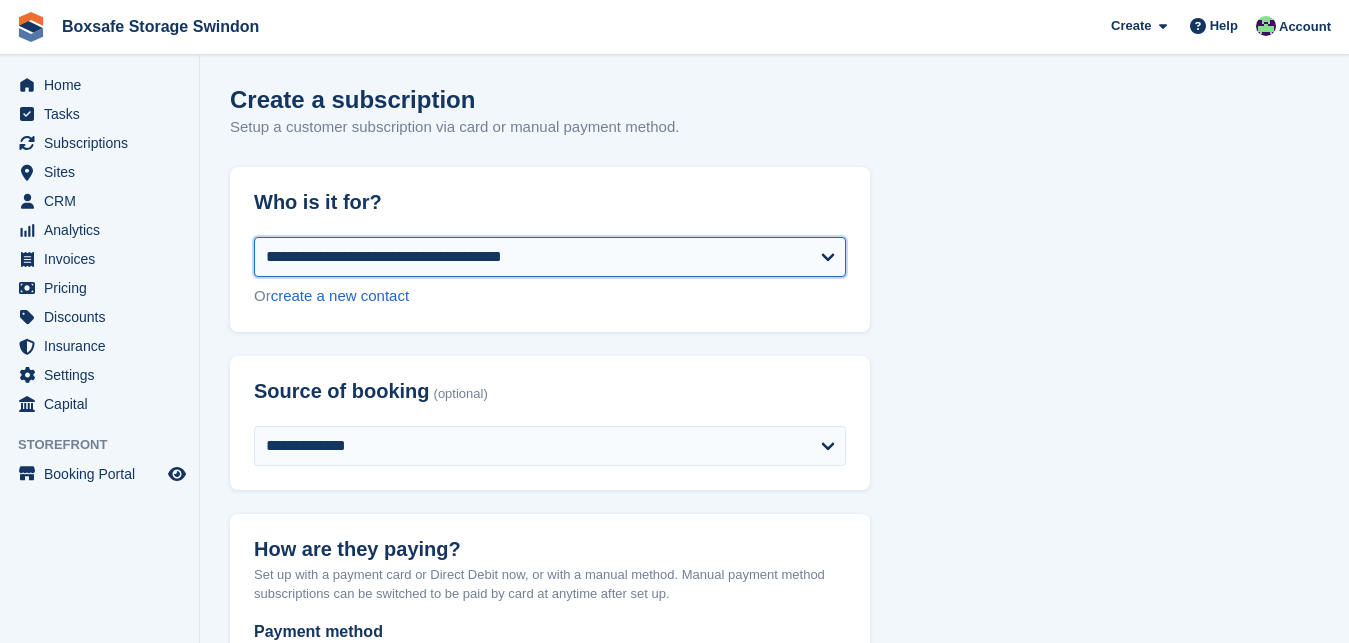 select on "**********" 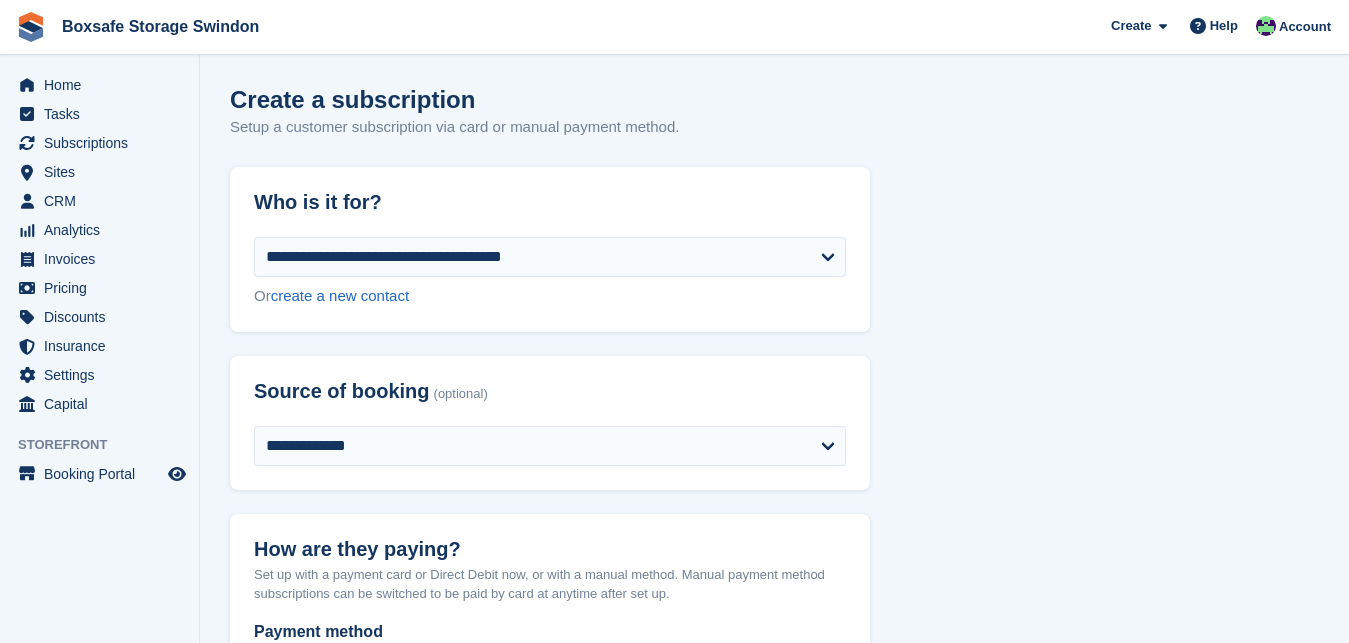 click on "**********" at bounding box center [774, 1376] 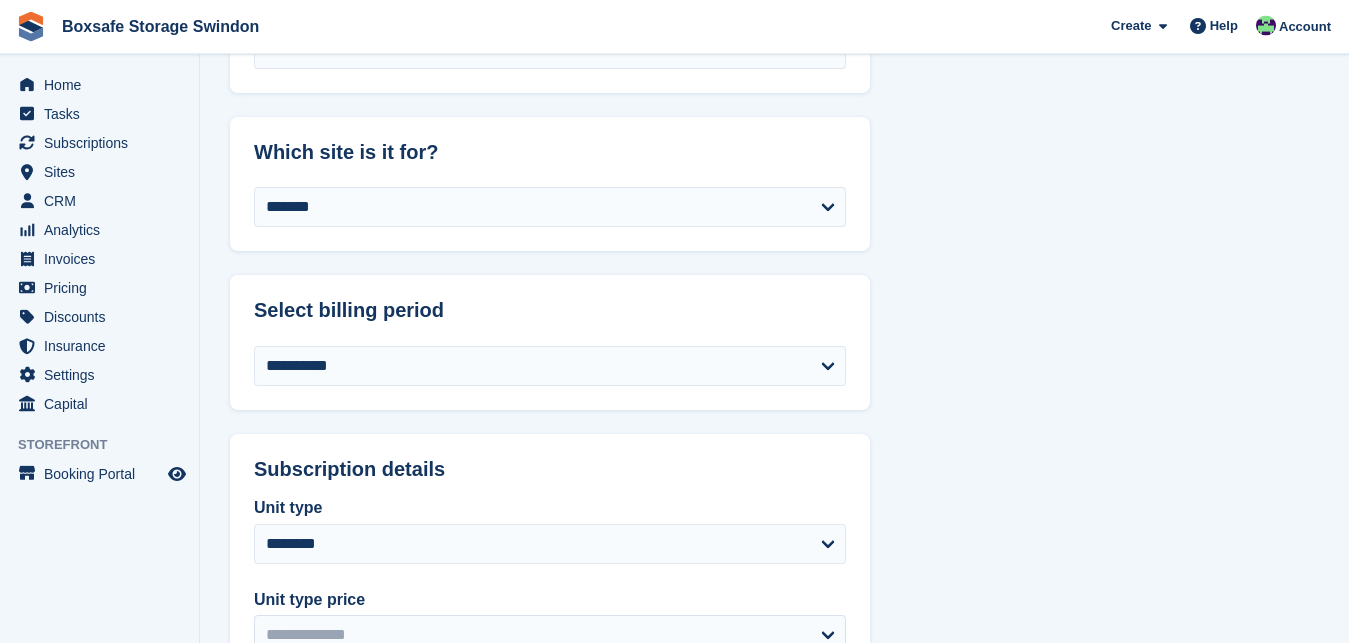 scroll, scrollTop: 714, scrollLeft: 0, axis: vertical 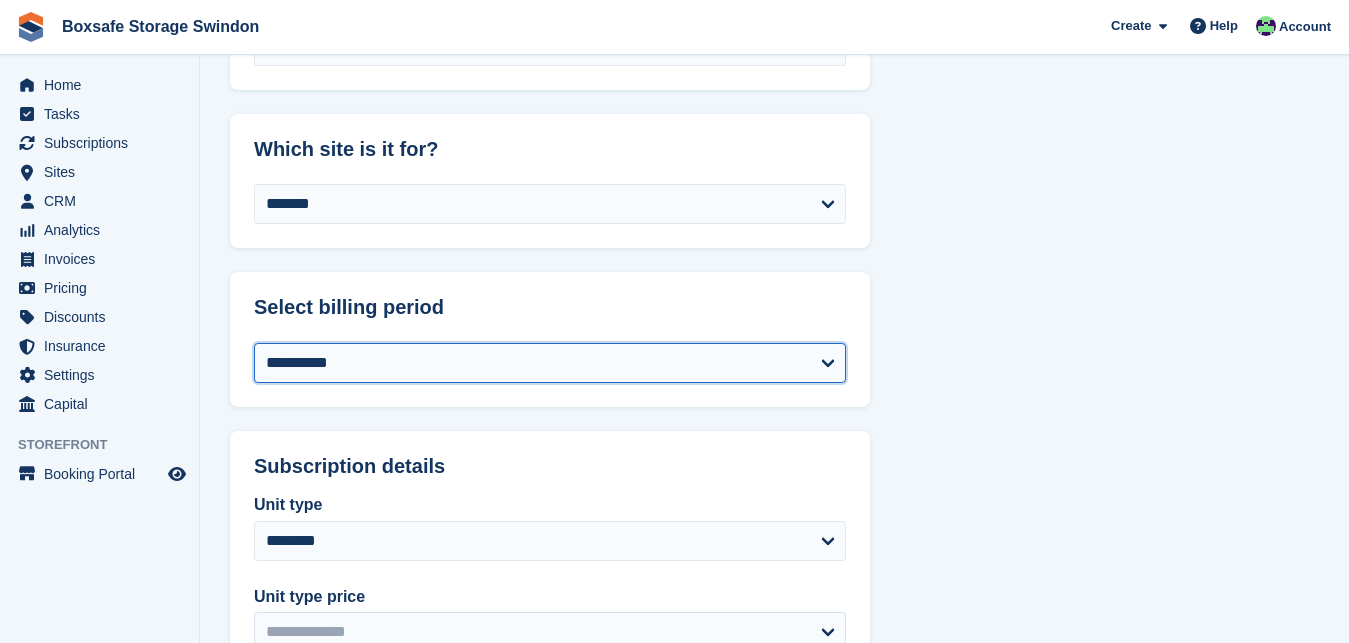 select on "*" 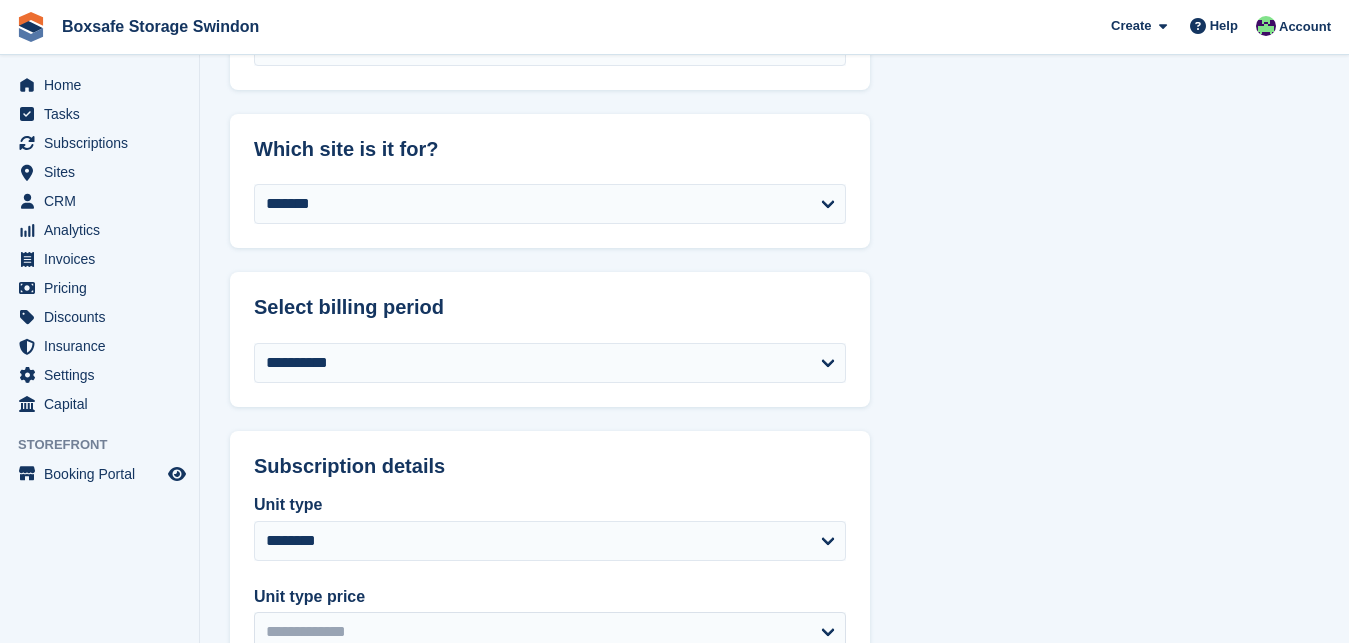 click on "**********" at bounding box center (774, 662) 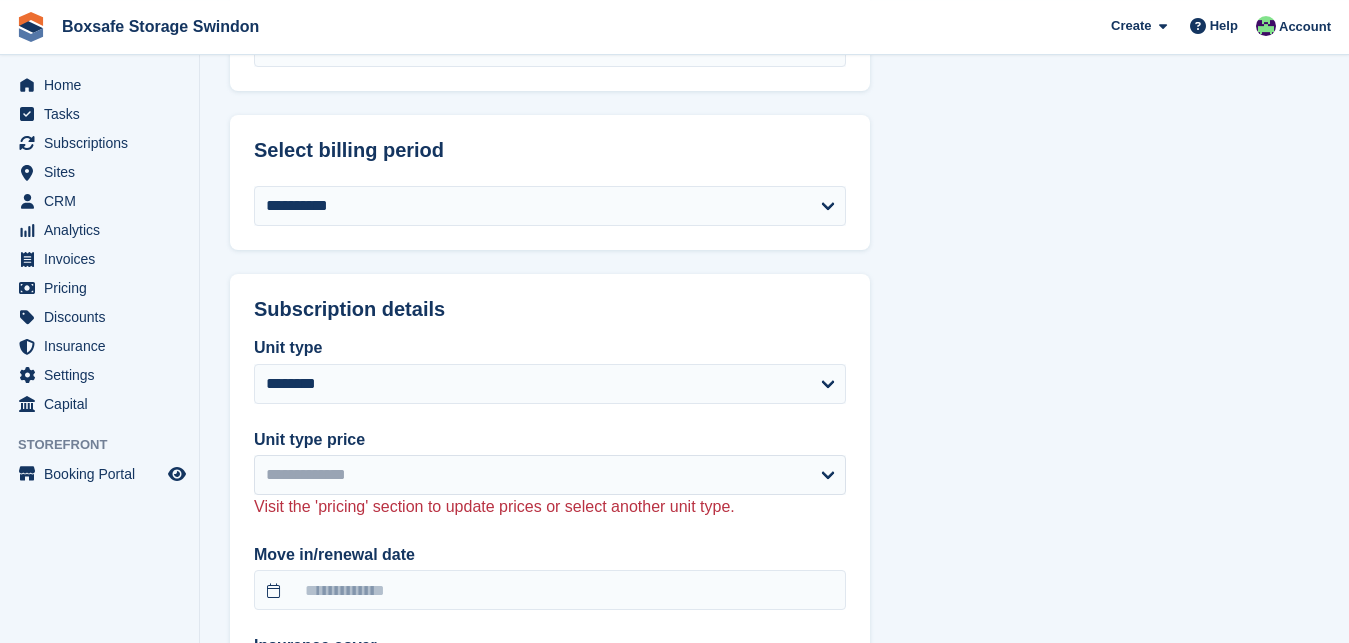scroll, scrollTop: 918, scrollLeft: 0, axis: vertical 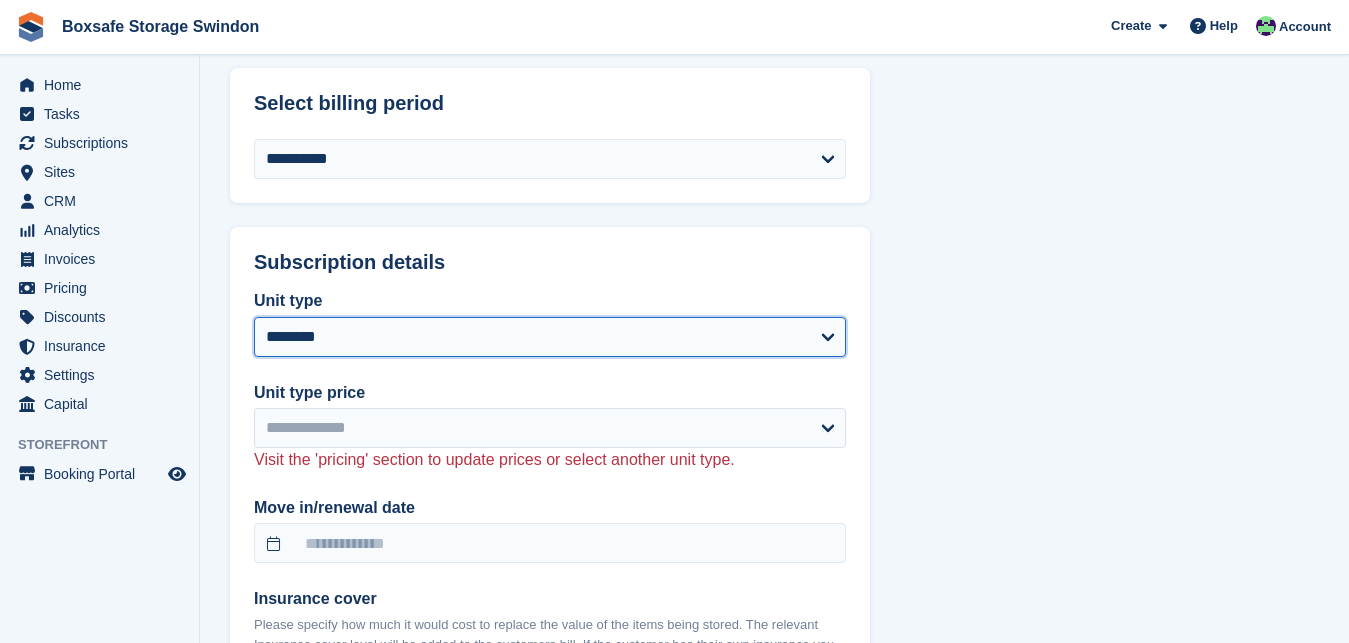 click on "**********" at bounding box center (550, 337) 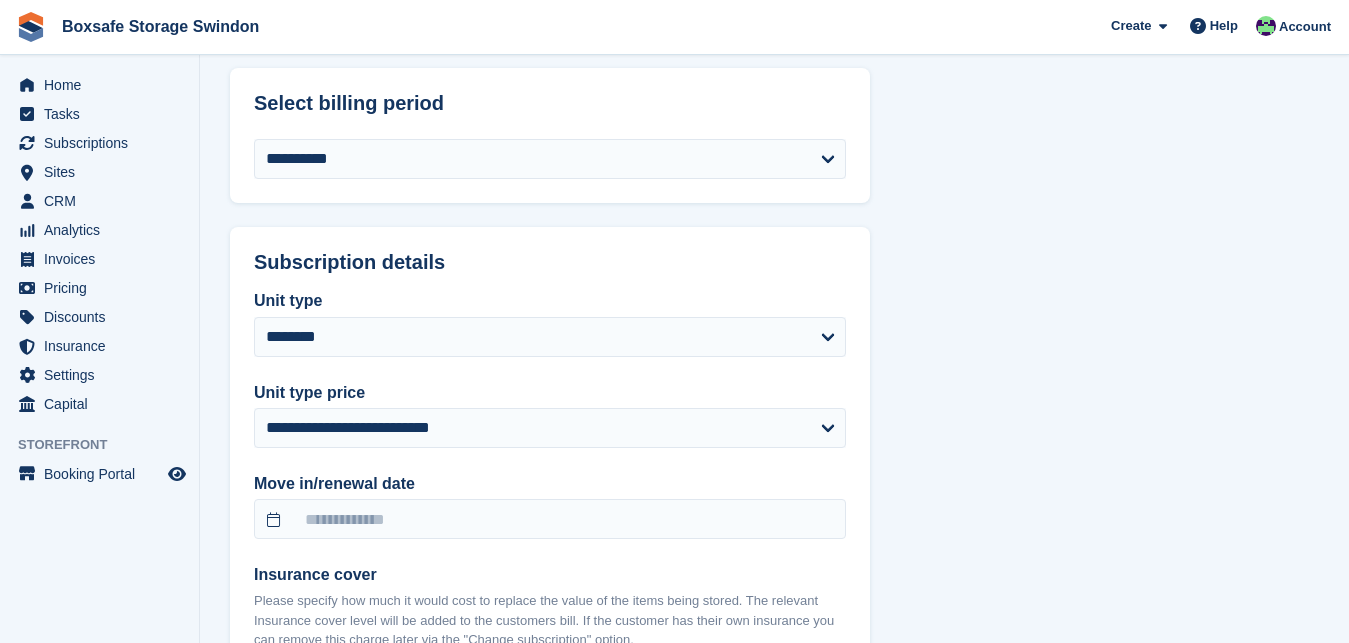 click on "**********" at bounding box center (774, 542) 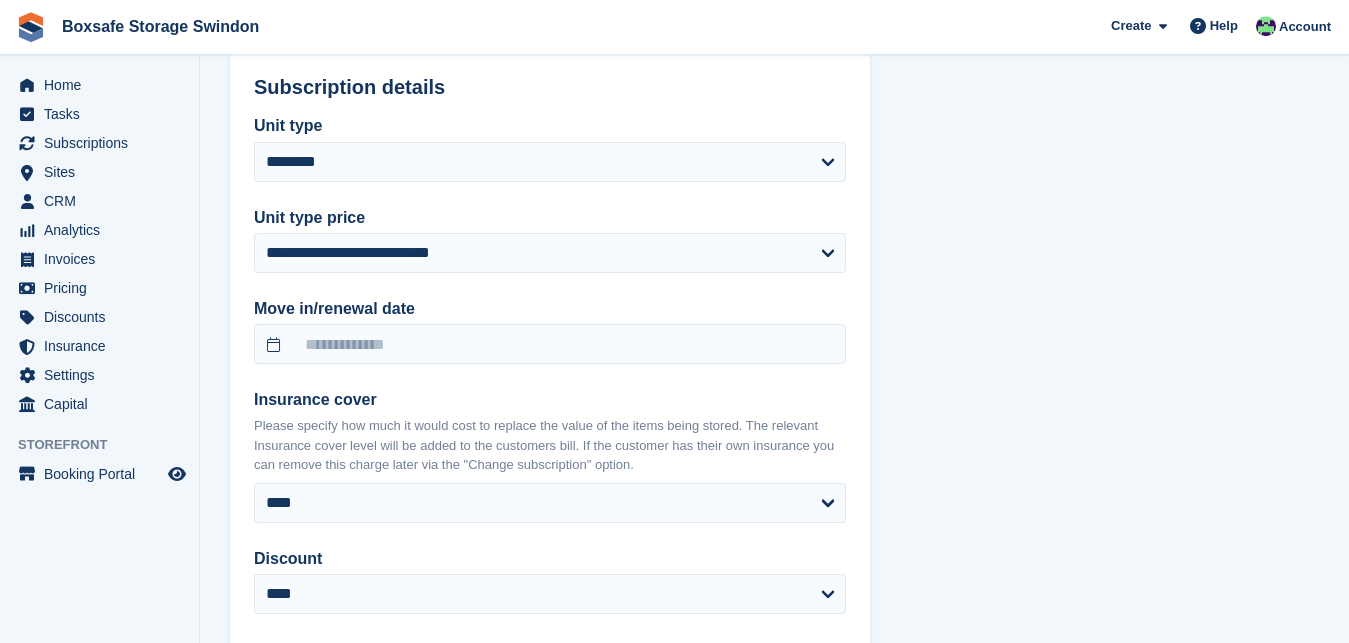 scroll, scrollTop: 1122, scrollLeft: 0, axis: vertical 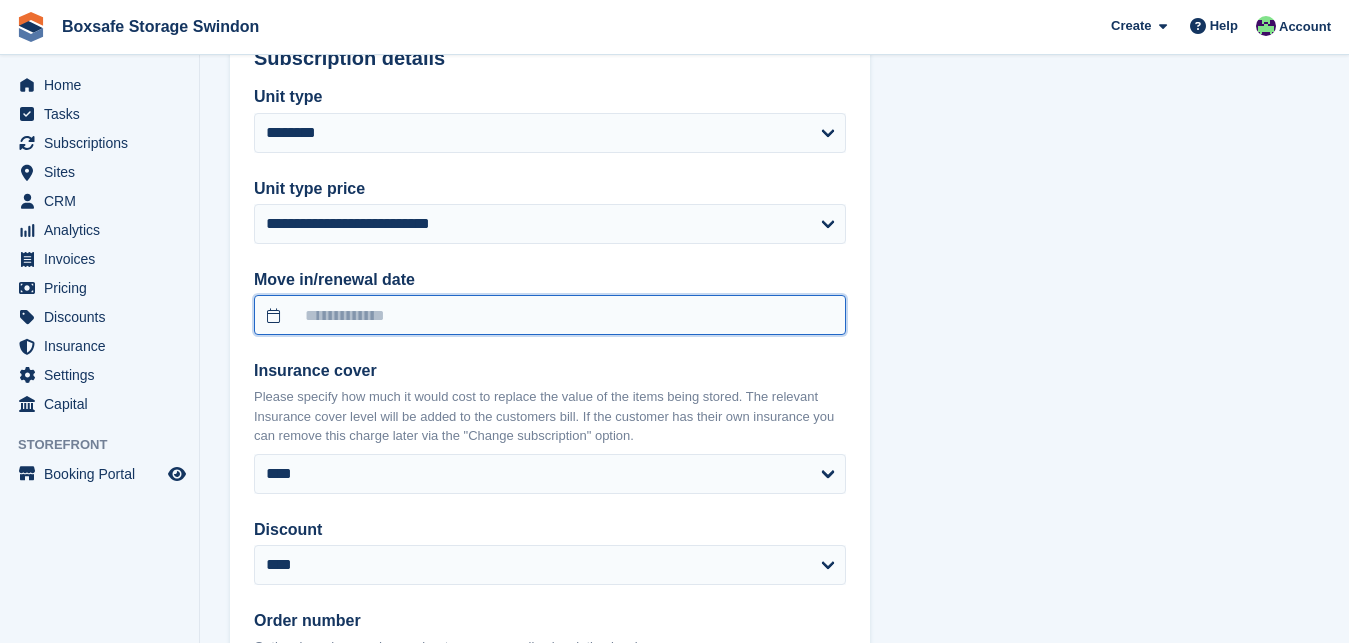 click at bounding box center (550, 315) 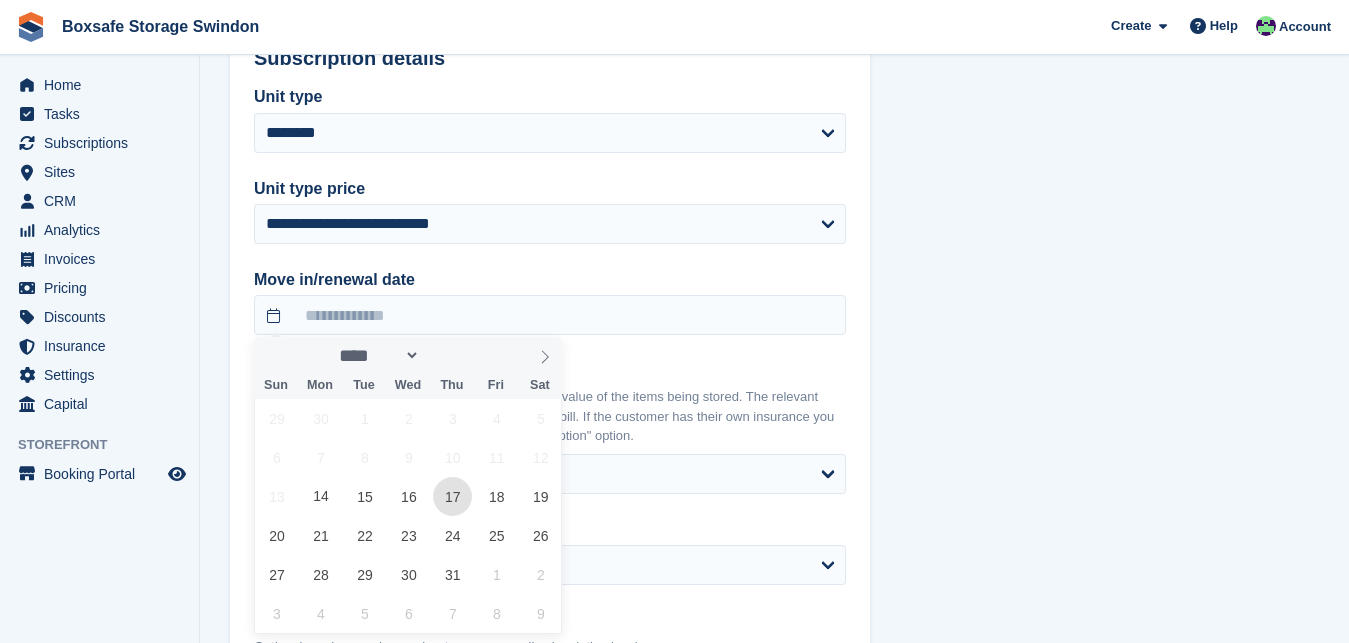 click on "17" at bounding box center [452, 496] 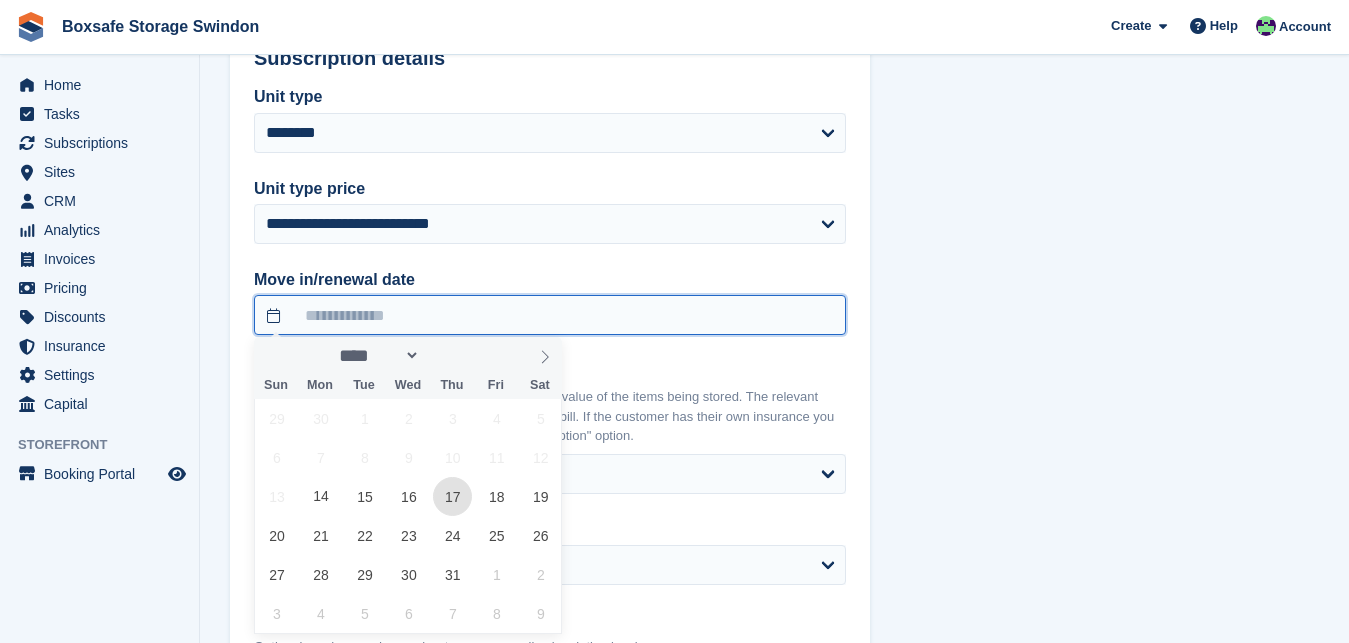 type on "**********" 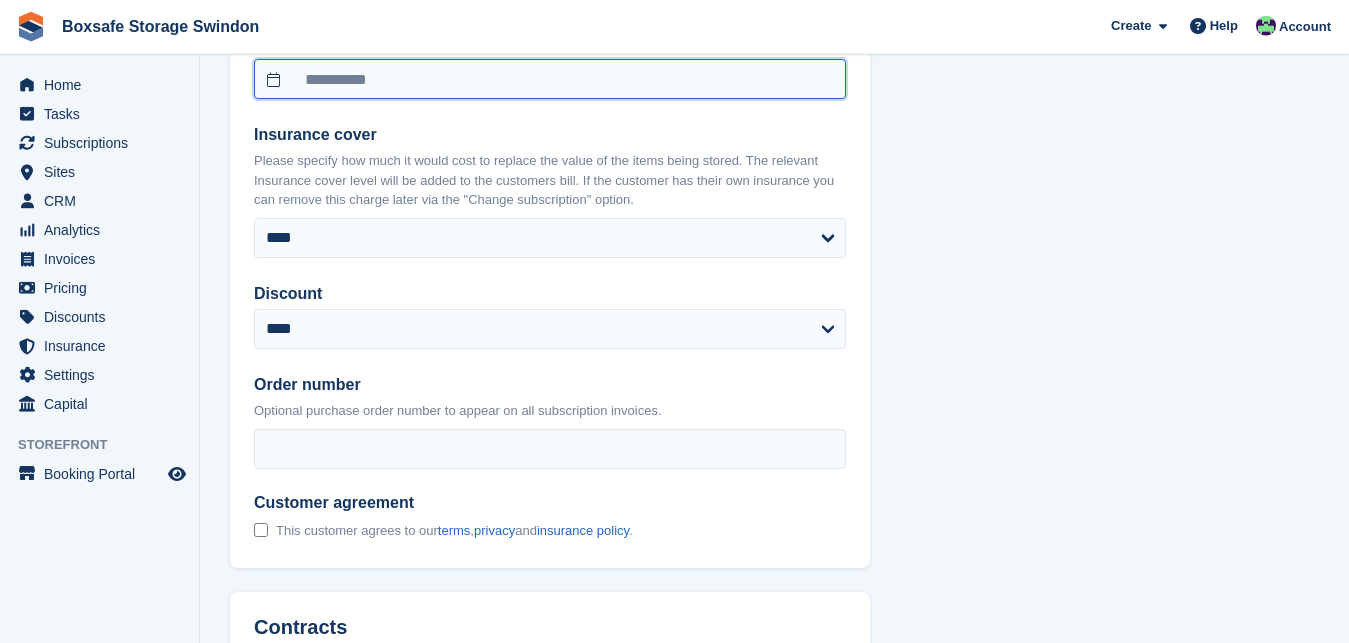 scroll, scrollTop: 1420, scrollLeft: 0, axis: vertical 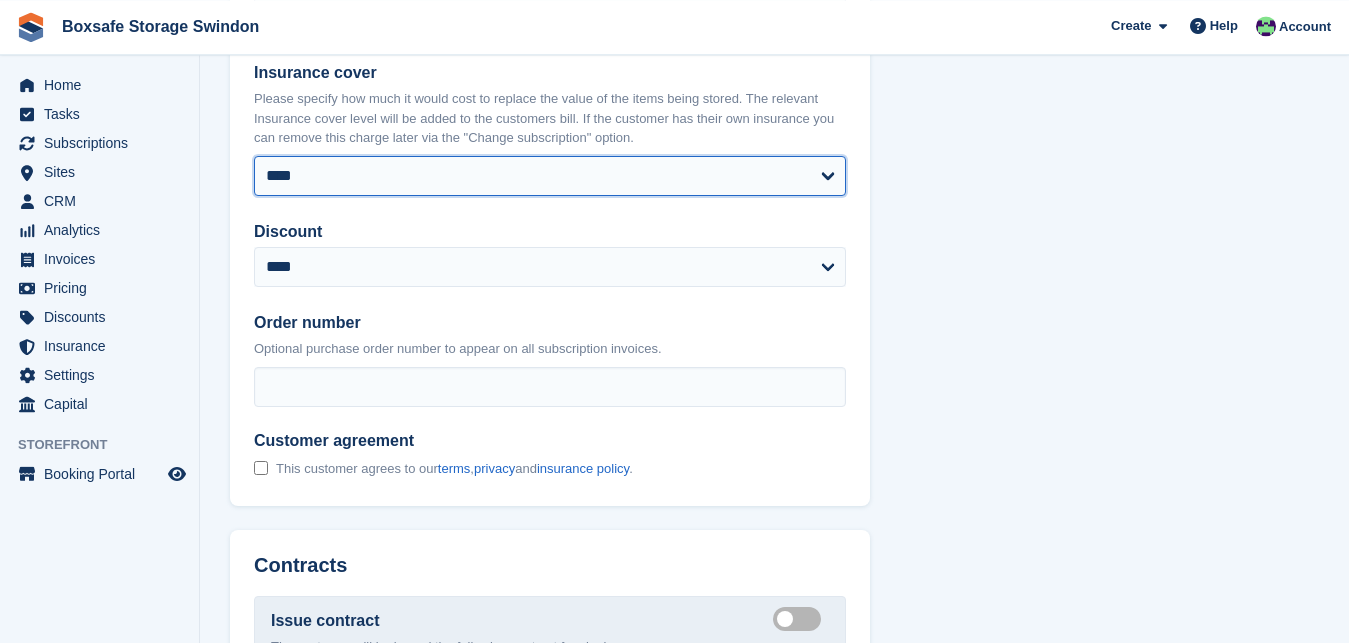 select on "****" 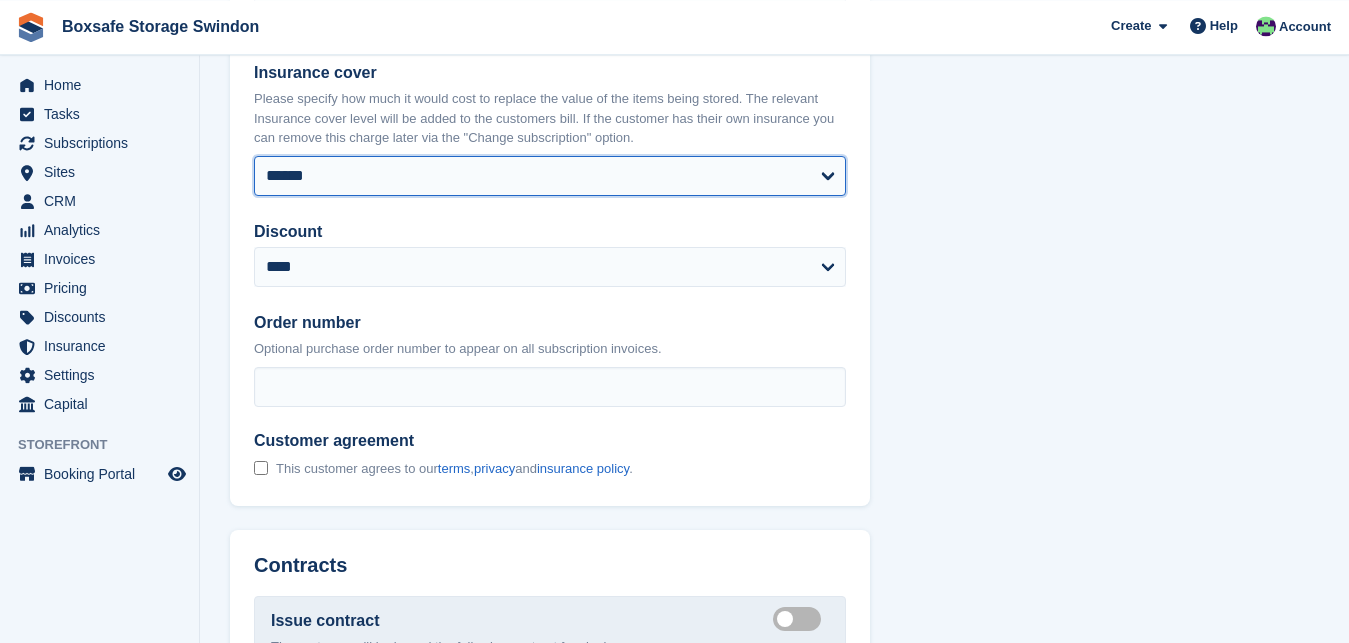 click on "******" at bounding box center (0, 0) 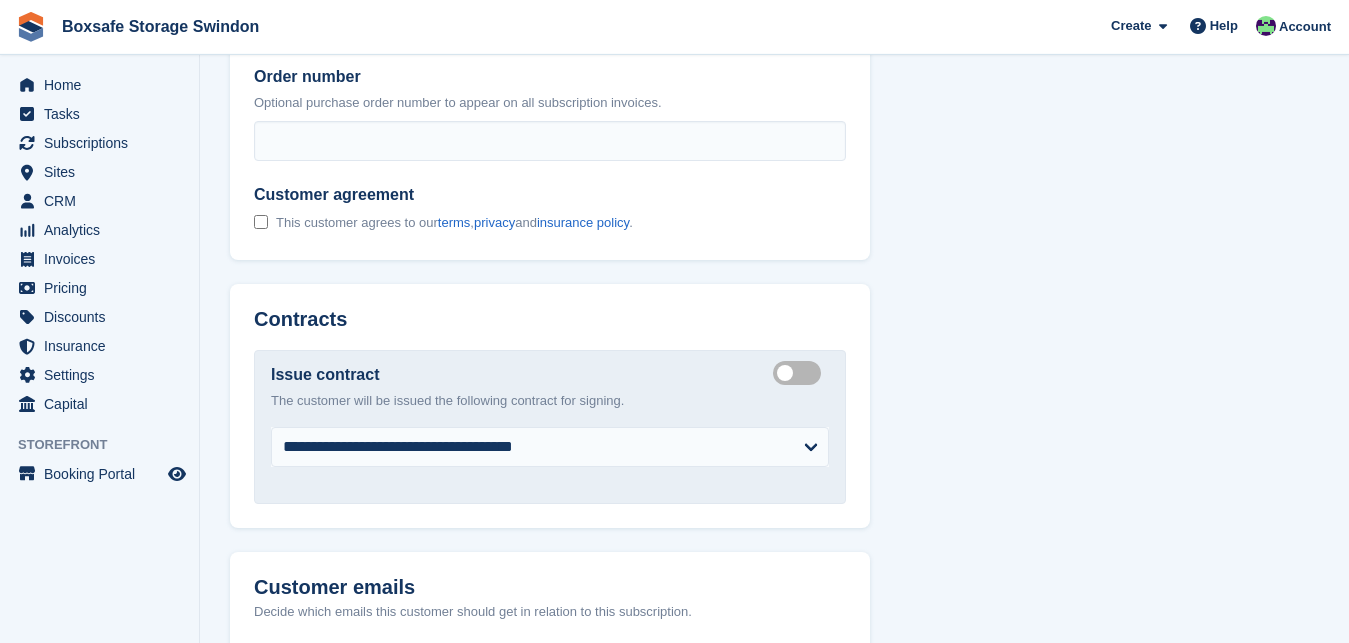 click on "Create integrated contract" at bounding box center [801, 372] 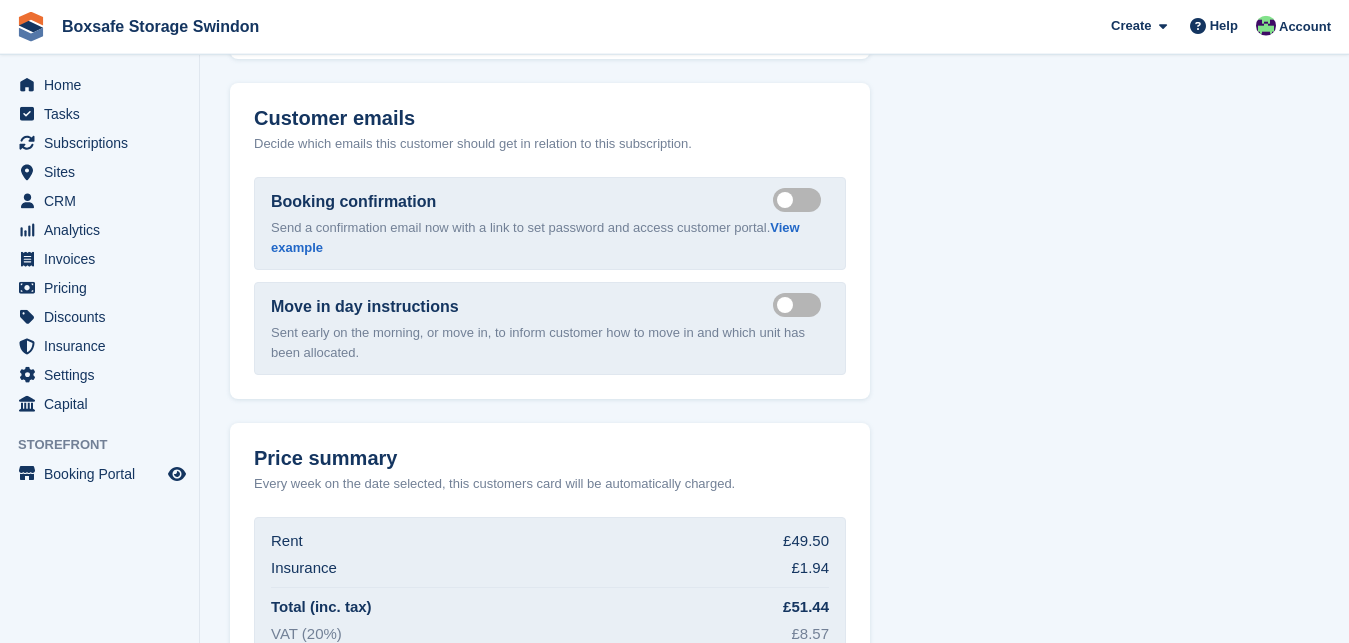 scroll, scrollTop: 2045, scrollLeft: 0, axis: vertical 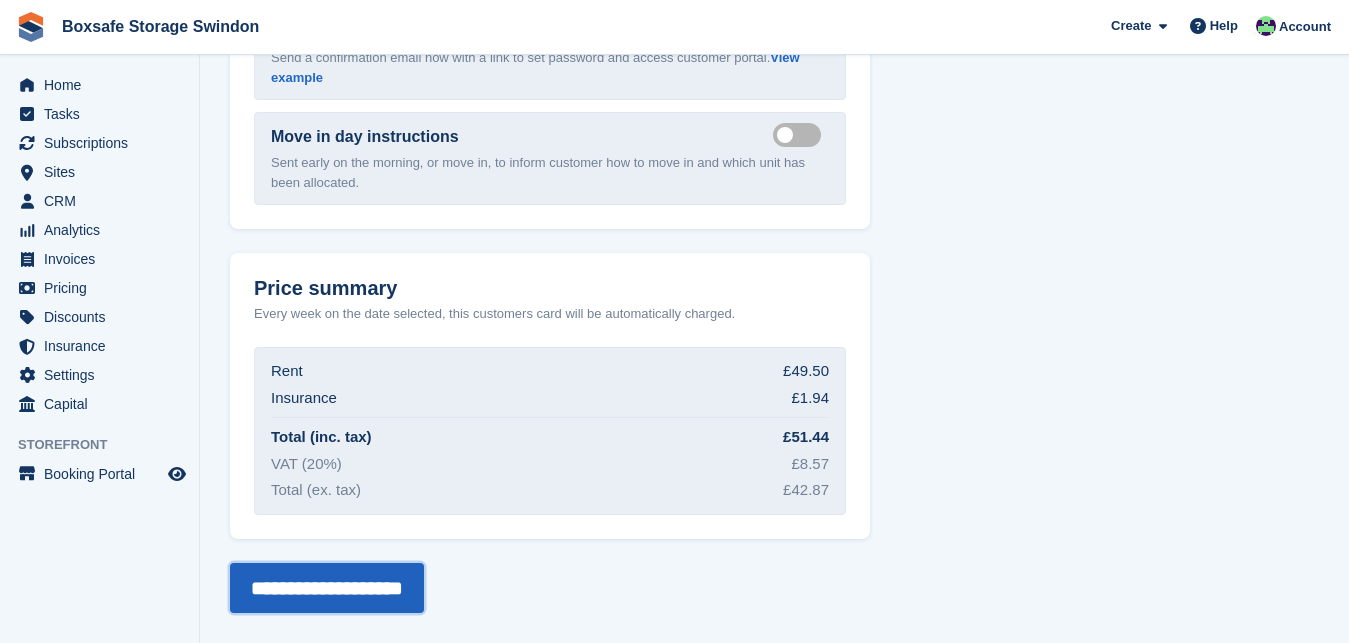 click on "**********" at bounding box center (327, 588) 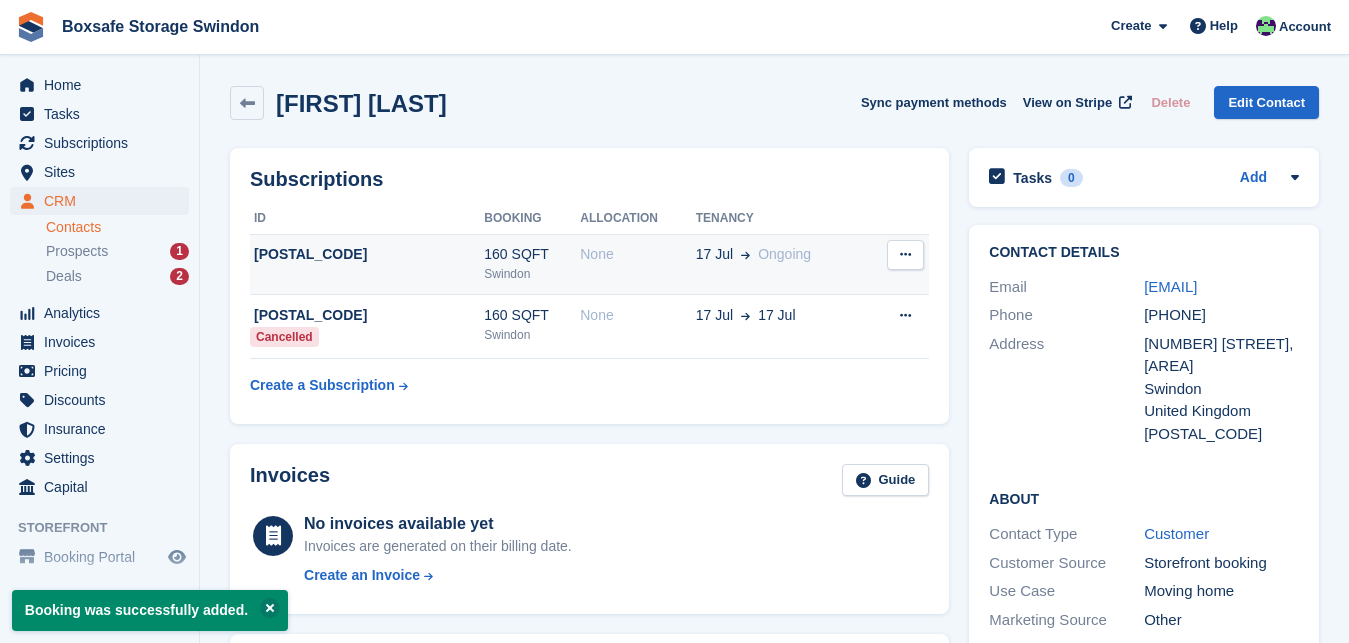 scroll, scrollTop: 0, scrollLeft: 0, axis: both 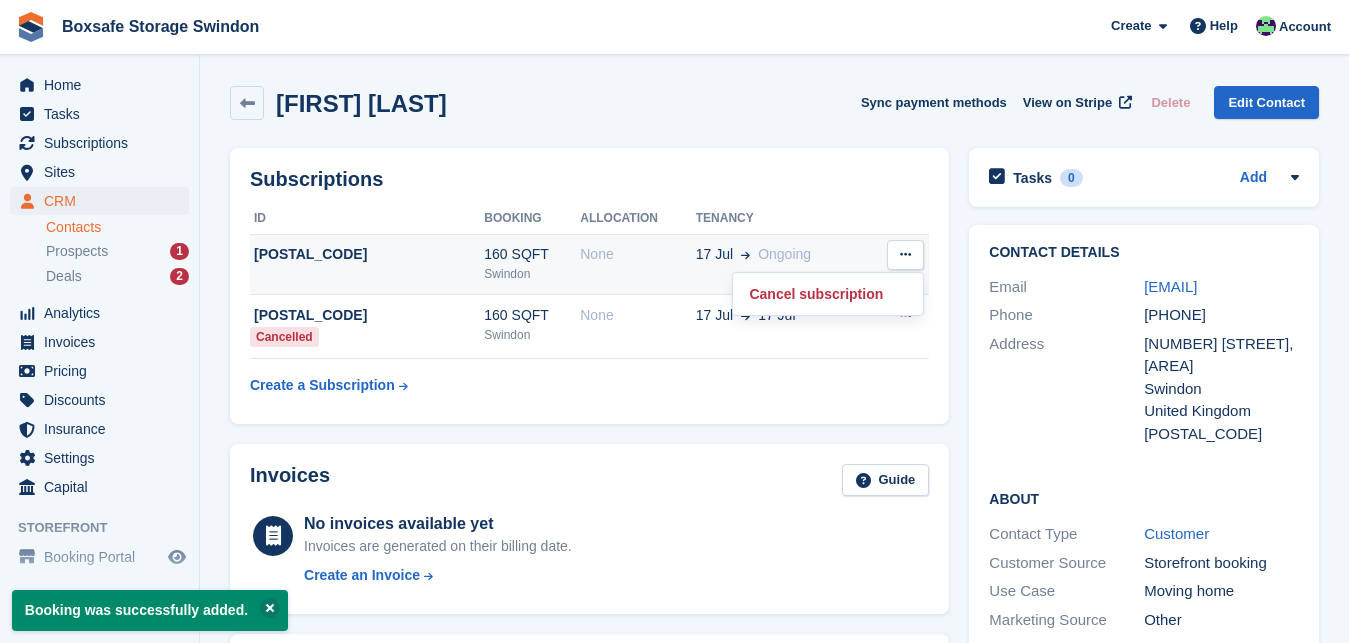 click on "160 SQFT" at bounding box center [532, 254] 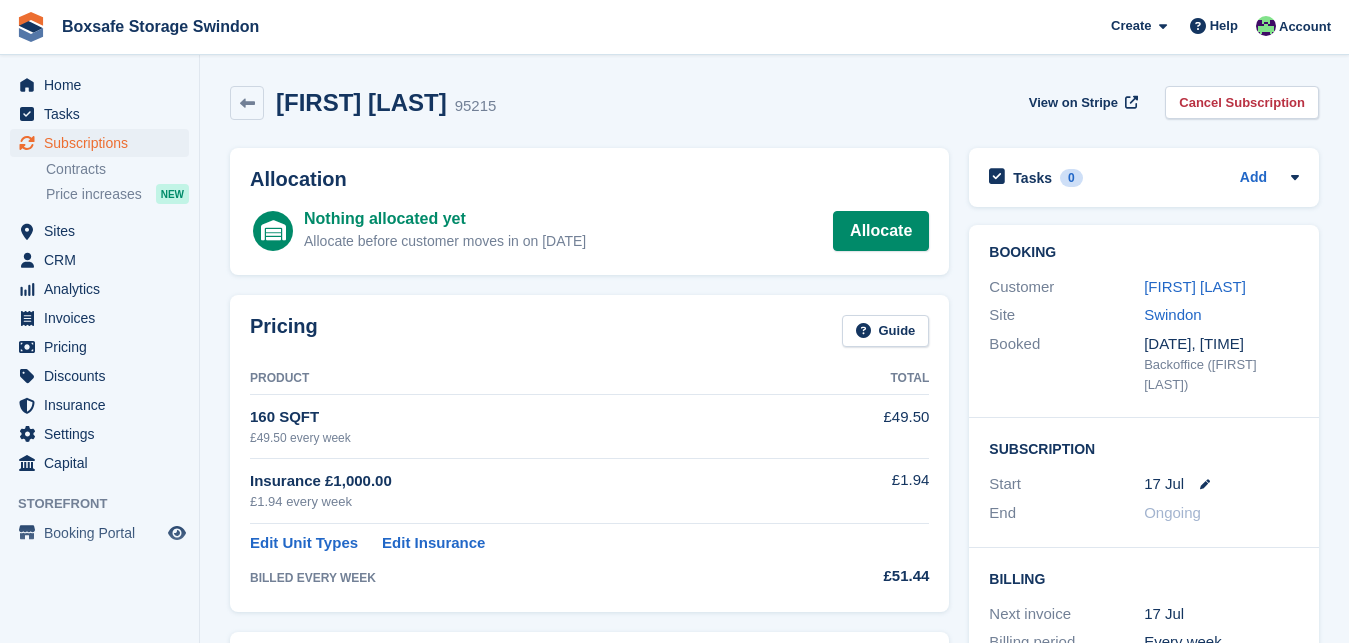 scroll, scrollTop: 0, scrollLeft: 0, axis: both 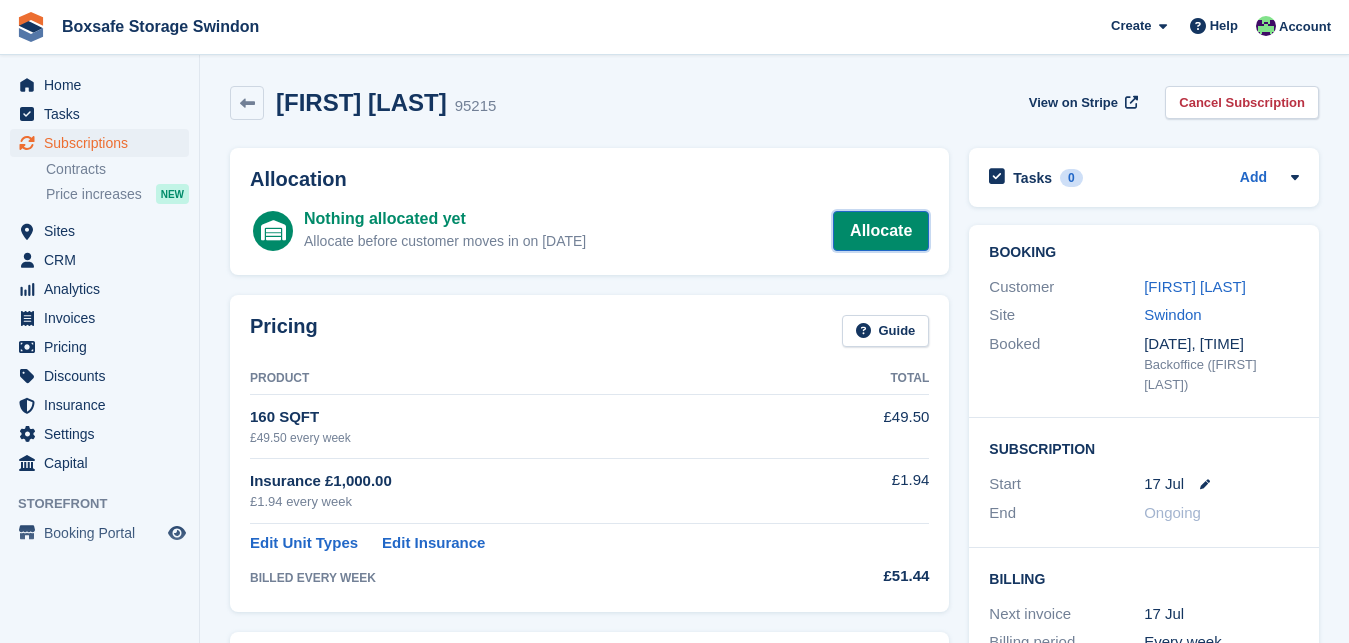 click on "Allocate" at bounding box center [881, 231] 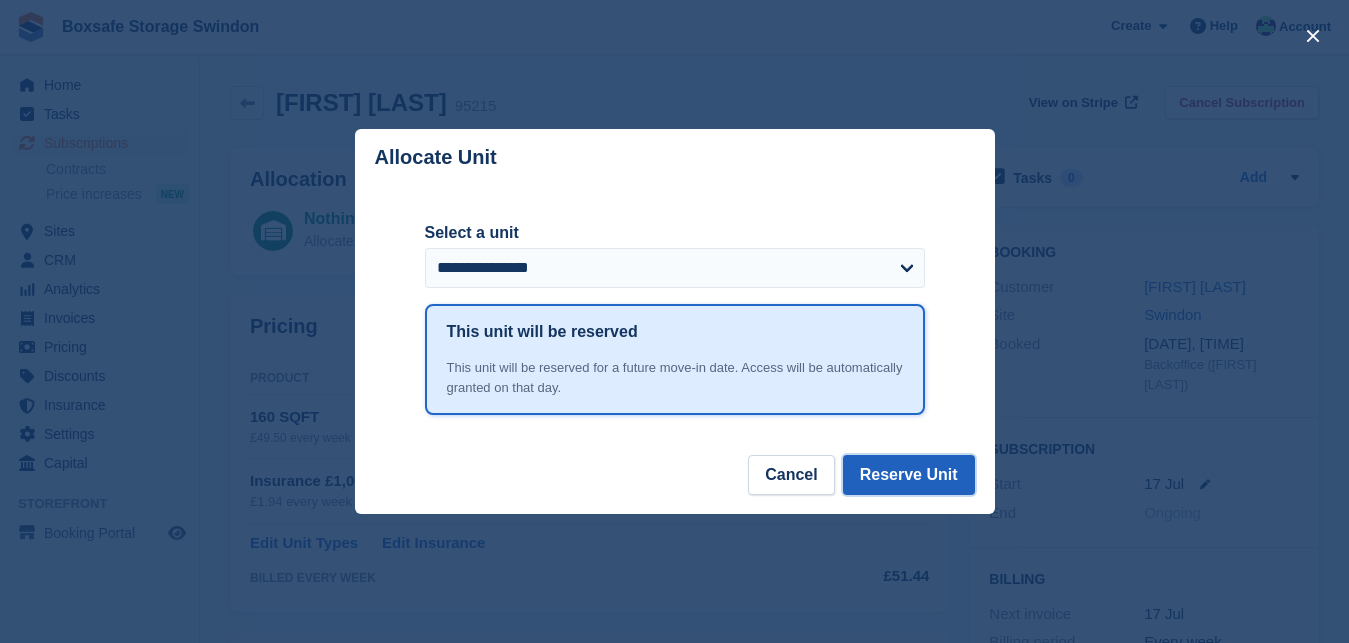 click on "Reserve Unit" at bounding box center [909, 475] 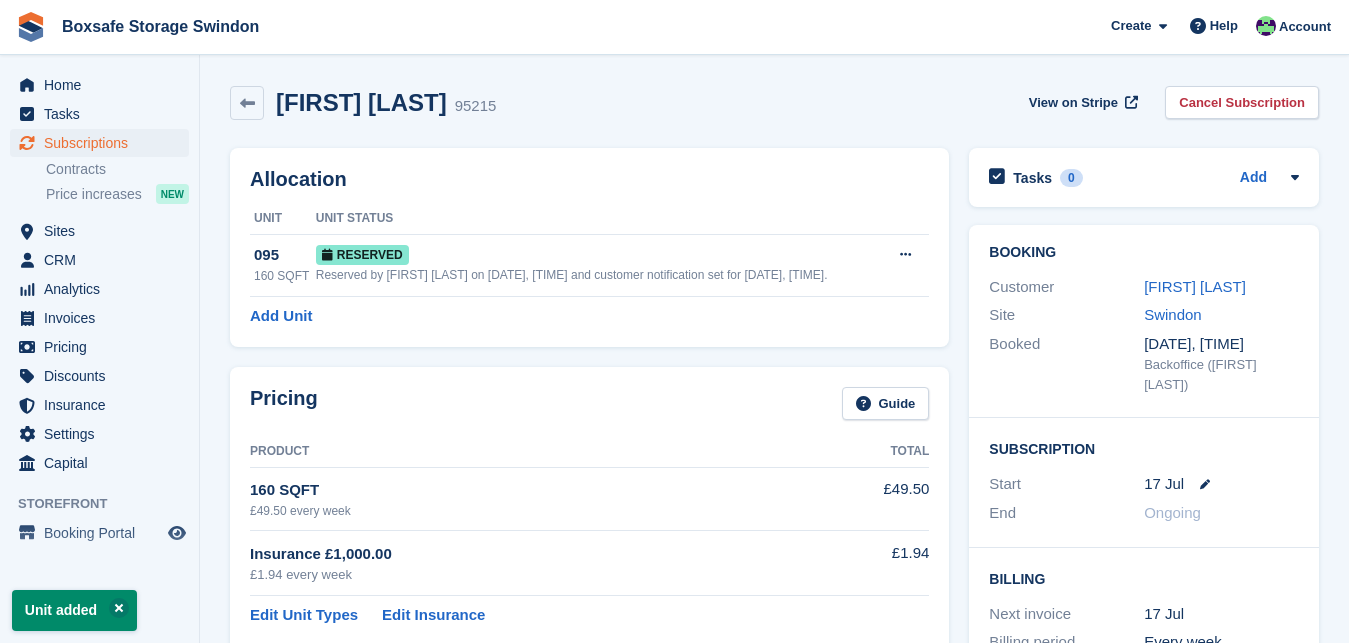 scroll, scrollTop: 674, scrollLeft: 0, axis: vertical 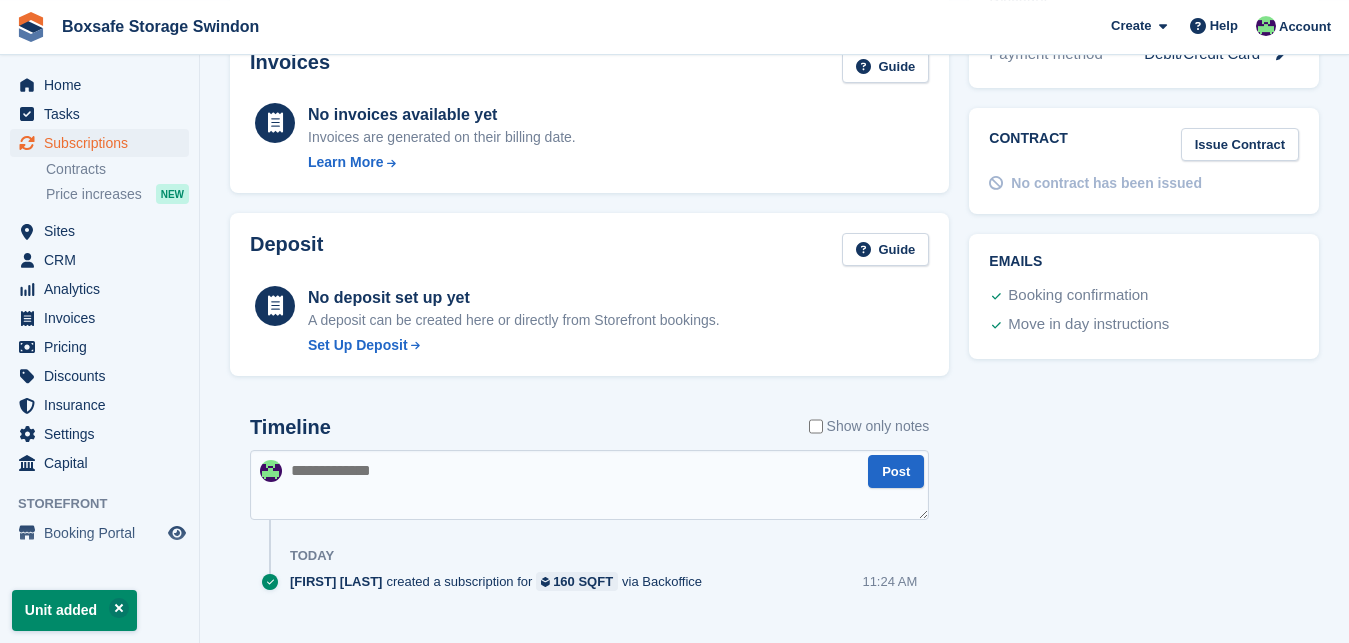 click at bounding box center [589, 485] 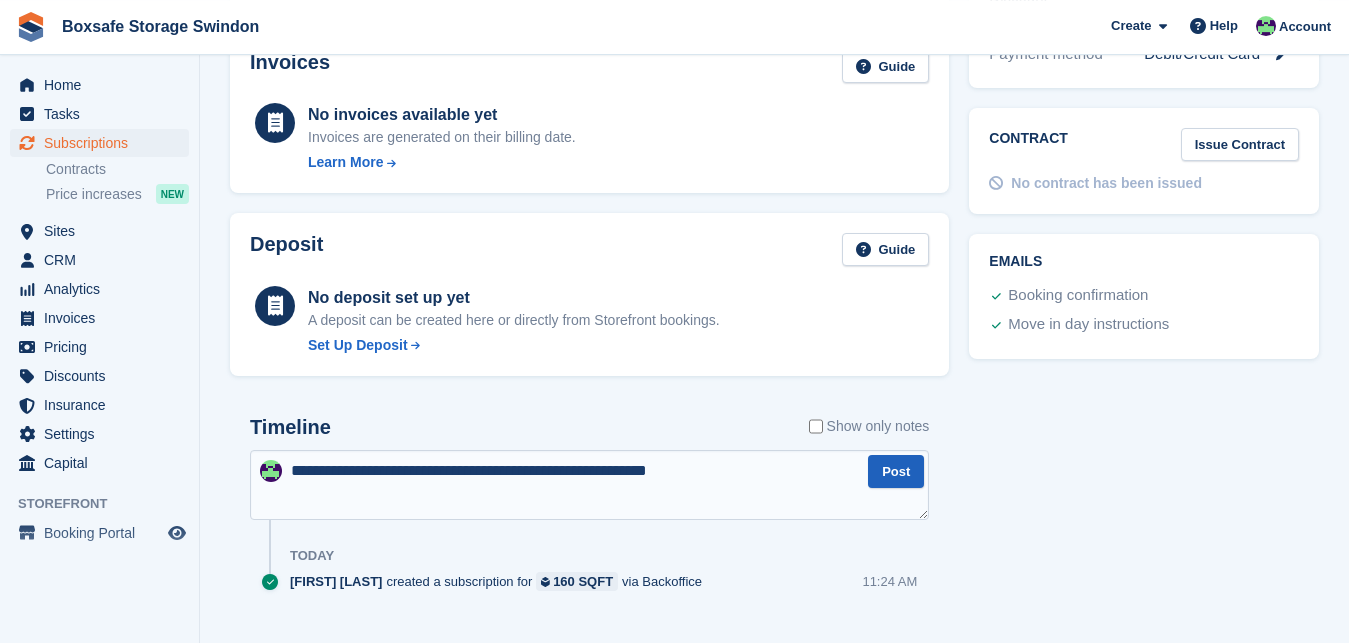 type on "**********" 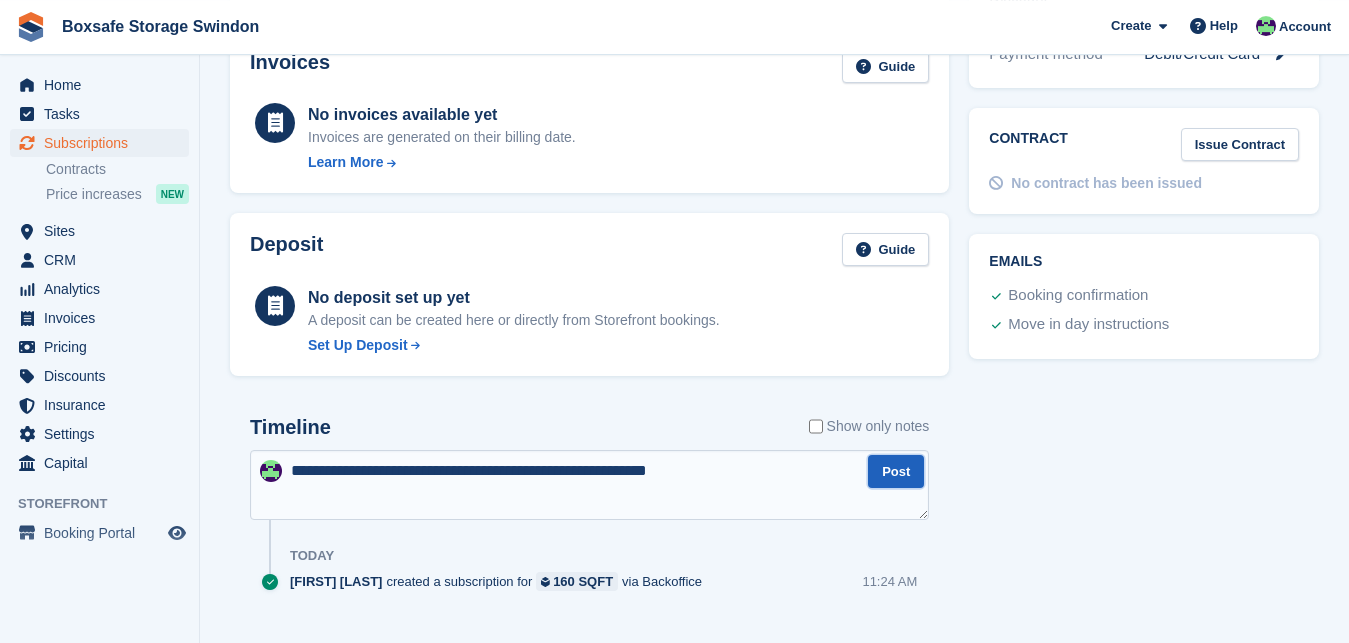 click on "Post" at bounding box center (896, 471) 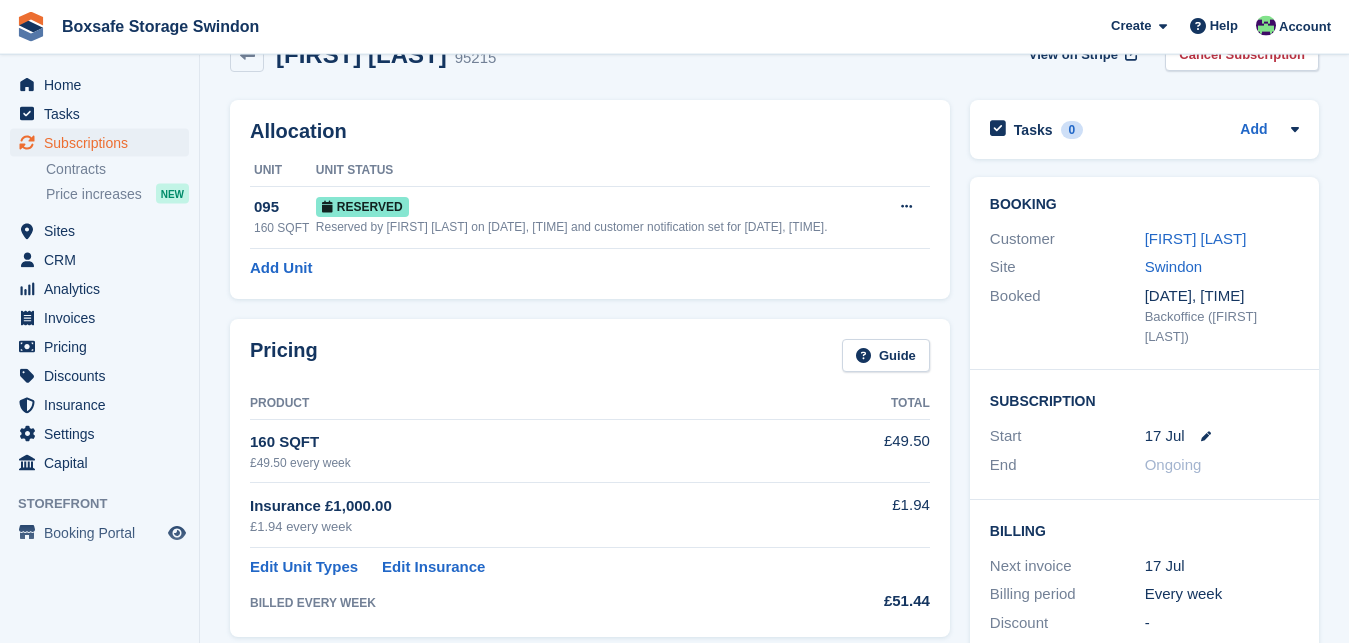 scroll, scrollTop: 0, scrollLeft: 0, axis: both 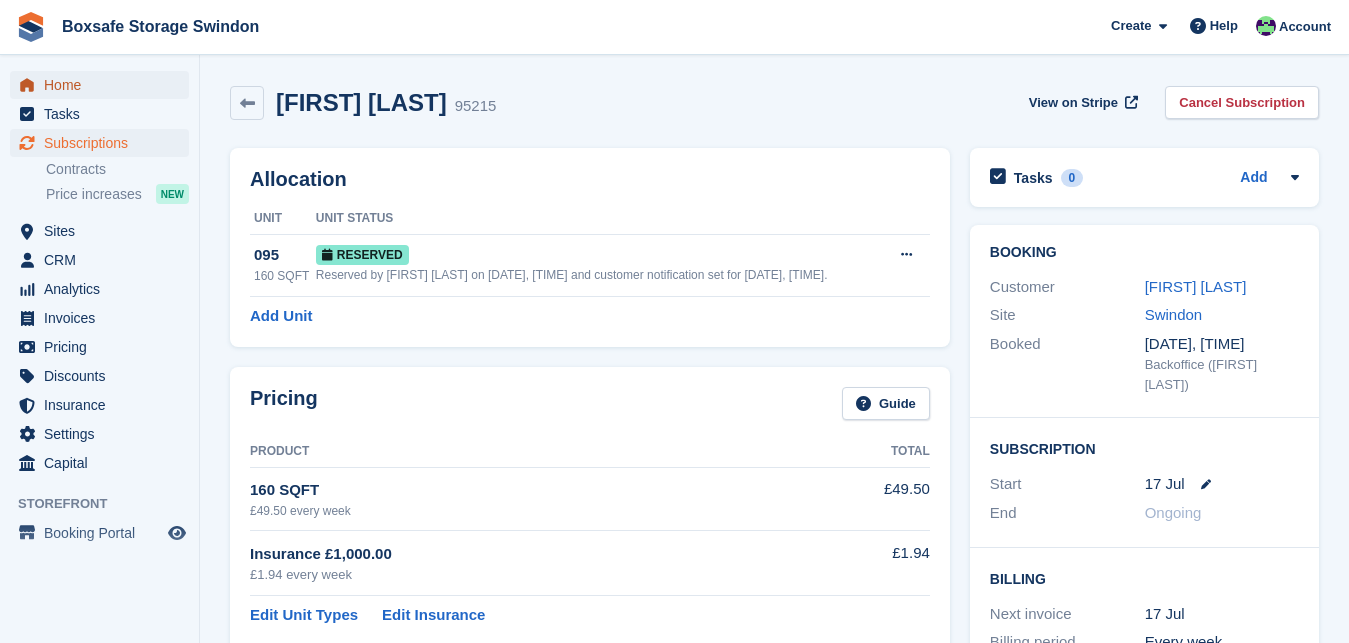 click on "Home" at bounding box center (104, 85) 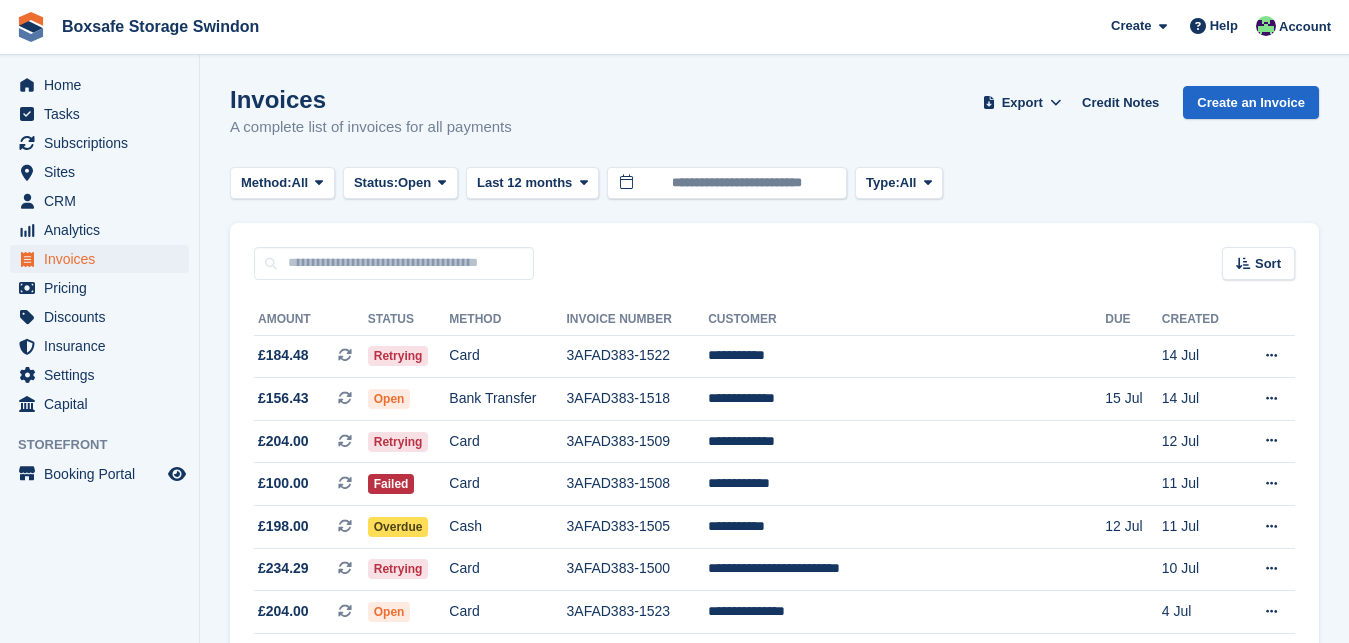 scroll, scrollTop: 0, scrollLeft: 0, axis: both 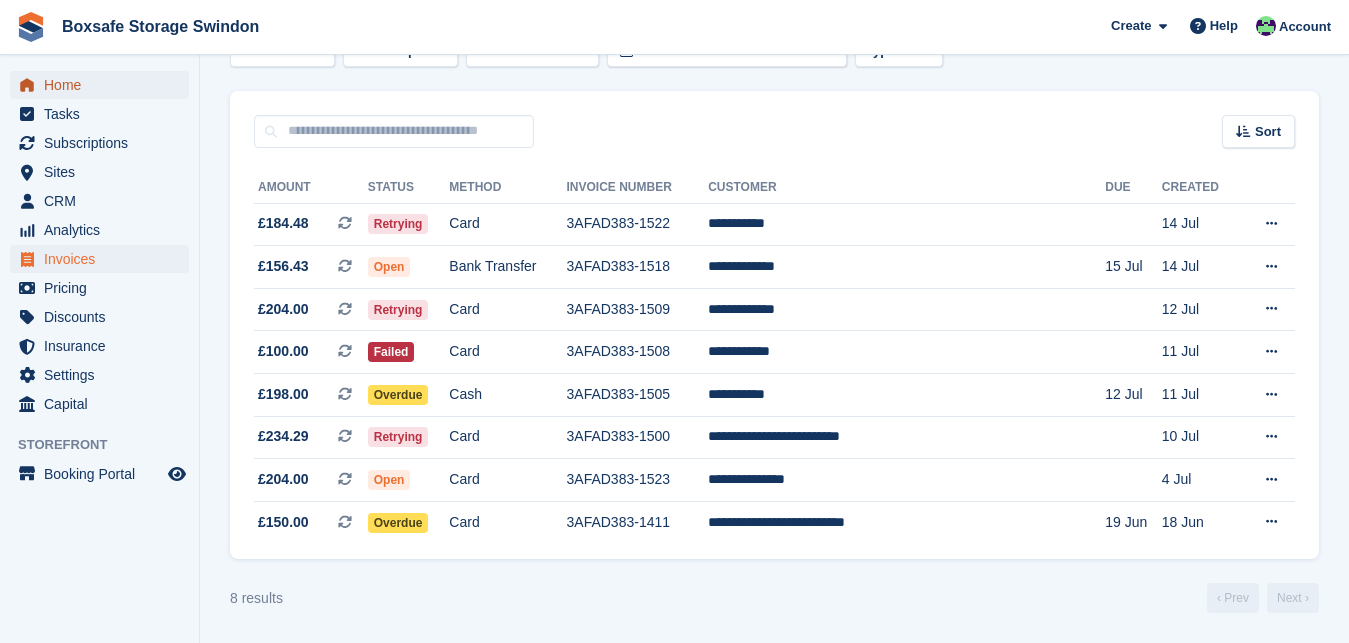 click on "Home" at bounding box center (104, 85) 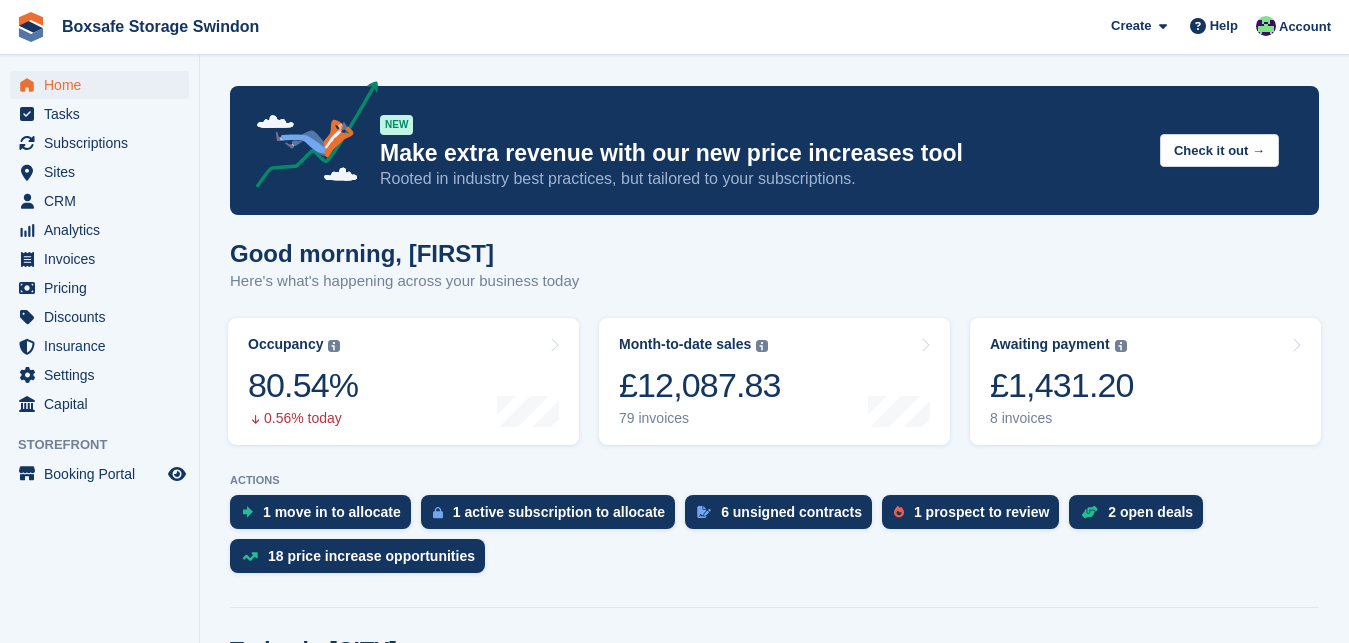 scroll, scrollTop: 0, scrollLeft: 0, axis: both 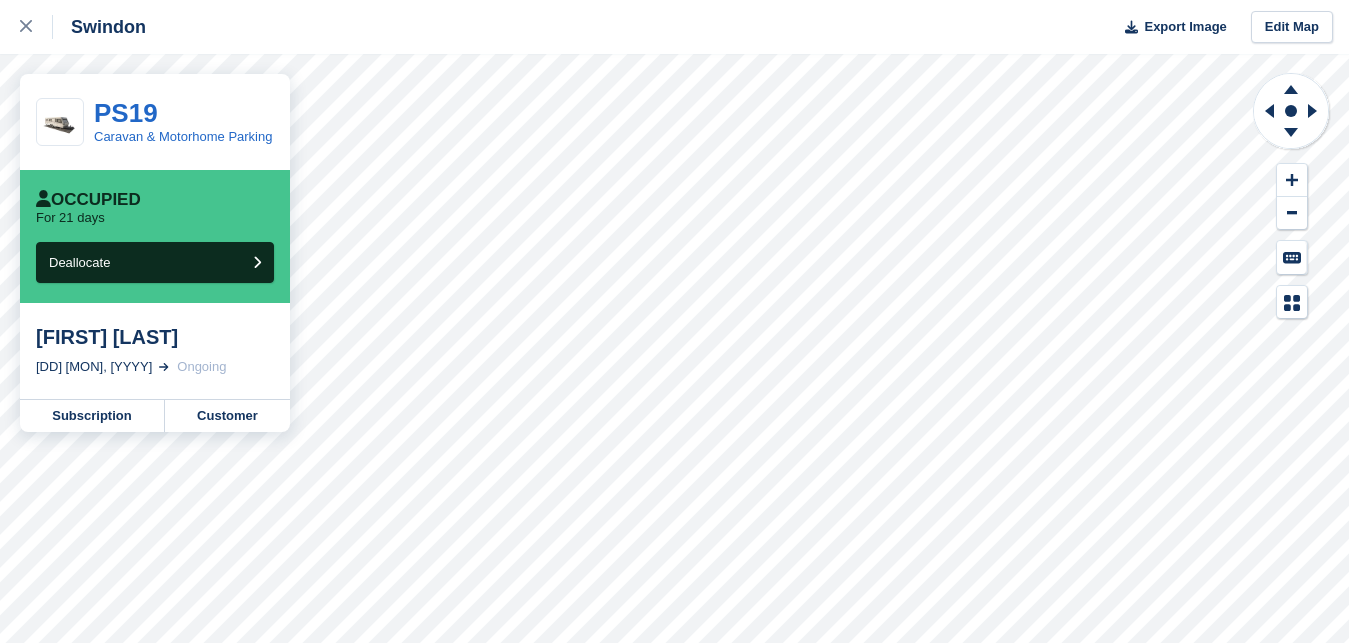 click on "[FIRST] [LAST]" at bounding box center [155, 337] 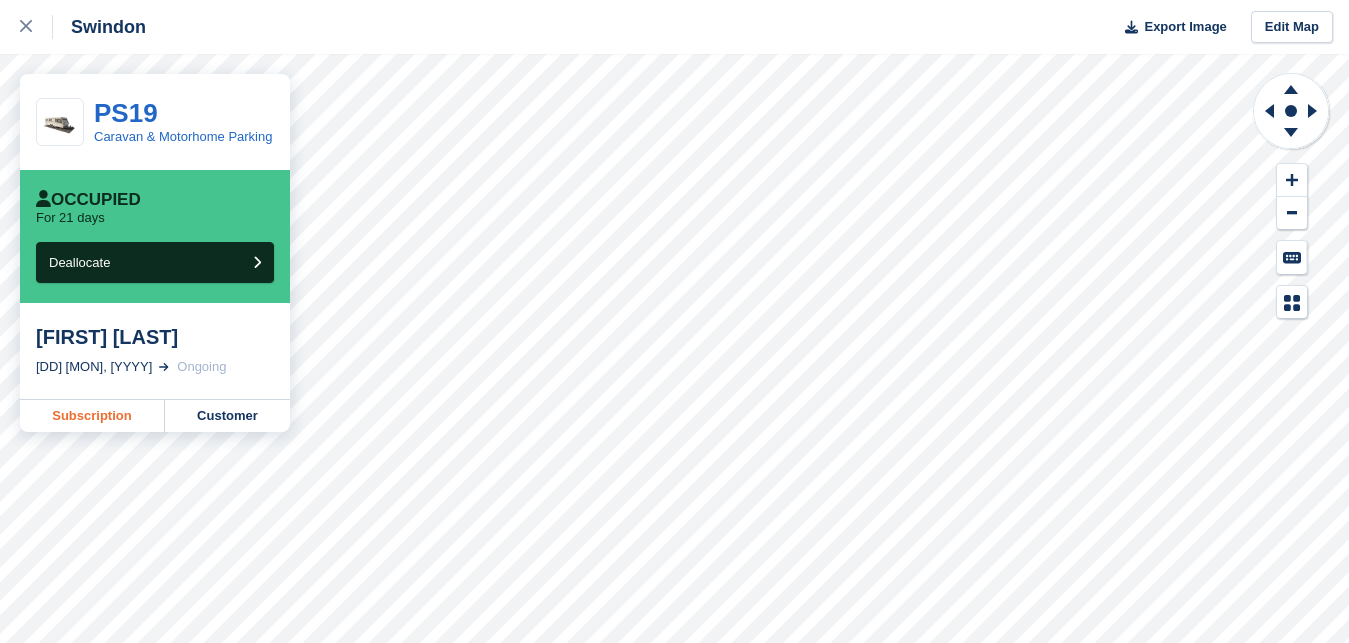 click on "Subscription" at bounding box center (92, 416) 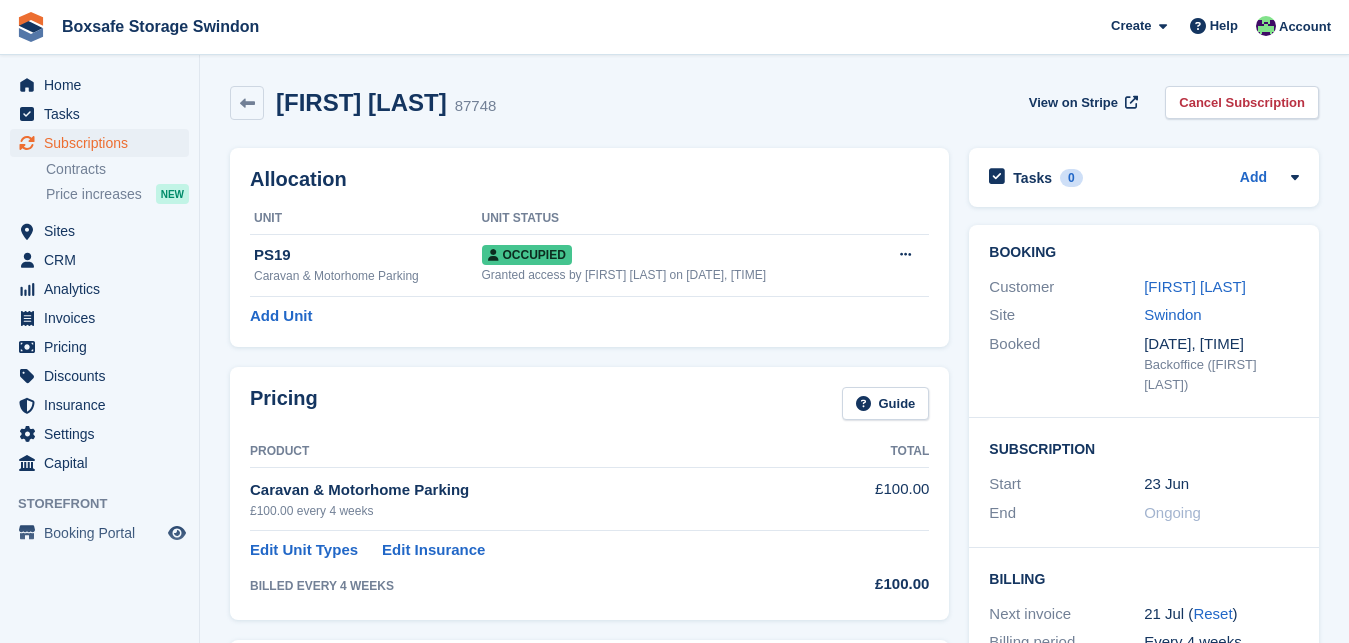 scroll, scrollTop: 0, scrollLeft: 0, axis: both 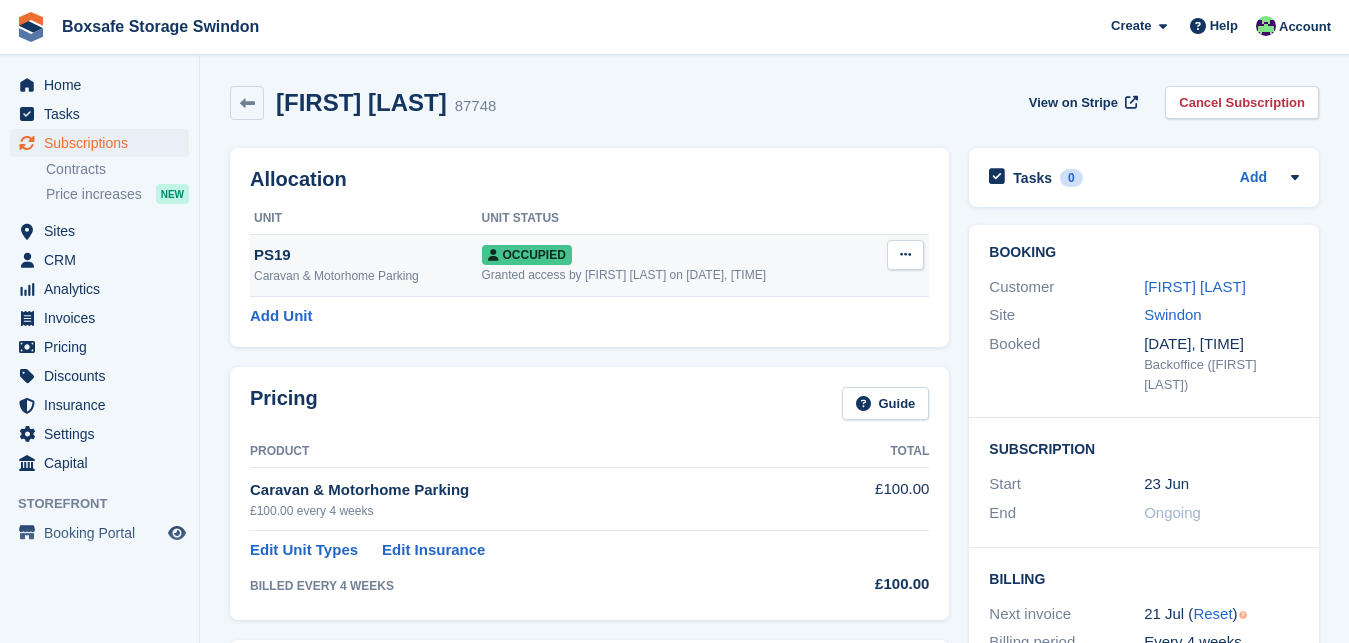 click at bounding box center (905, 254) 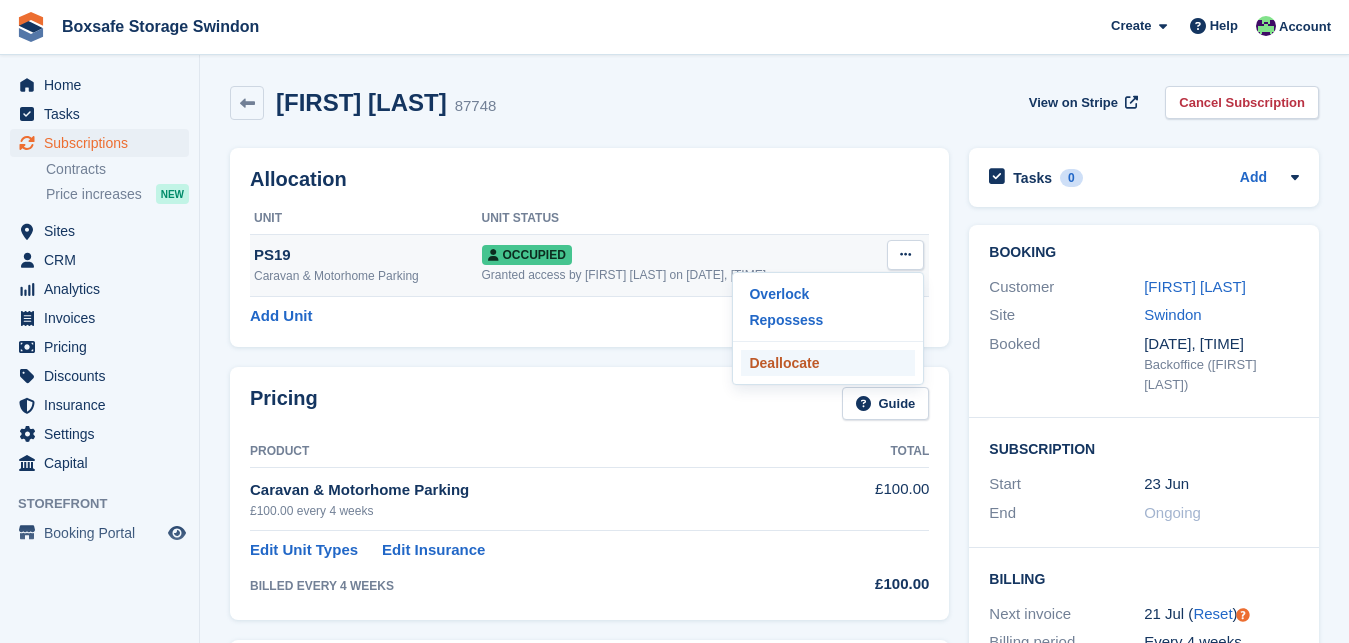 click on "Deallocate" at bounding box center [828, 363] 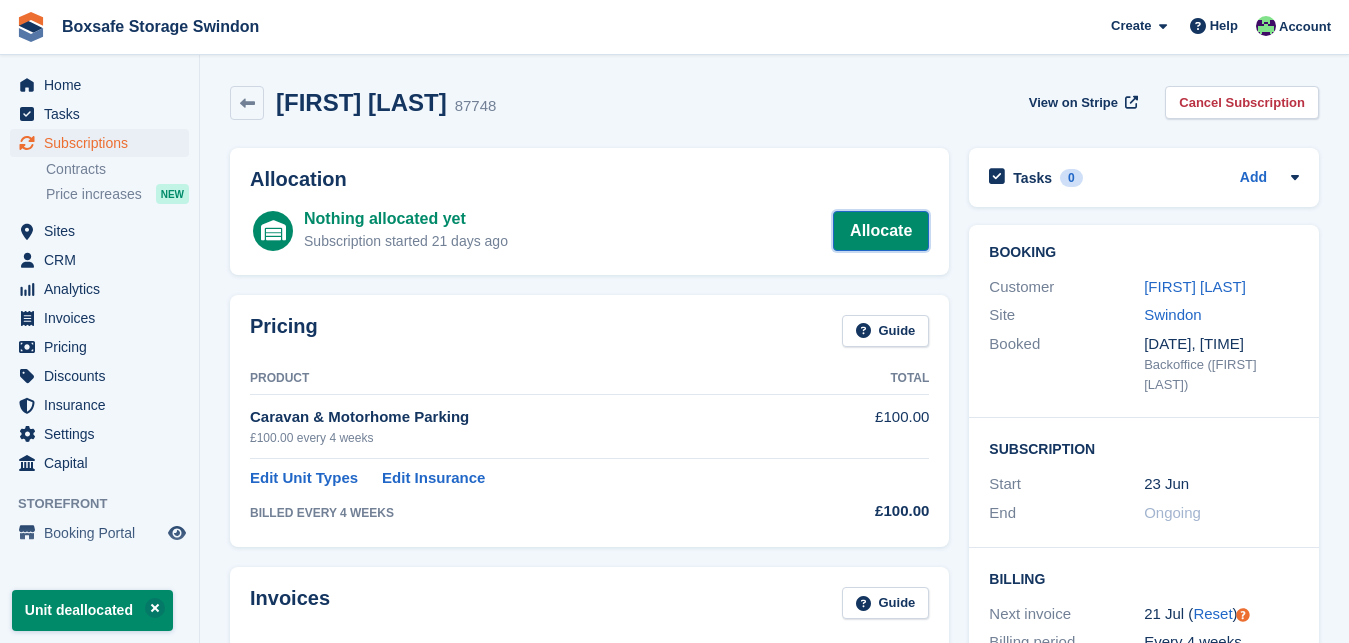 click on "Allocate" at bounding box center [881, 231] 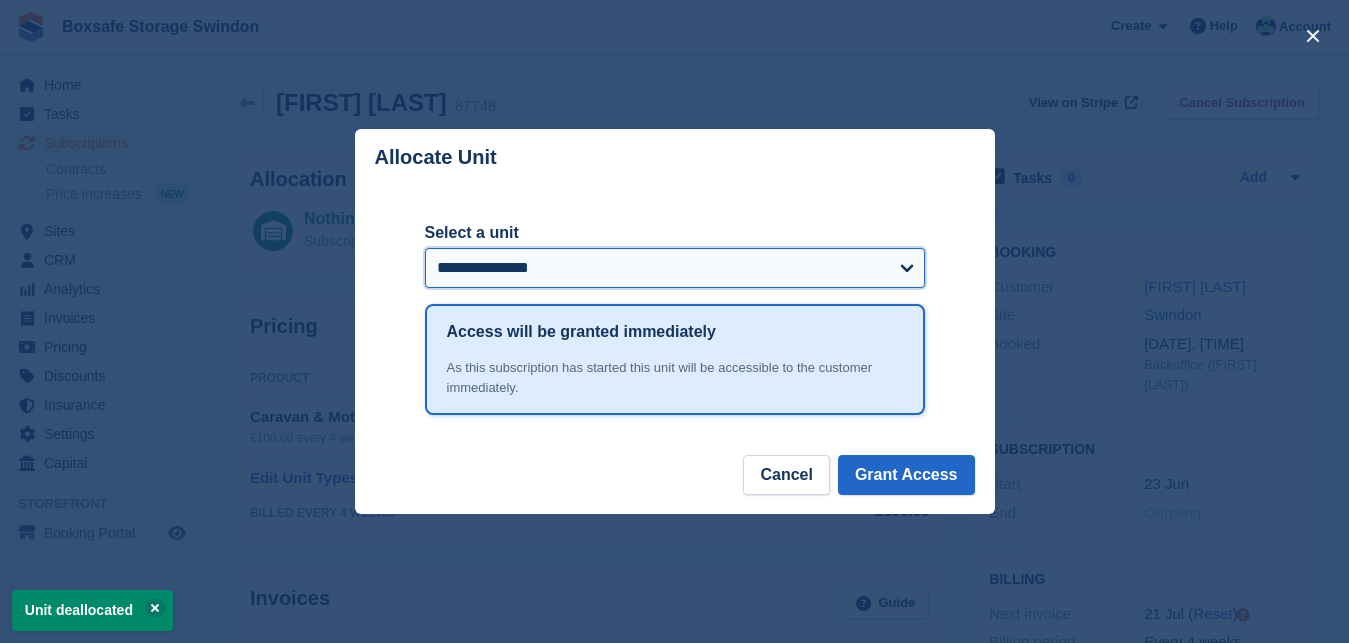 select on "******" 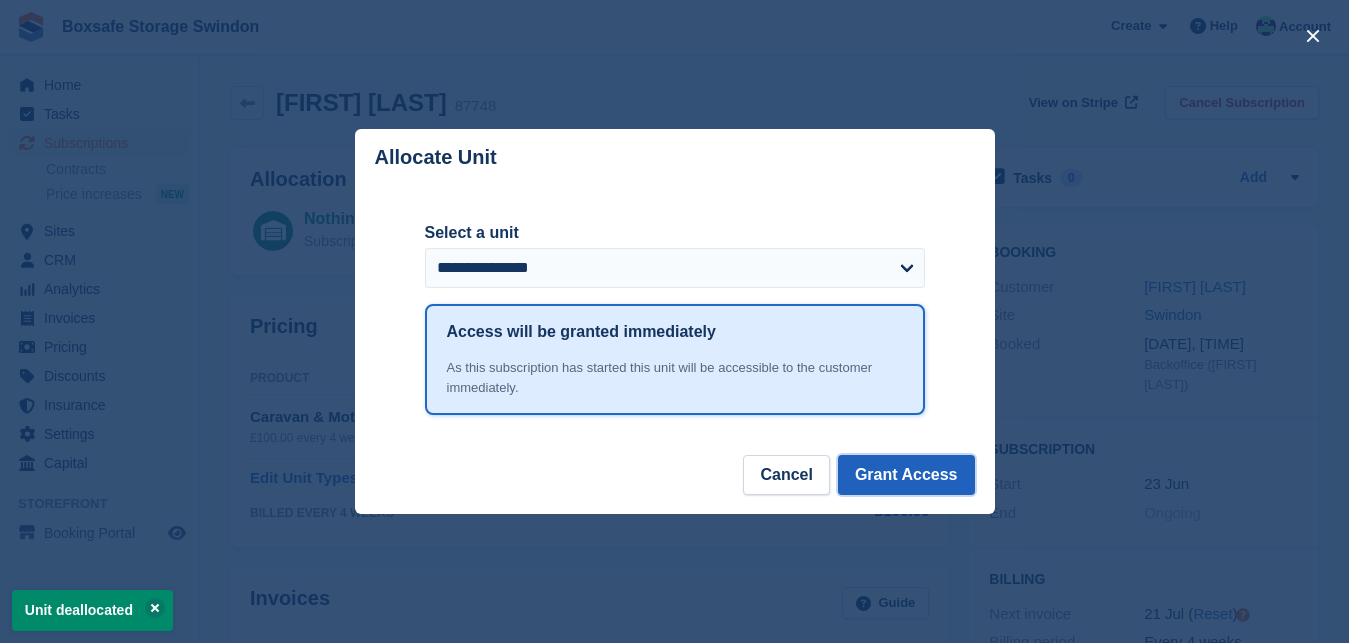 click on "Grant Access" at bounding box center [906, 475] 